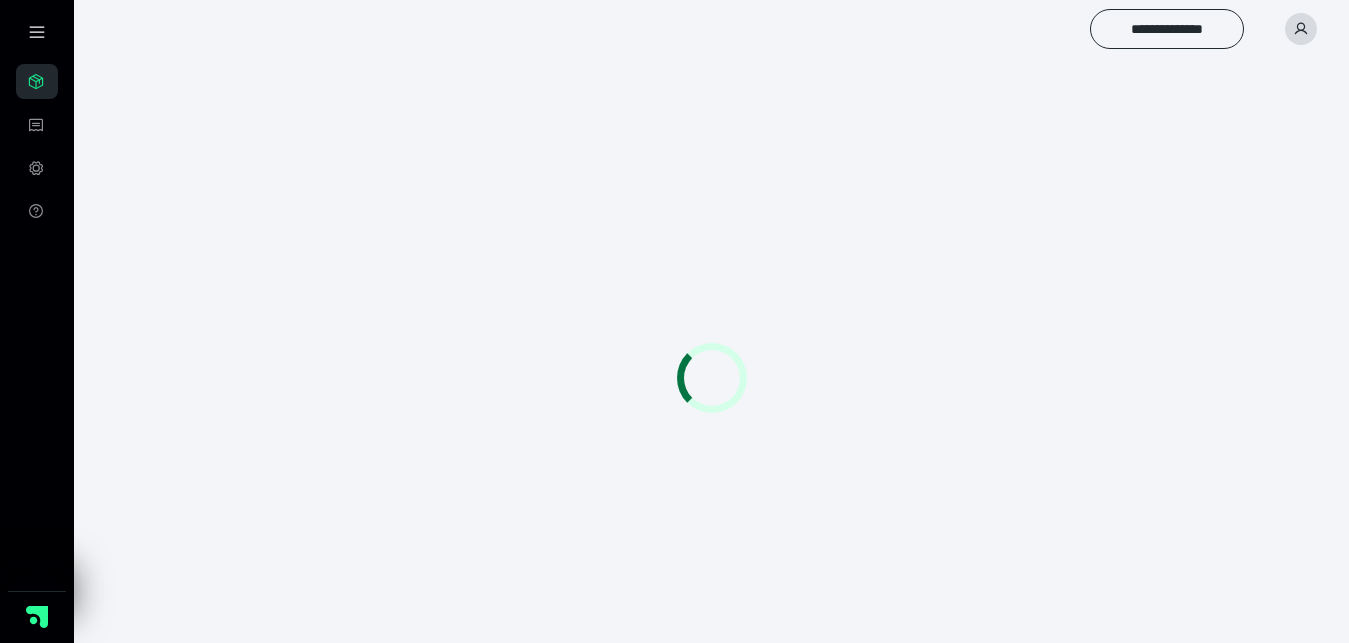 scroll, scrollTop: 0, scrollLeft: 0, axis: both 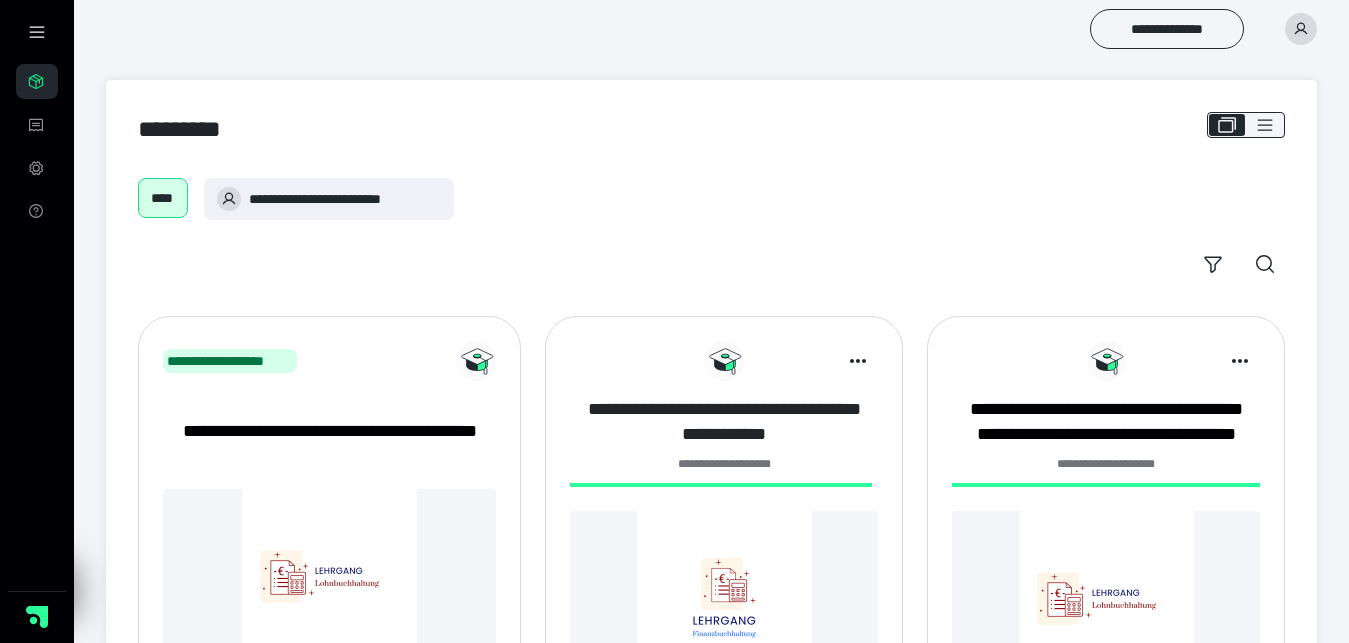click on "**********" at bounding box center (724, 422) 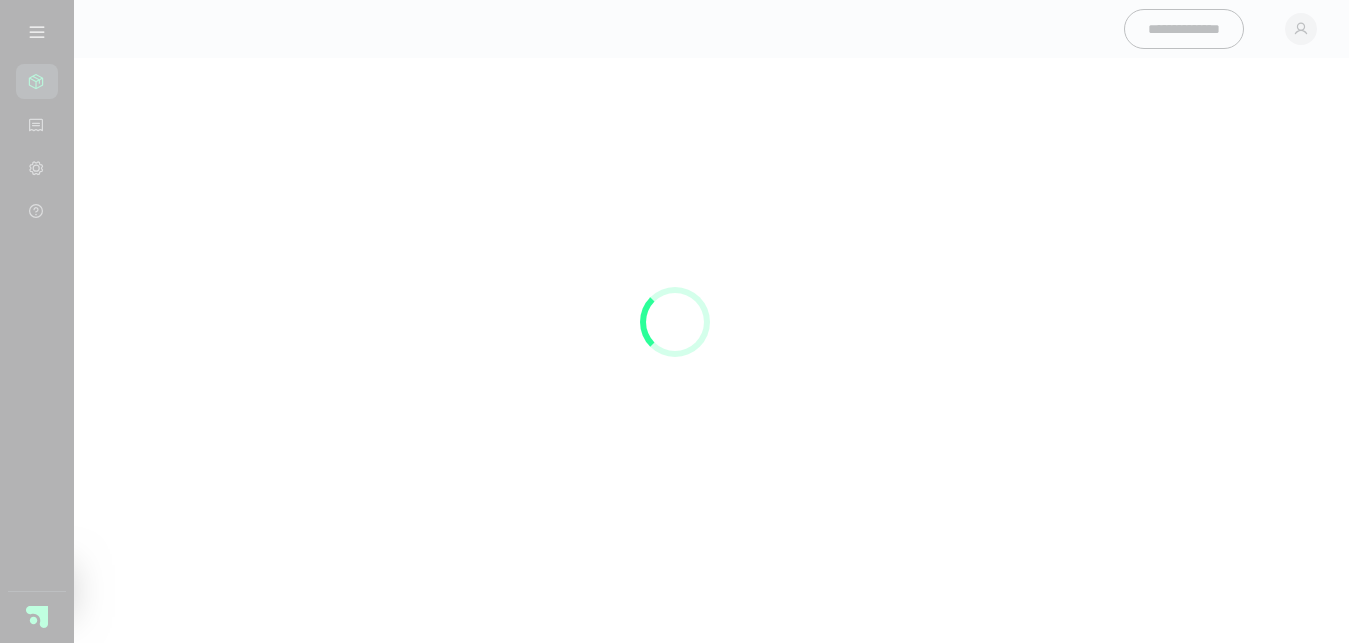 scroll, scrollTop: 0, scrollLeft: 0, axis: both 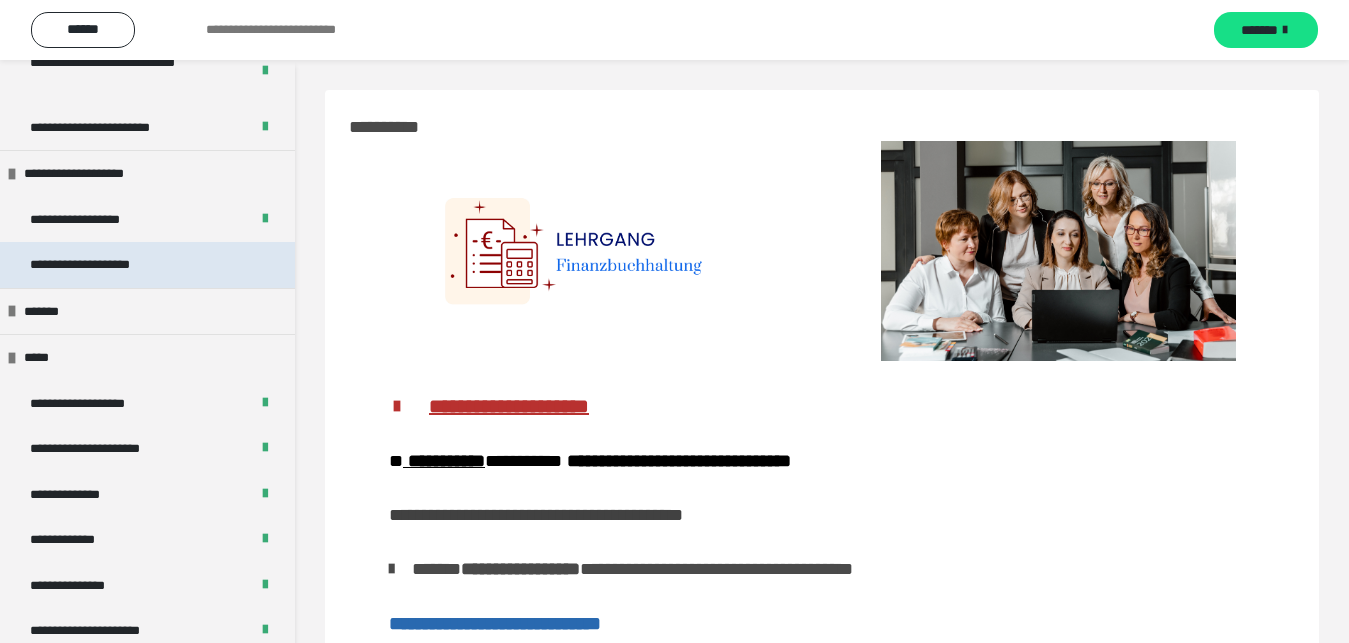 click on "**********" at bounding box center (102, 265) 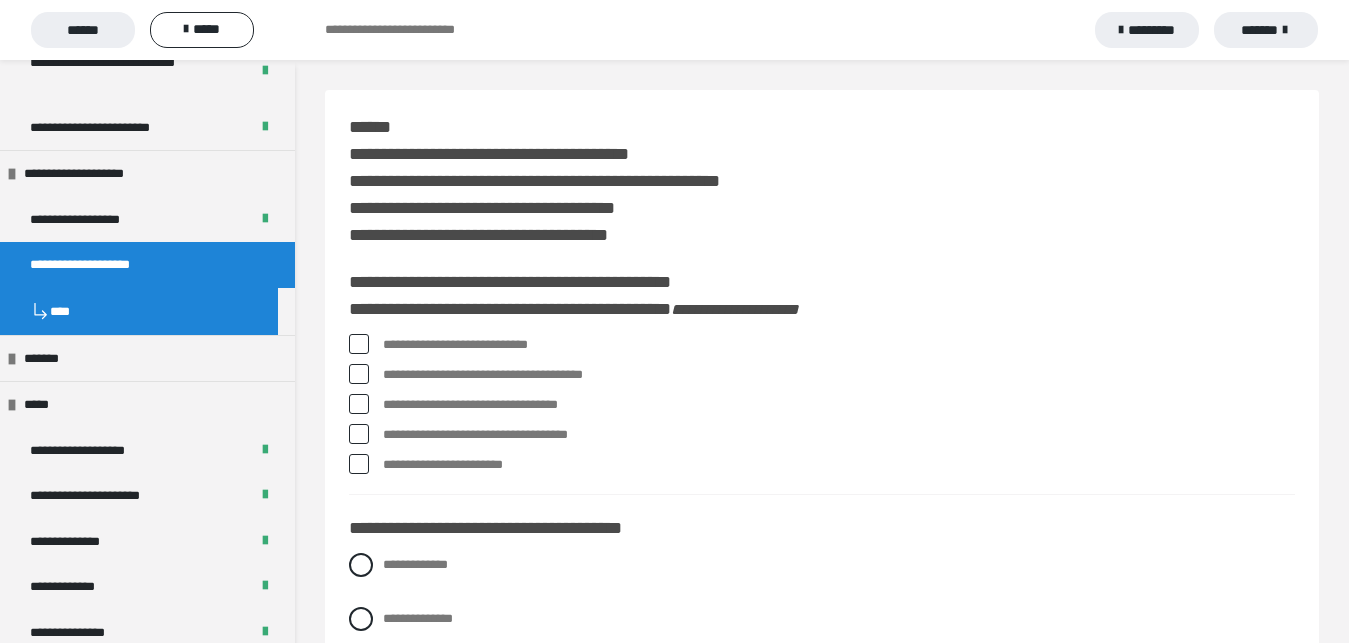 click at bounding box center [359, 344] 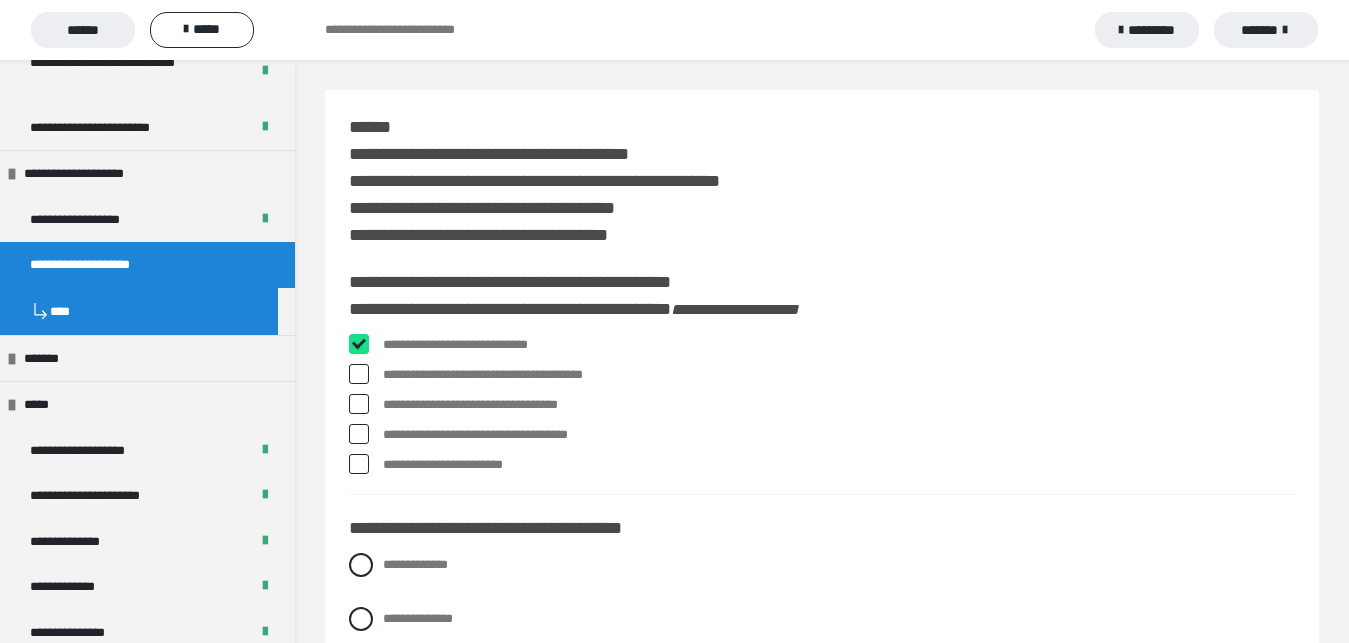 checkbox on "****" 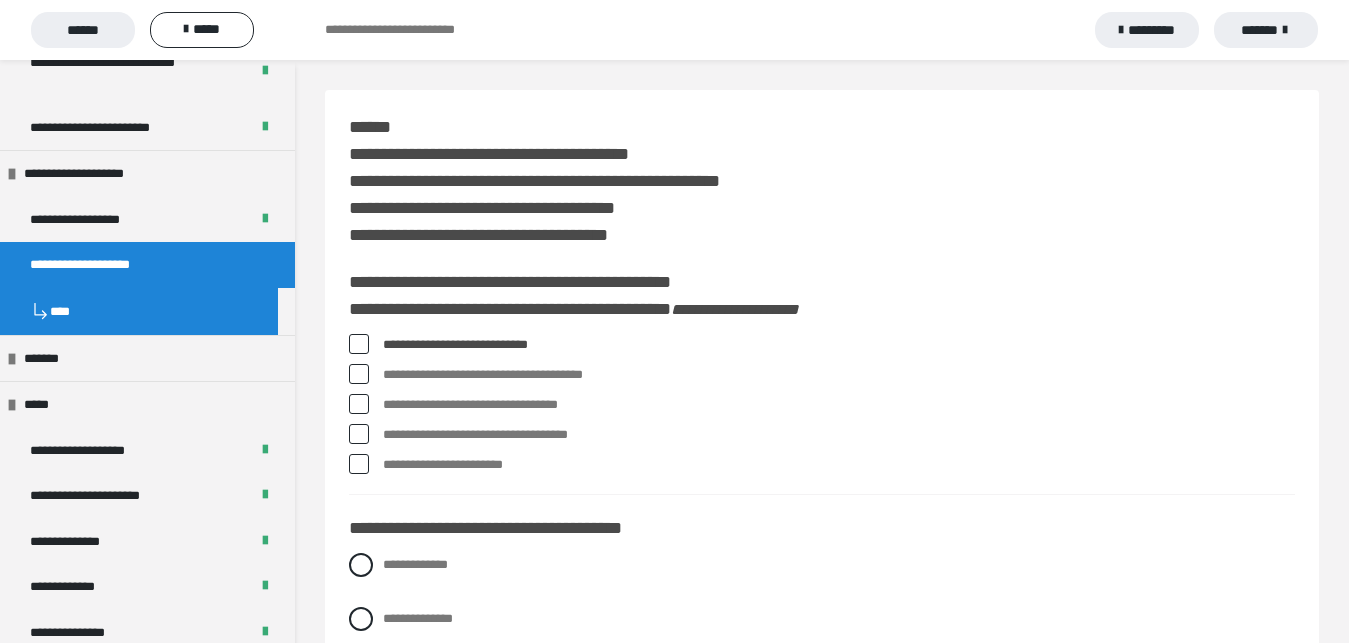 click at bounding box center (359, 434) 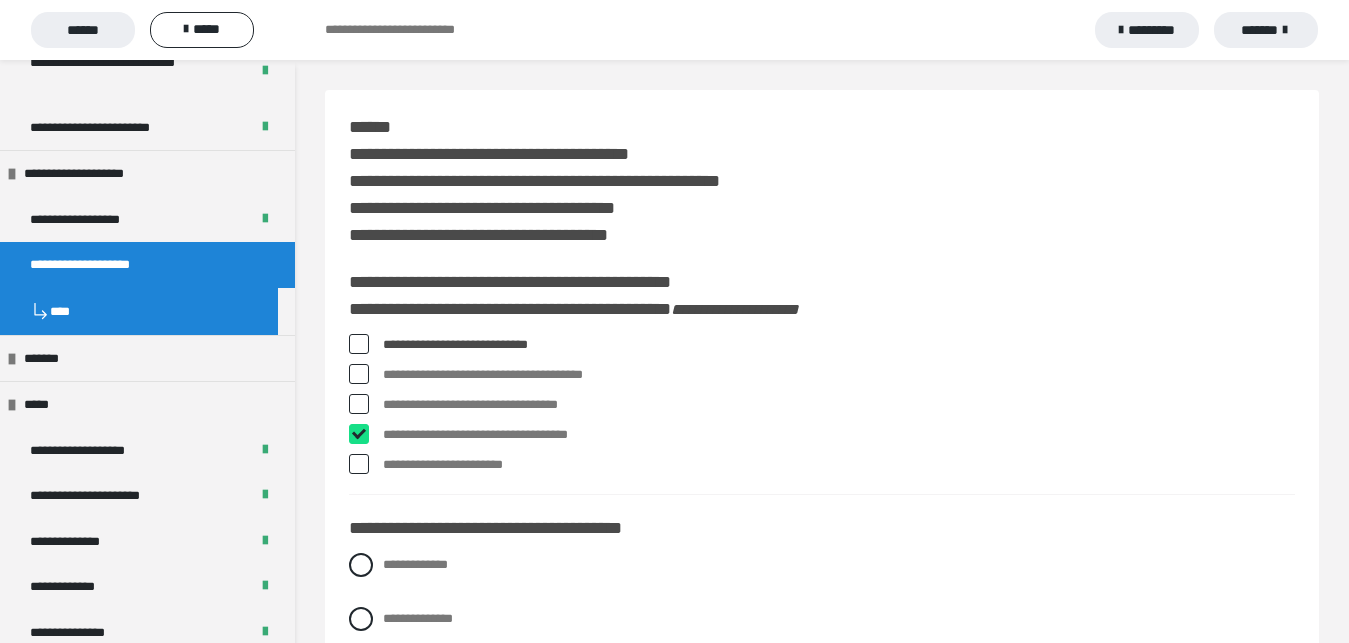 checkbox on "****" 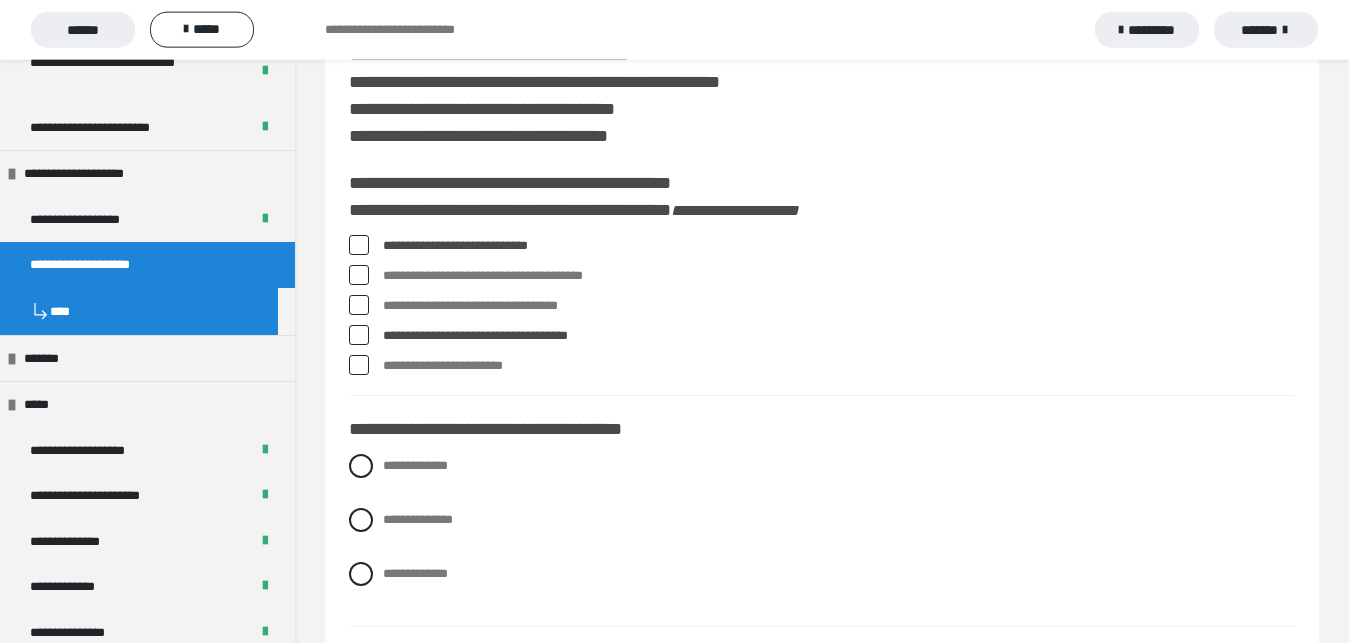 scroll, scrollTop: 102, scrollLeft: 0, axis: vertical 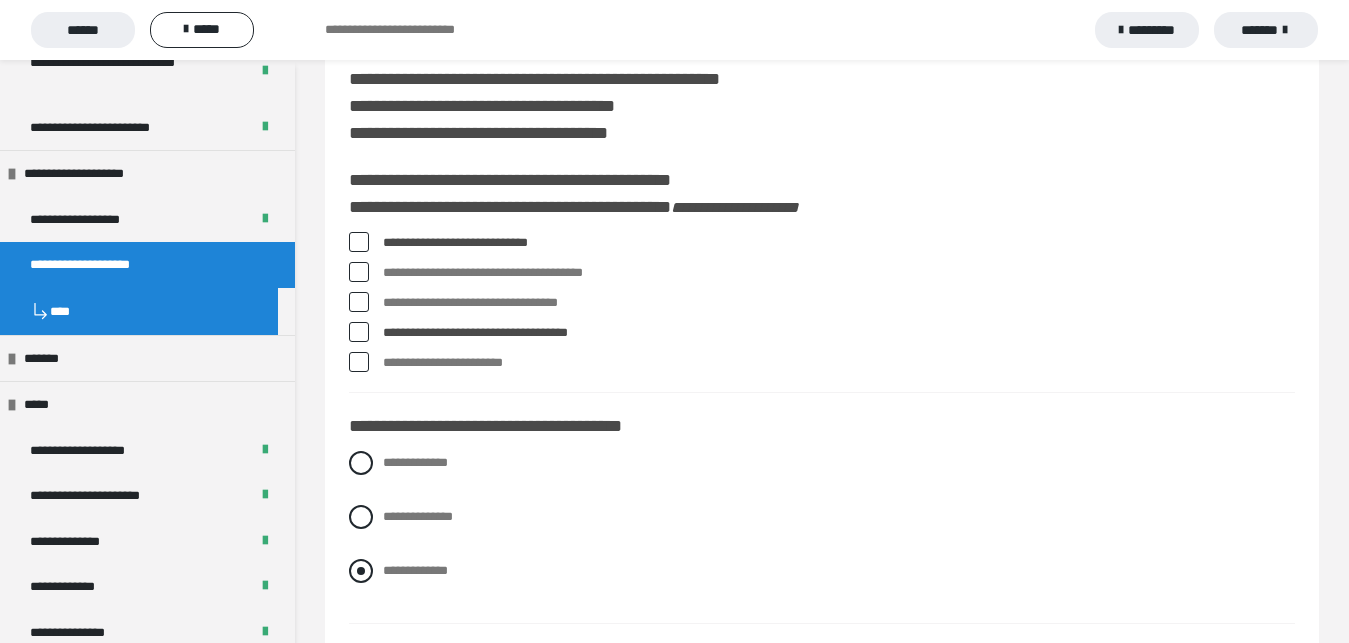 click at bounding box center [361, 571] 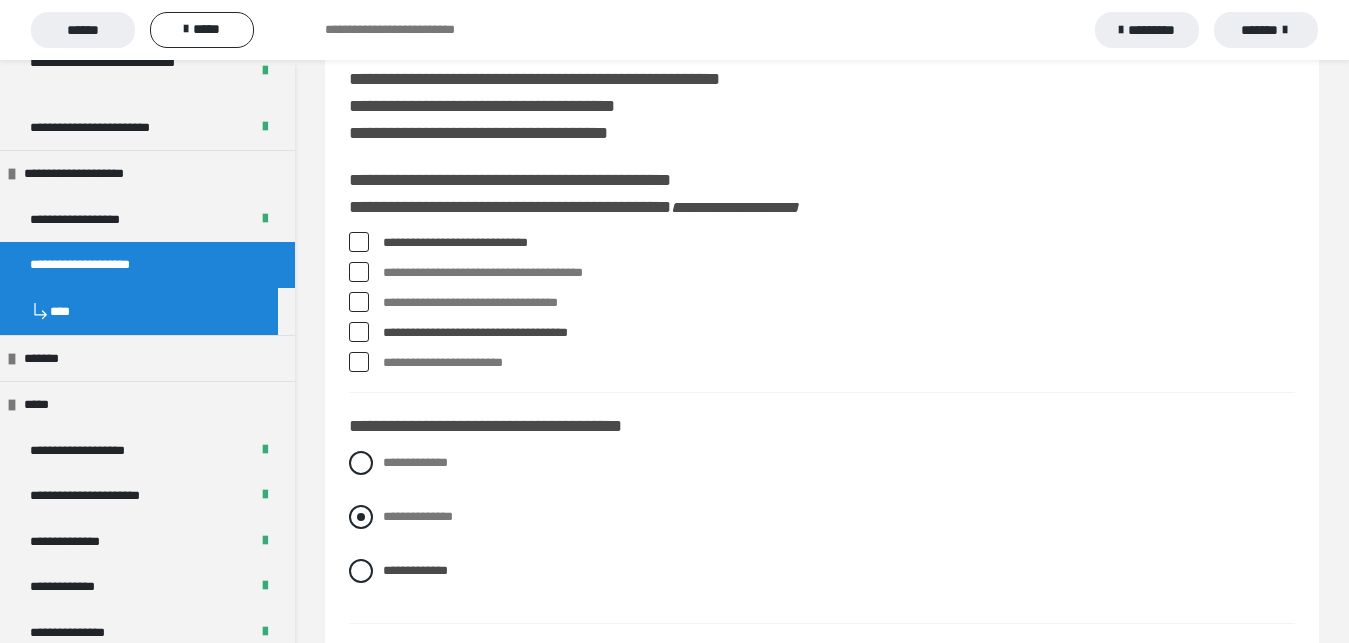 click at bounding box center [361, 517] 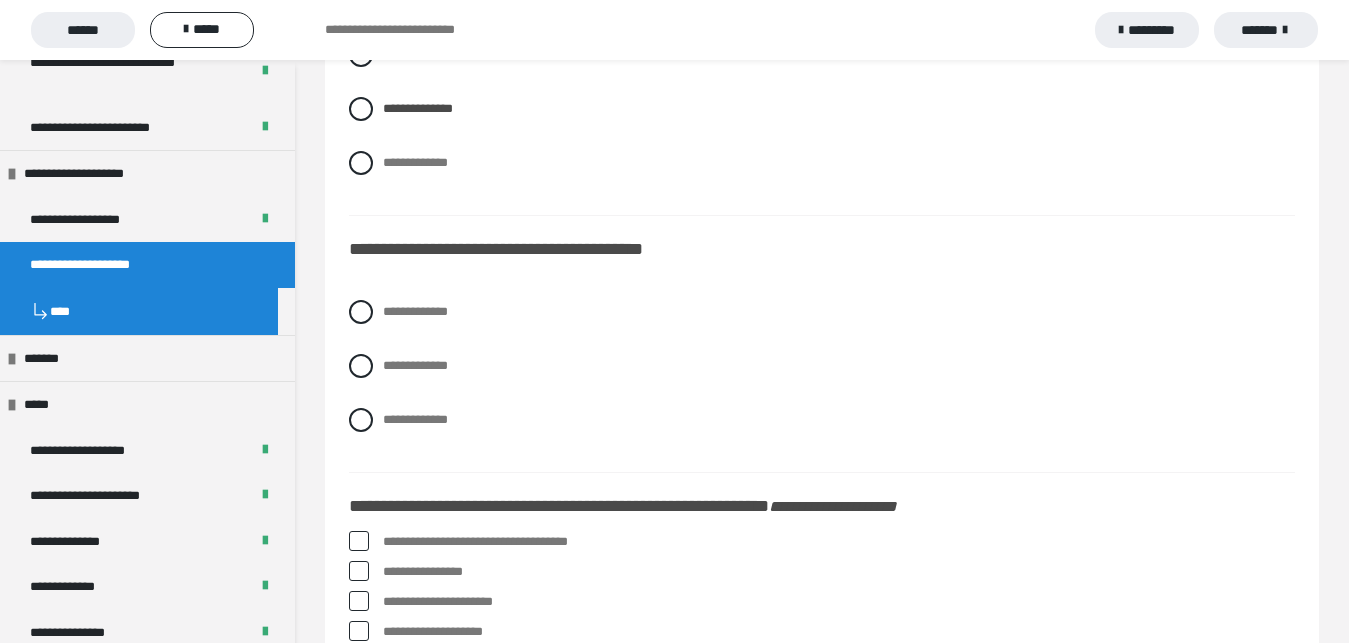 scroll, scrollTop: 612, scrollLeft: 0, axis: vertical 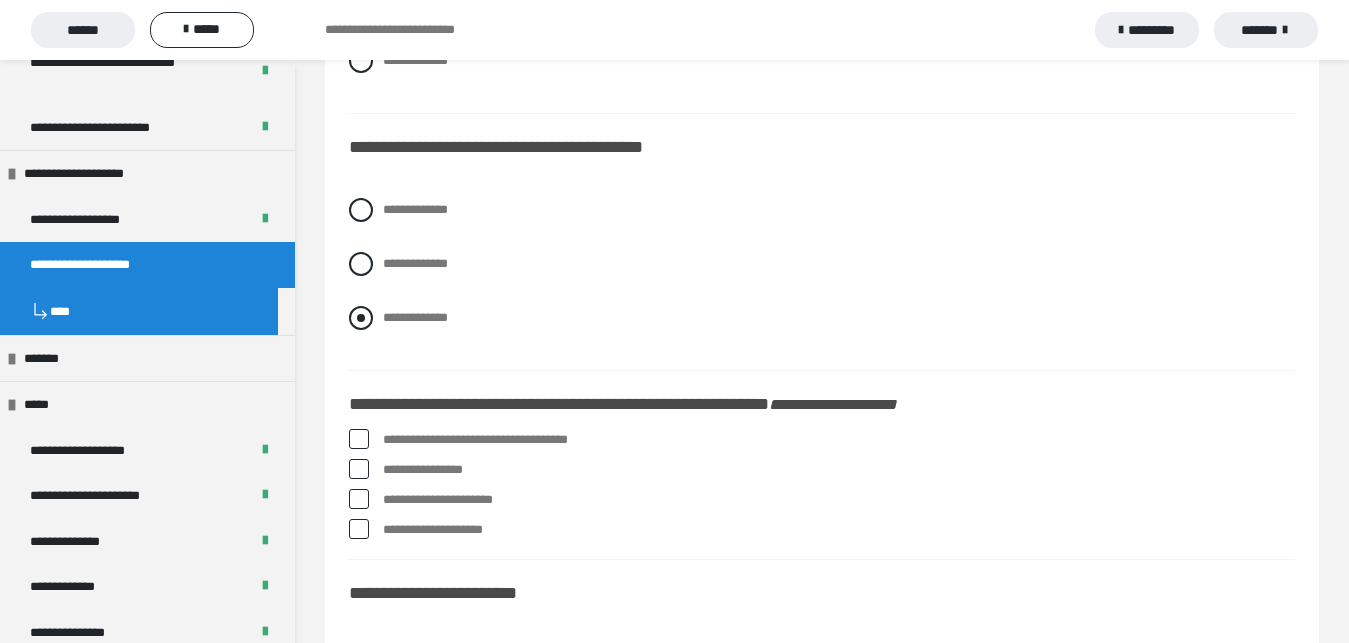 click at bounding box center [361, 318] 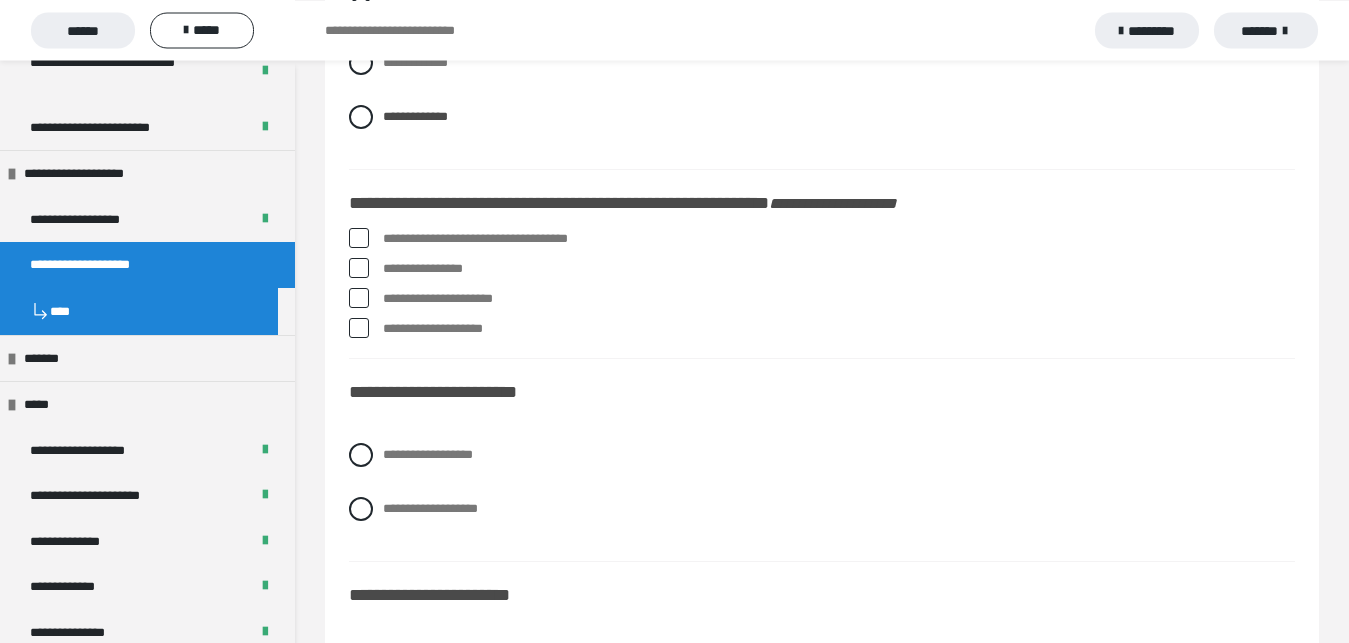 scroll, scrollTop: 816, scrollLeft: 0, axis: vertical 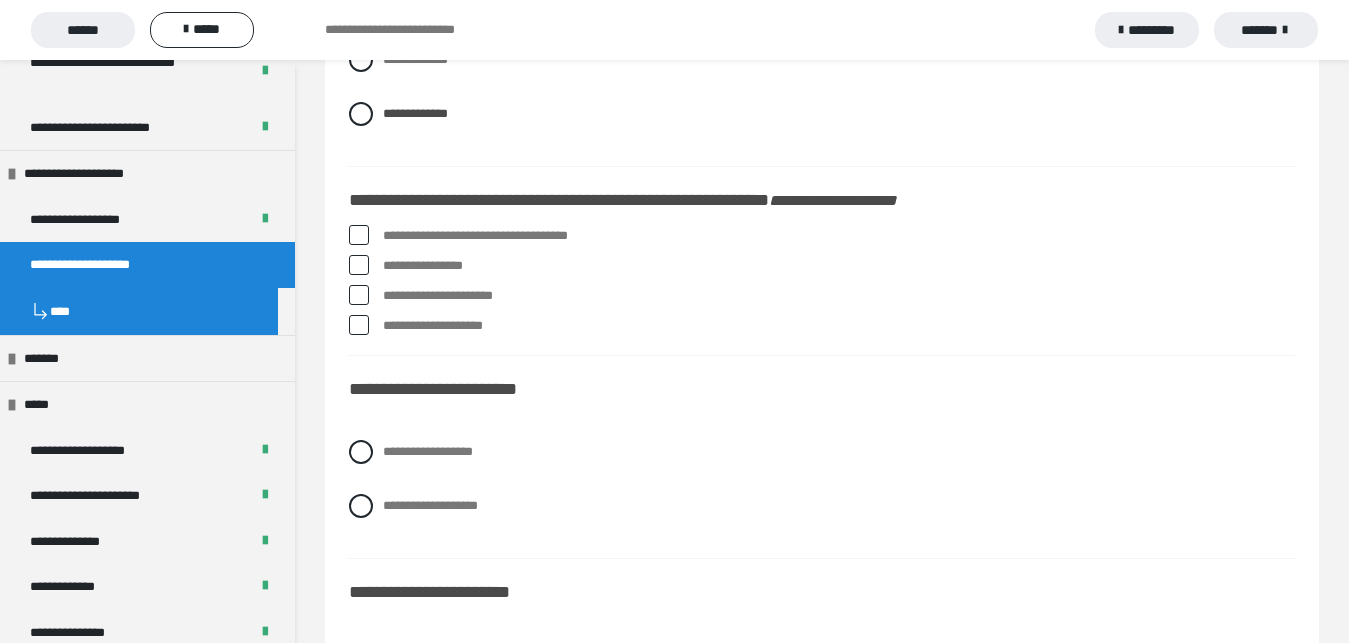 click at bounding box center (359, 265) 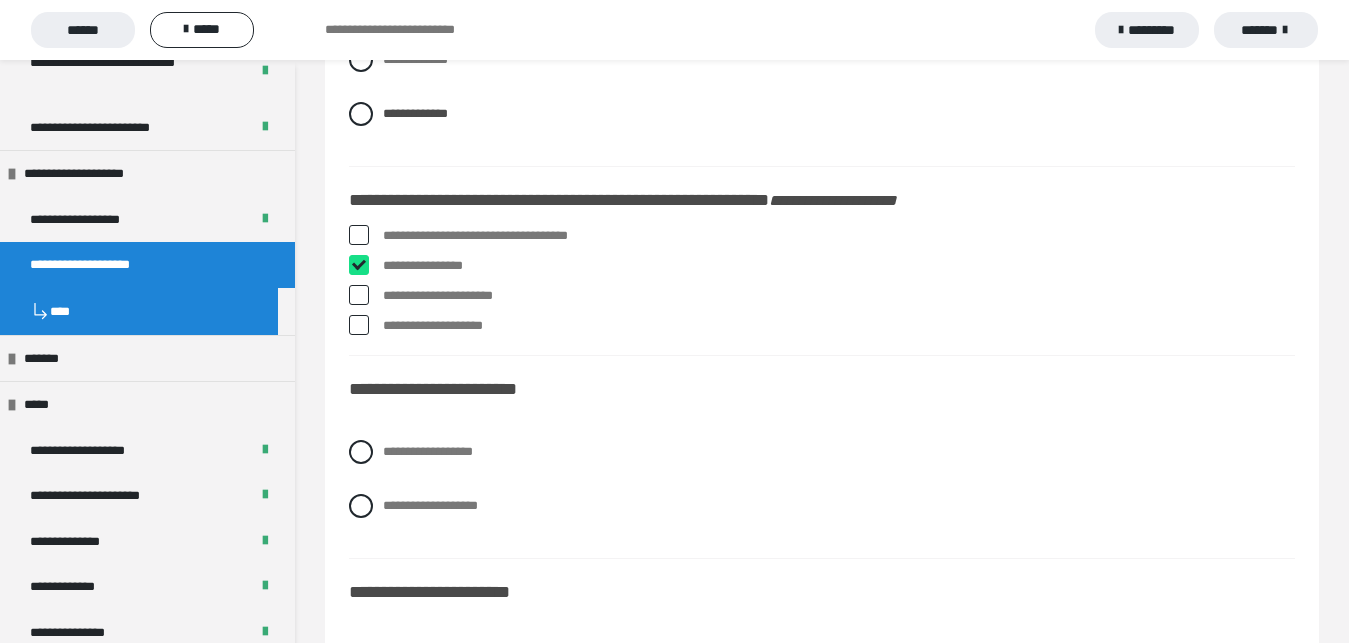 checkbox on "****" 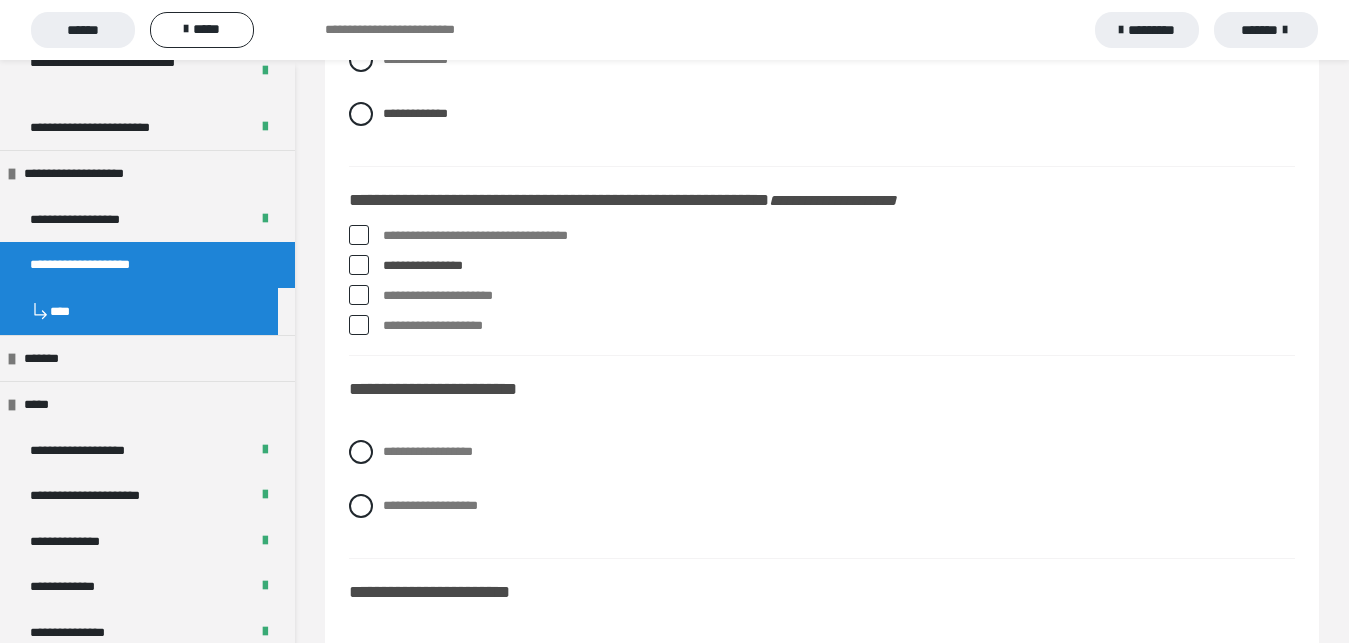 click at bounding box center (359, 325) 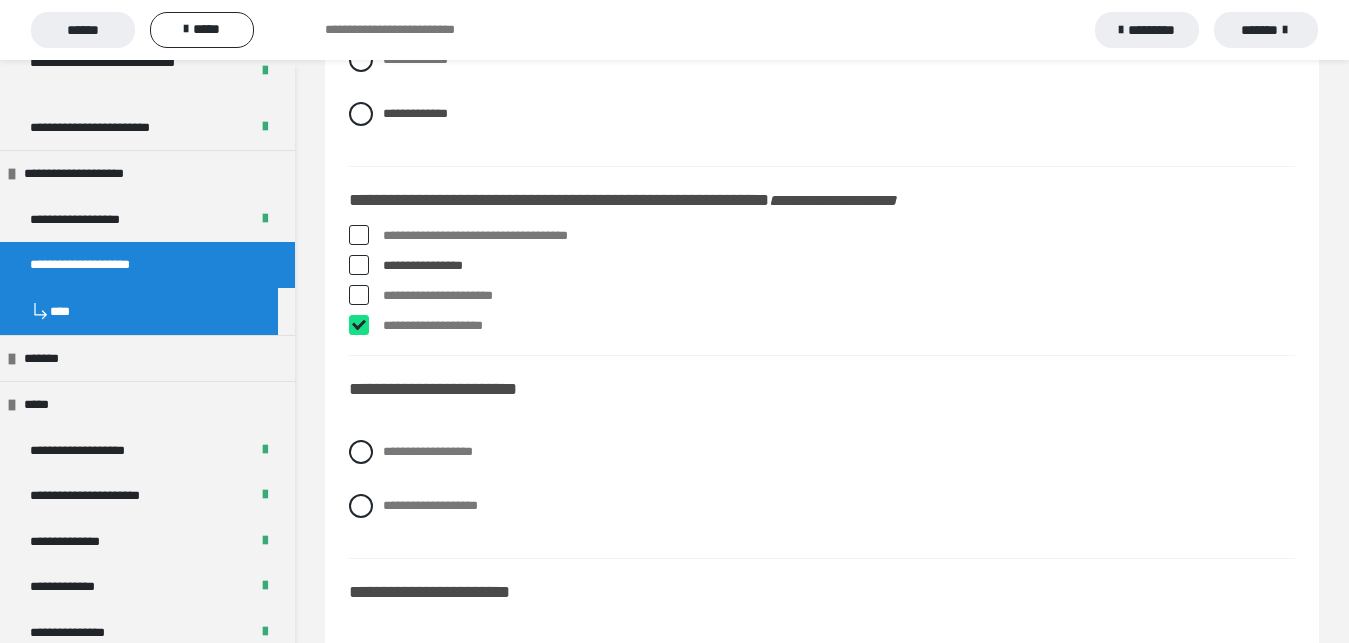 checkbox on "****" 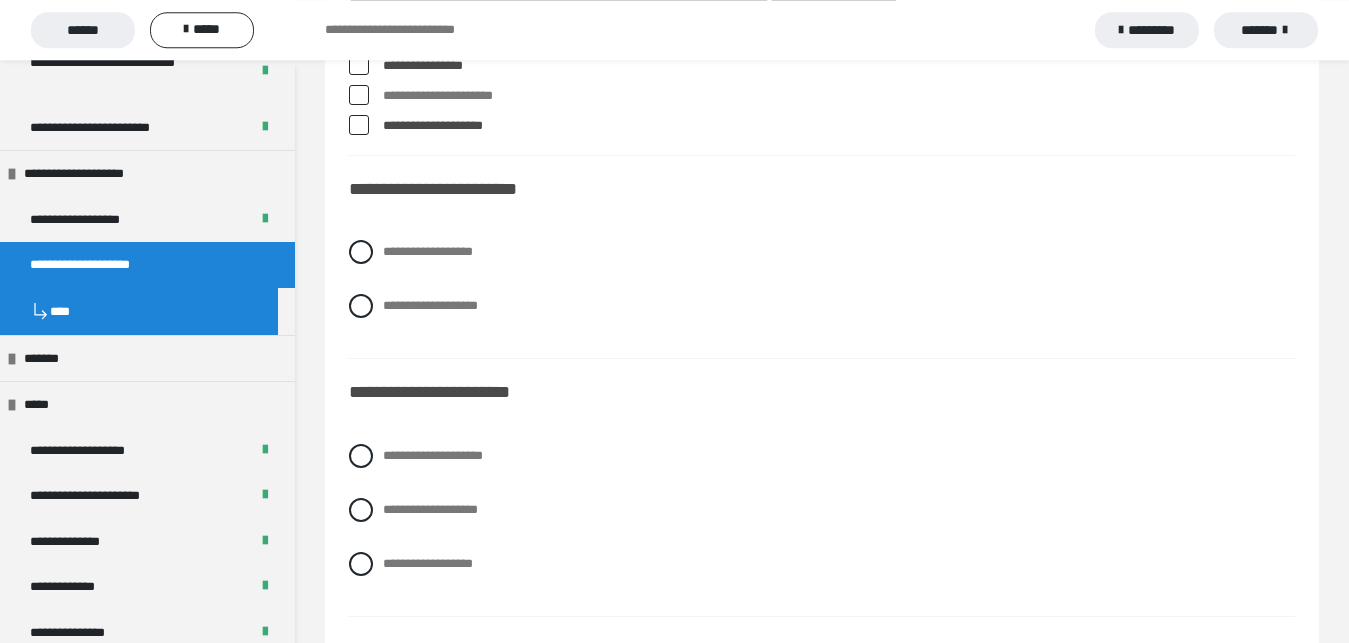 scroll, scrollTop: 1020, scrollLeft: 0, axis: vertical 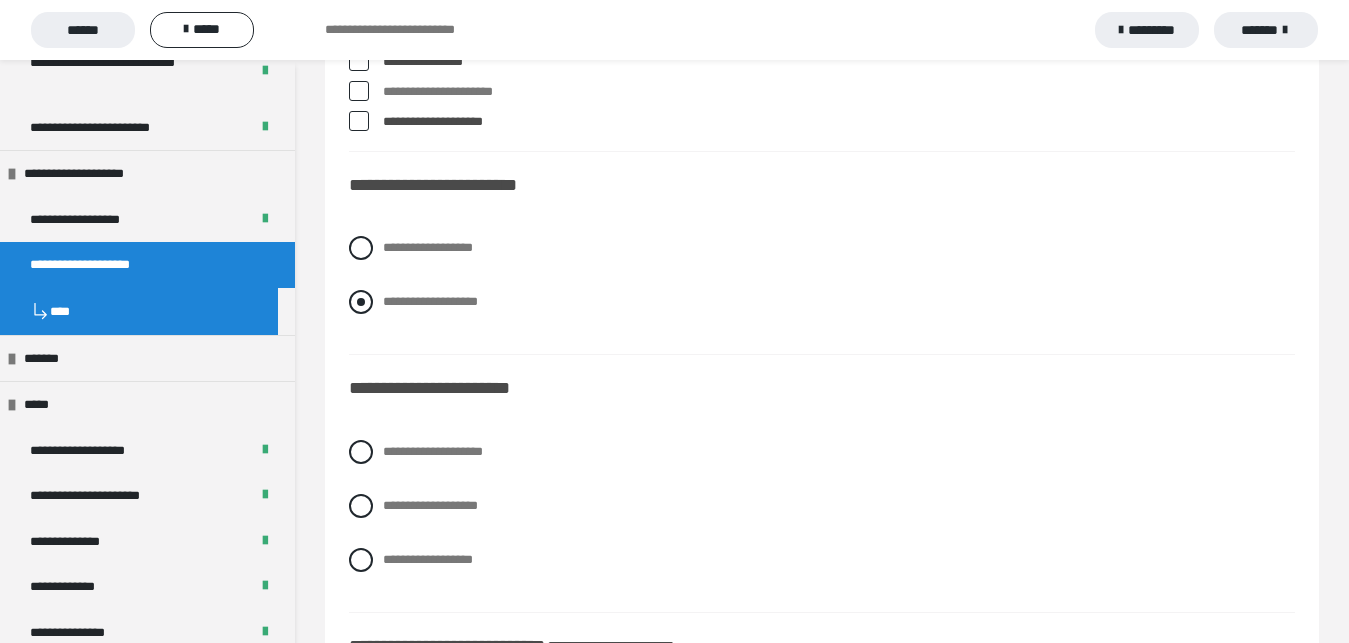 click at bounding box center (361, 302) 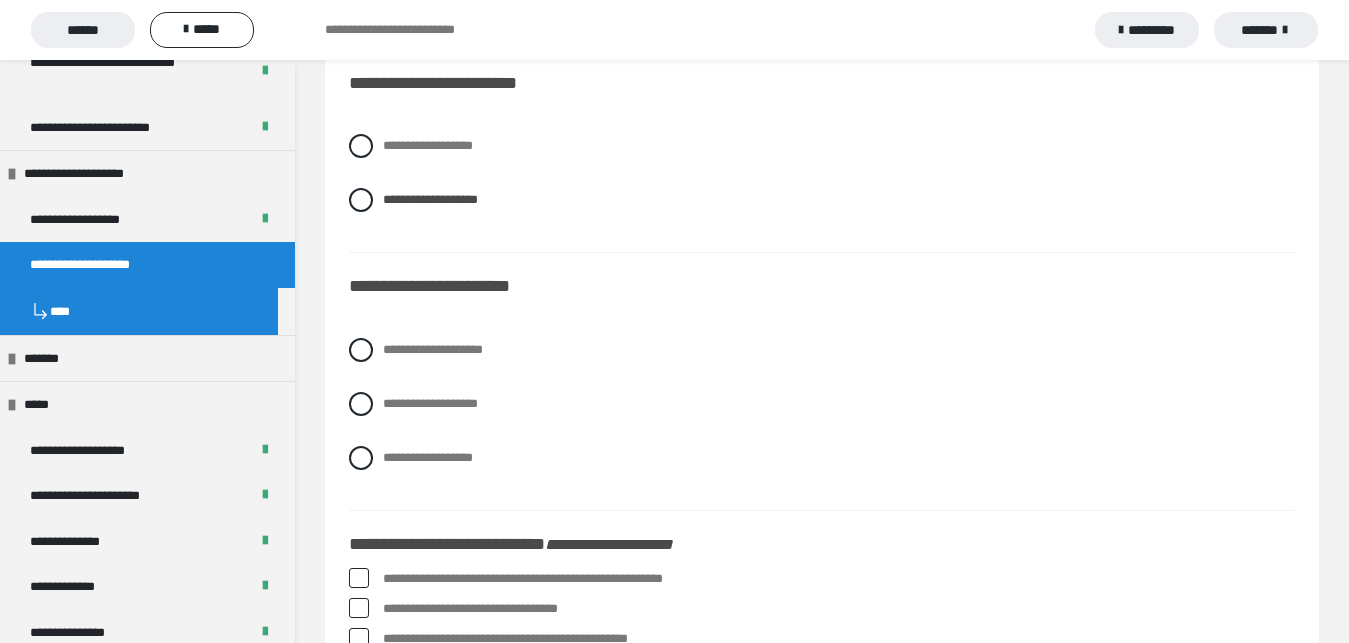 scroll, scrollTop: 1224, scrollLeft: 0, axis: vertical 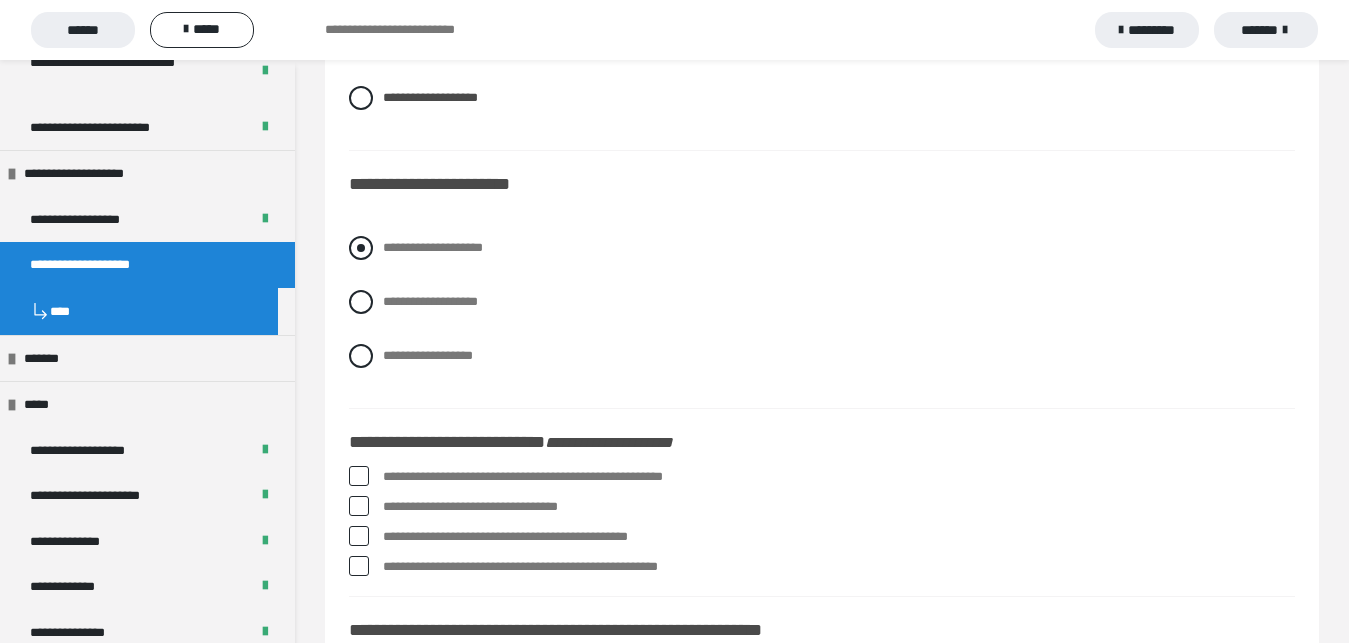 click at bounding box center [361, 248] 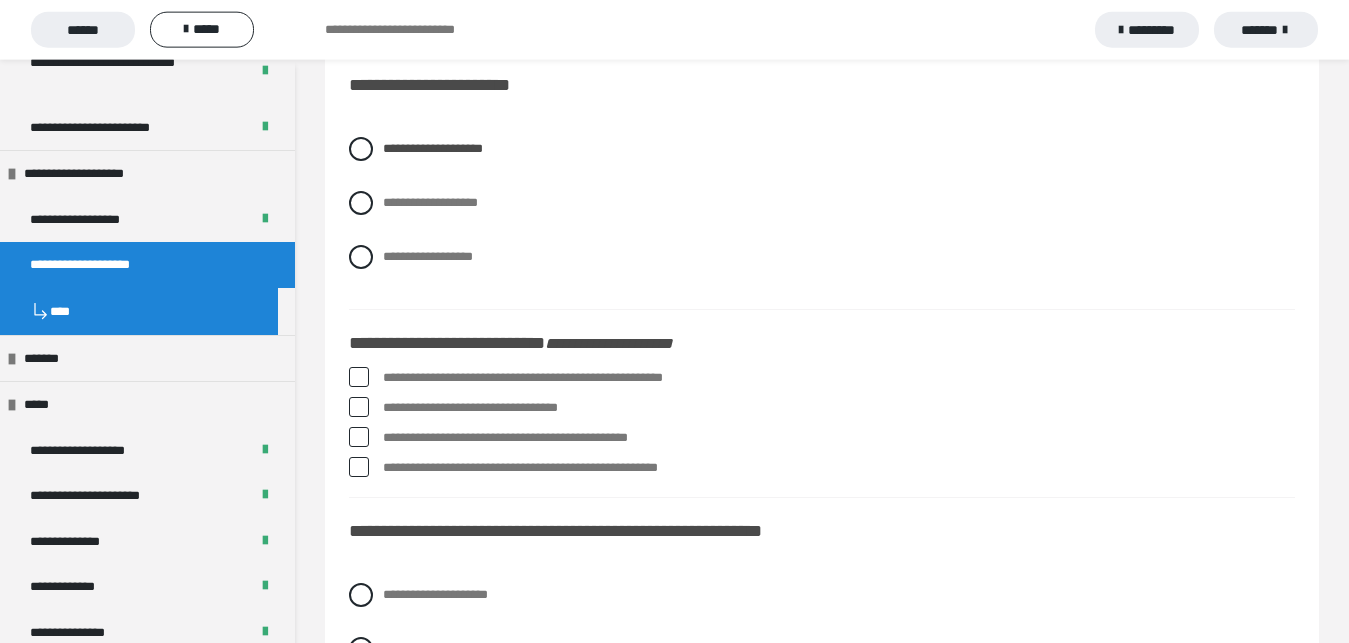 scroll, scrollTop: 1326, scrollLeft: 0, axis: vertical 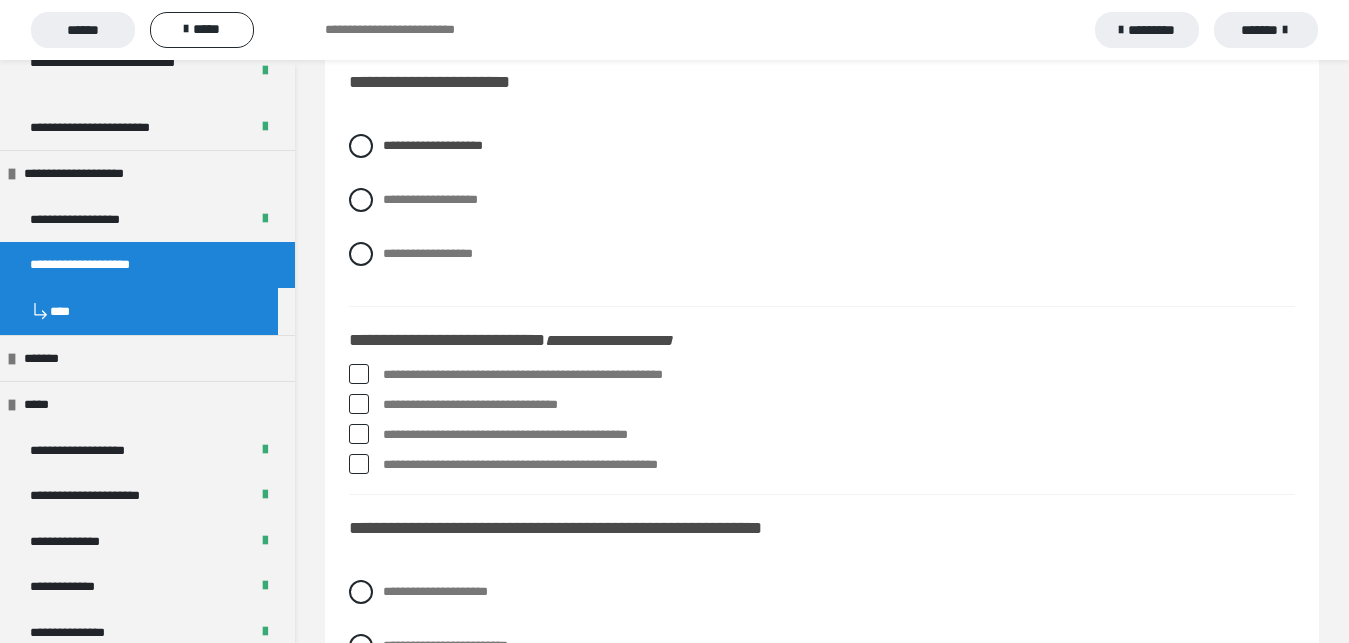 click at bounding box center [359, 374] 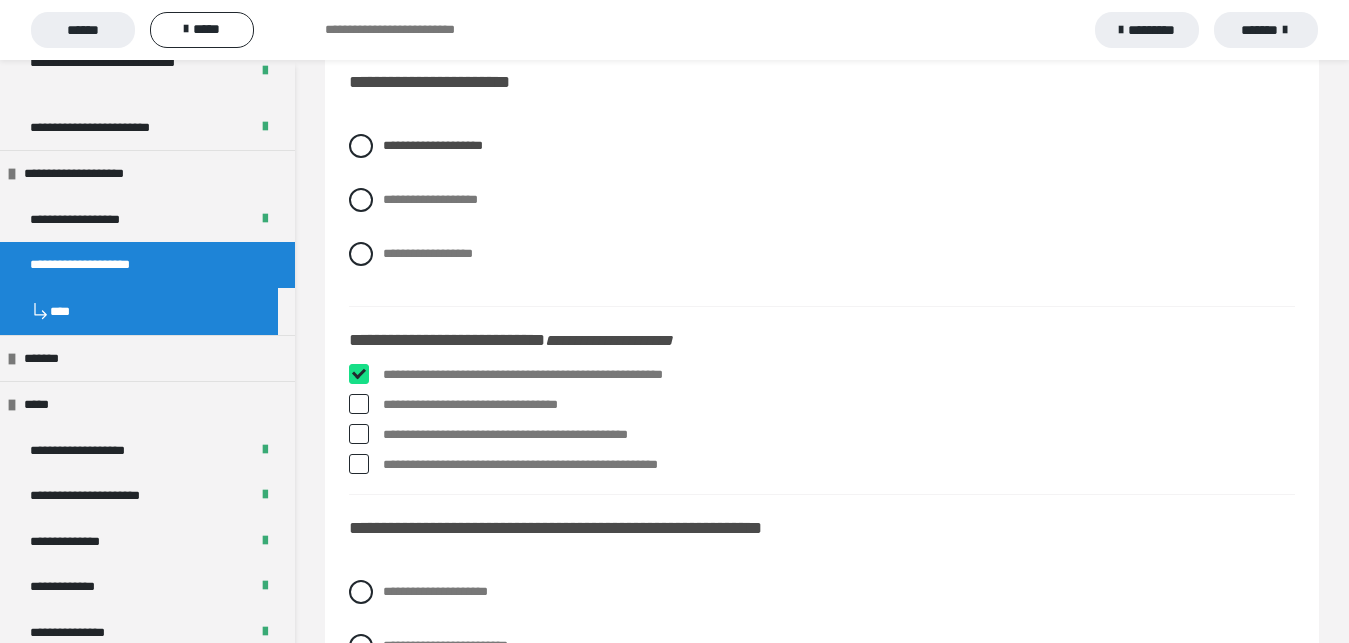 checkbox on "****" 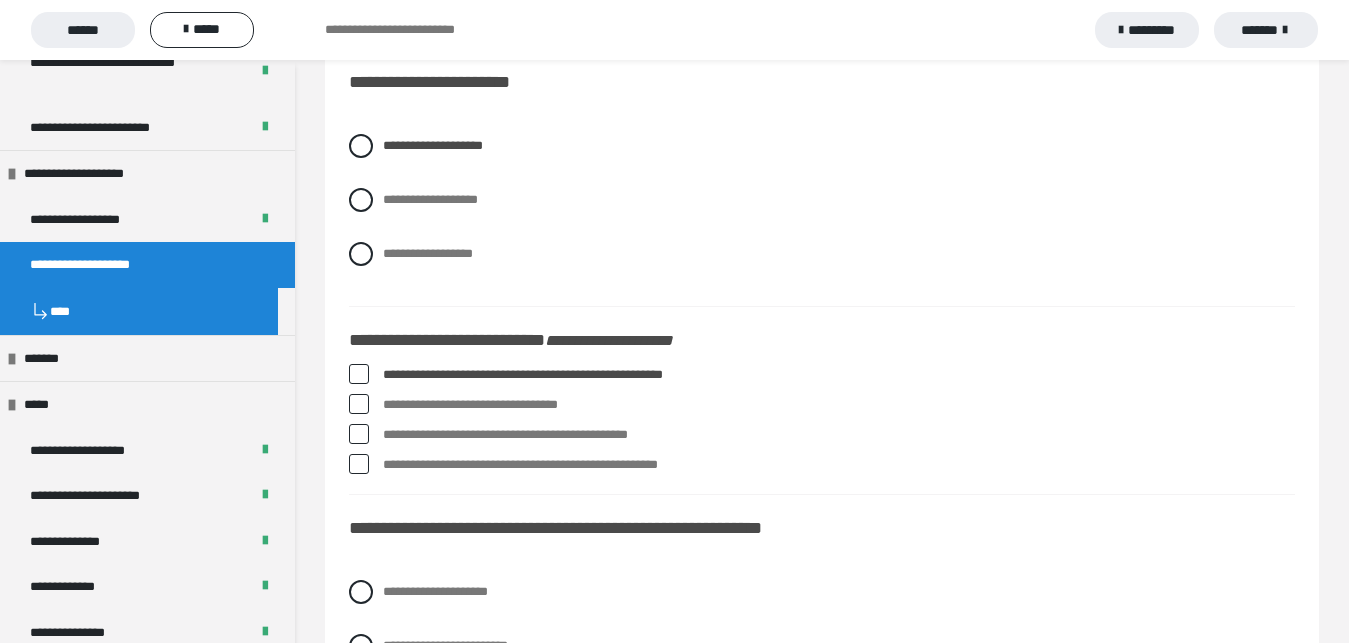 click at bounding box center [359, 404] 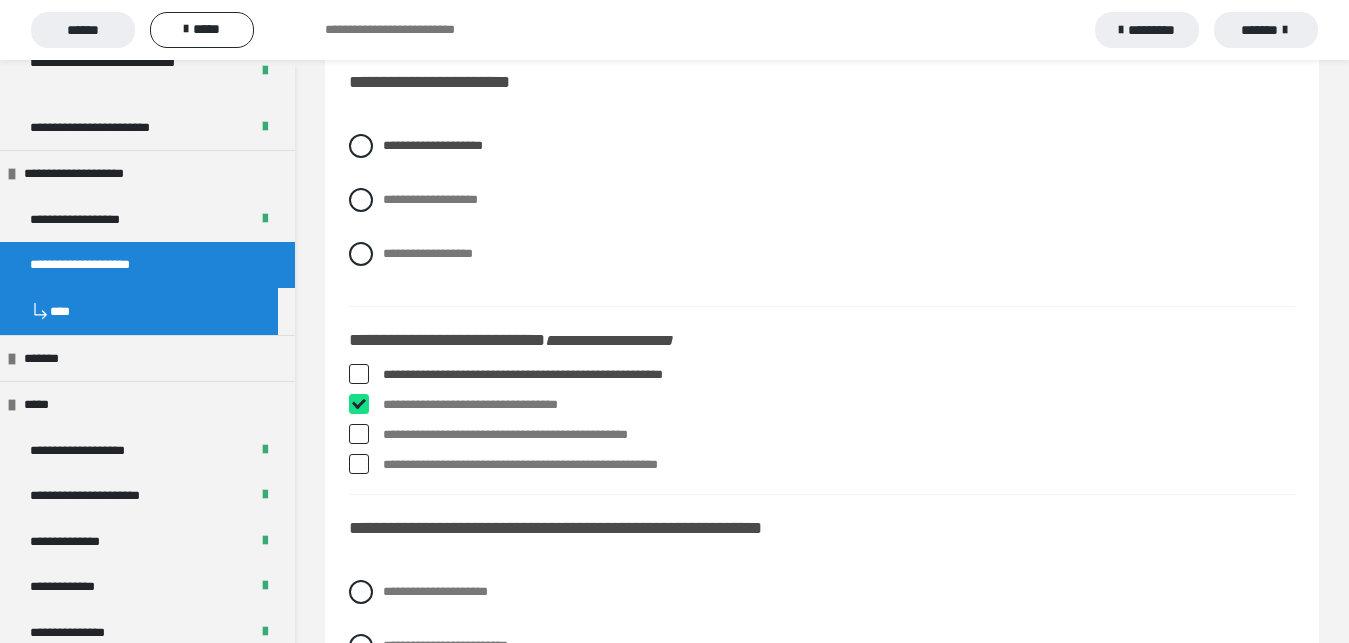 checkbox on "****" 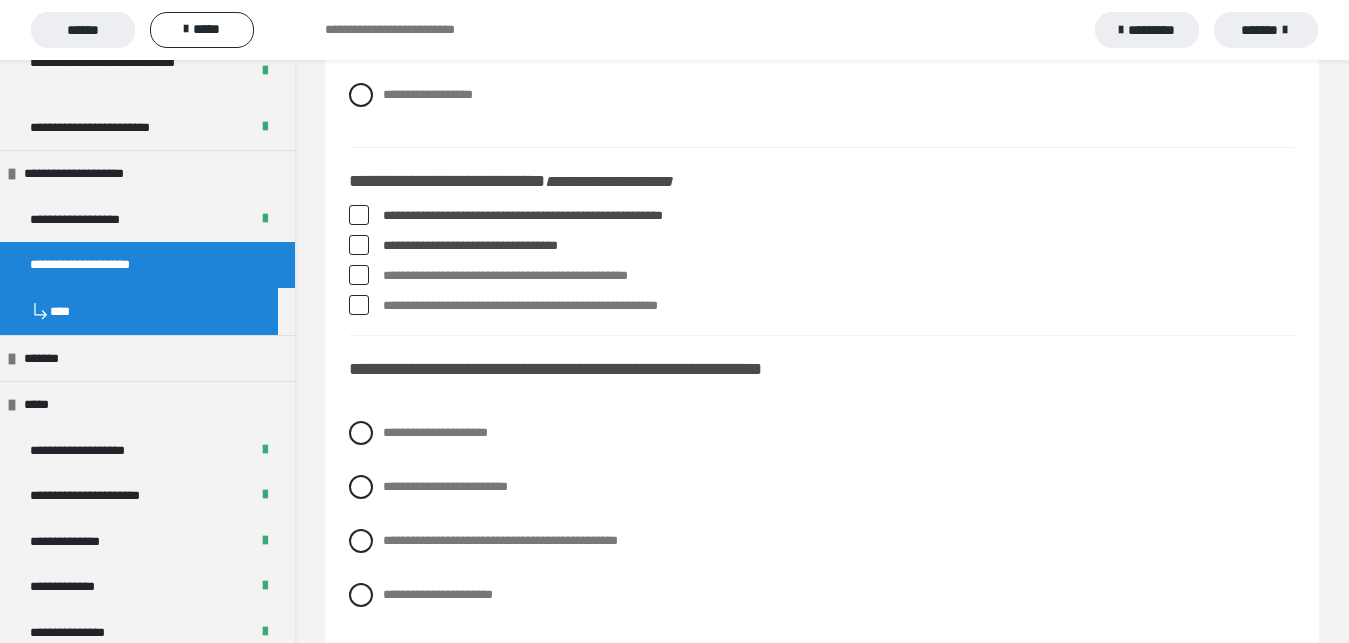scroll, scrollTop: 1530, scrollLeft: 0, axis: vertical 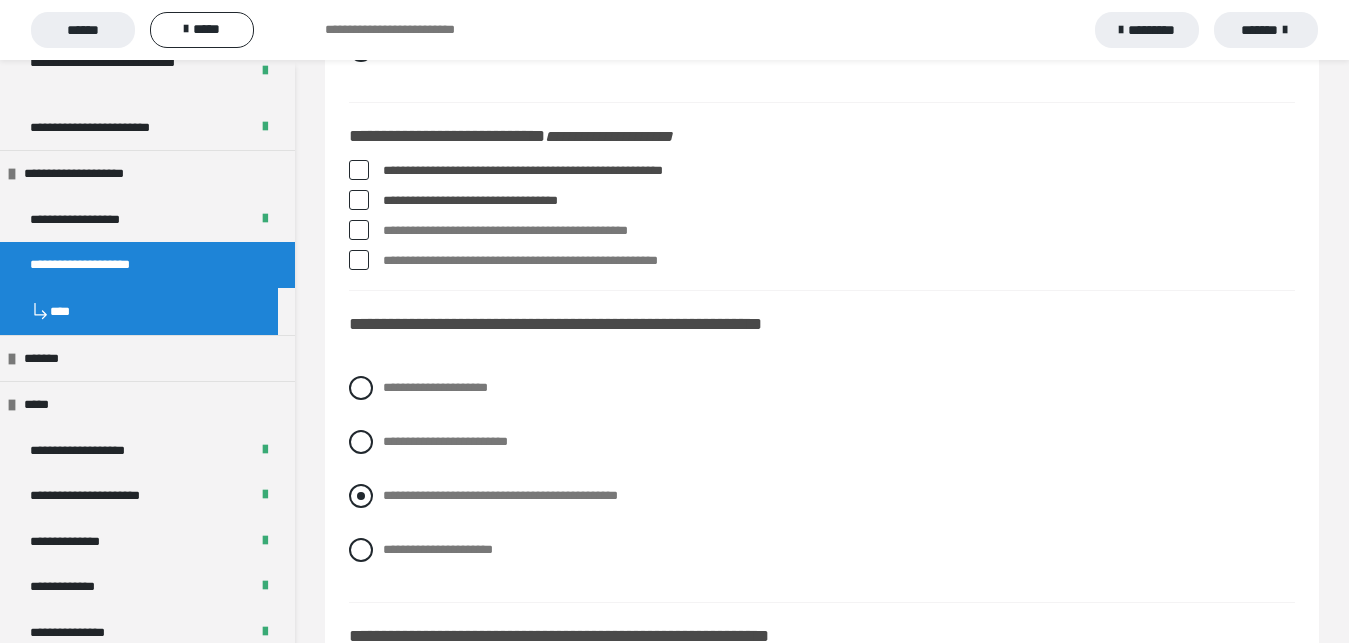 click at bounding box center (361, 496) 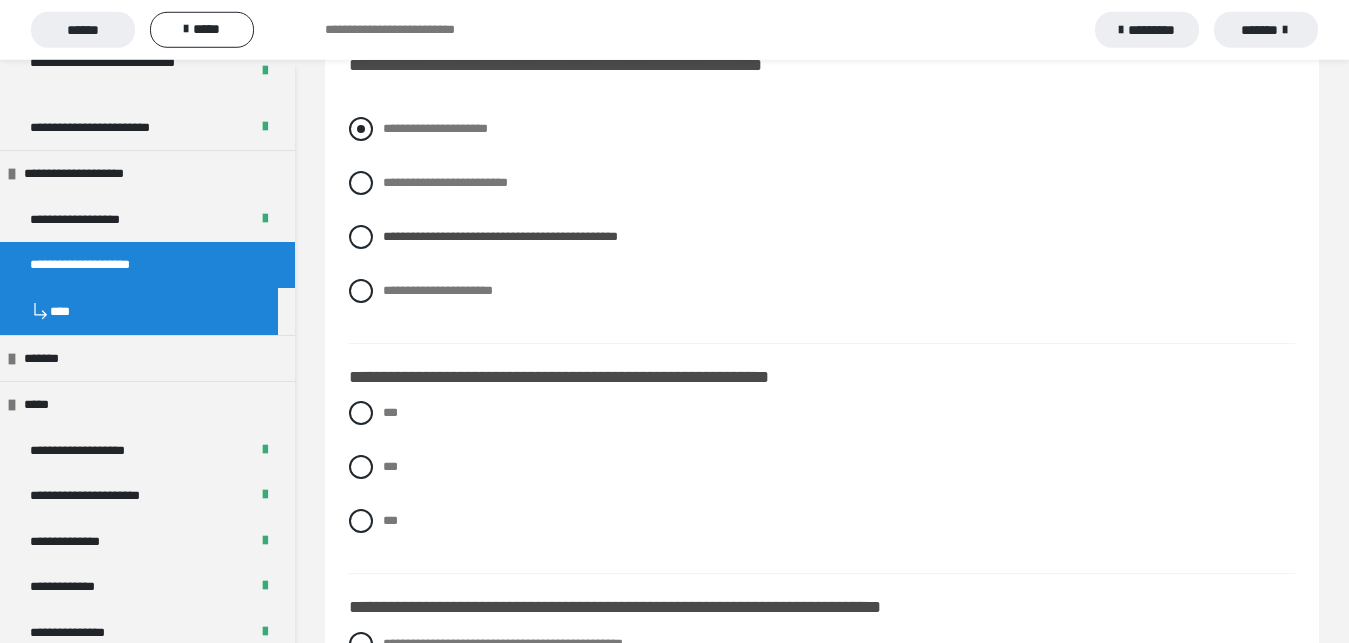 scroll, scrollTop: 1836, scrollLeft: 0, axis: vertical 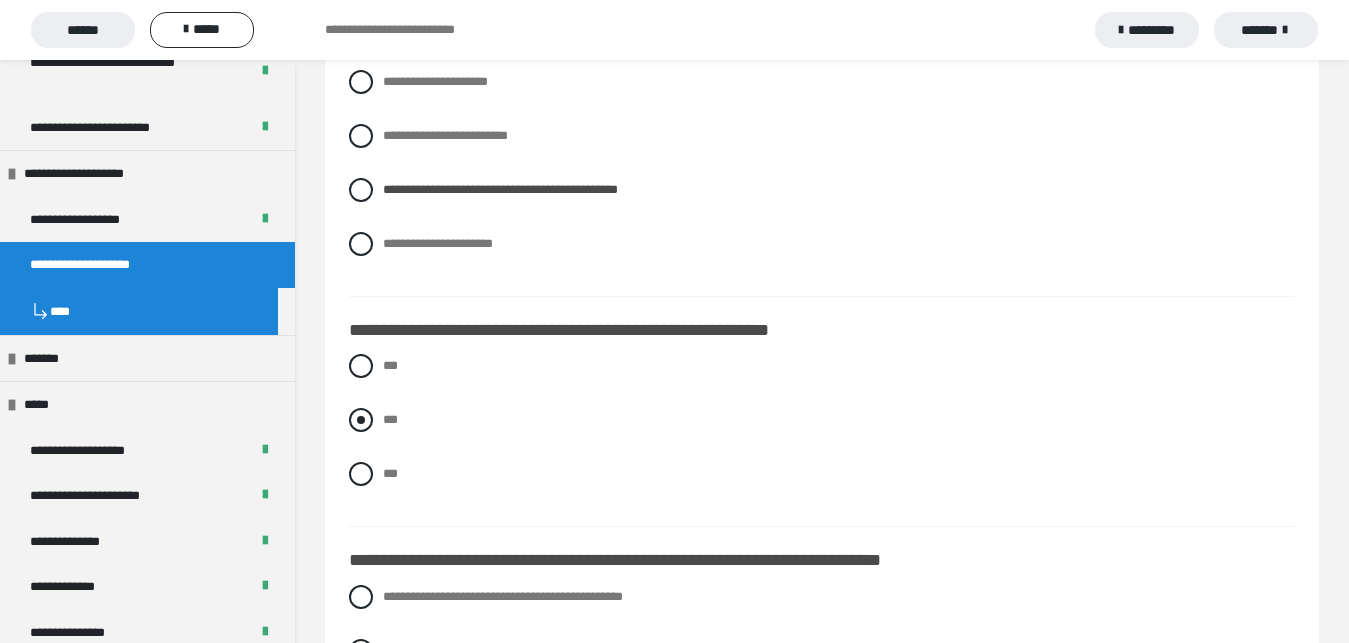 click at bounding box center [361, 420] 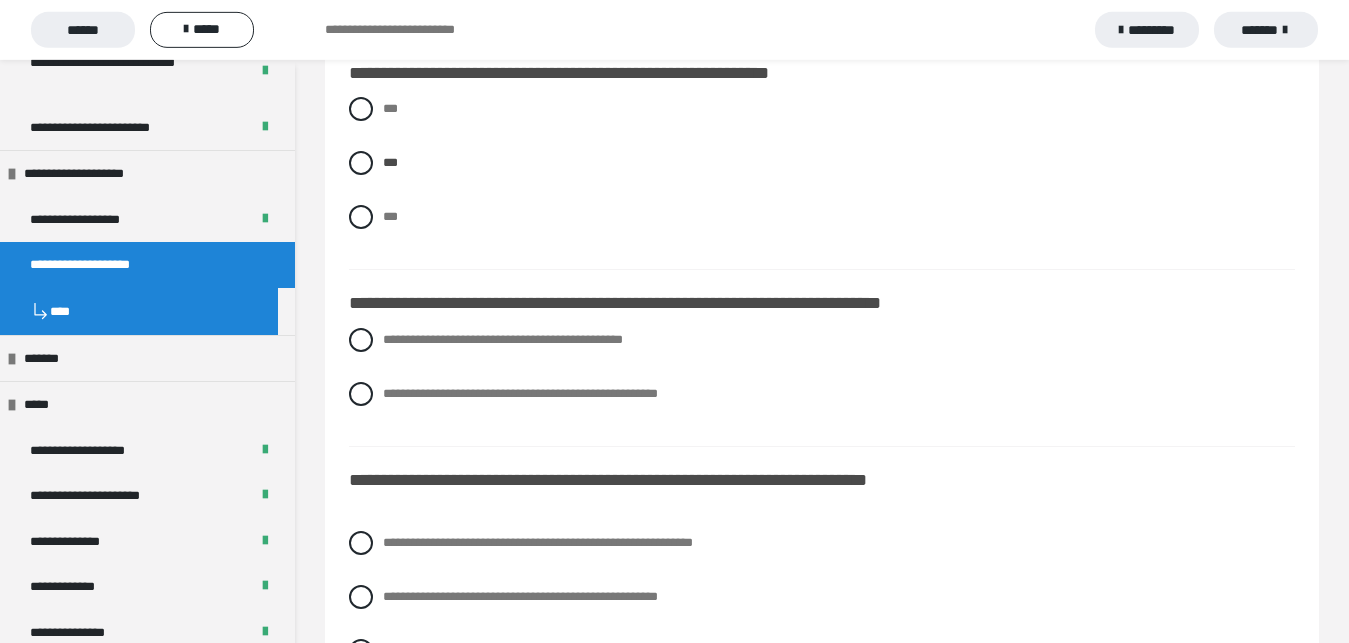 scroll, scrollTop: 2142, scrollLeft: 0, axis: vertical 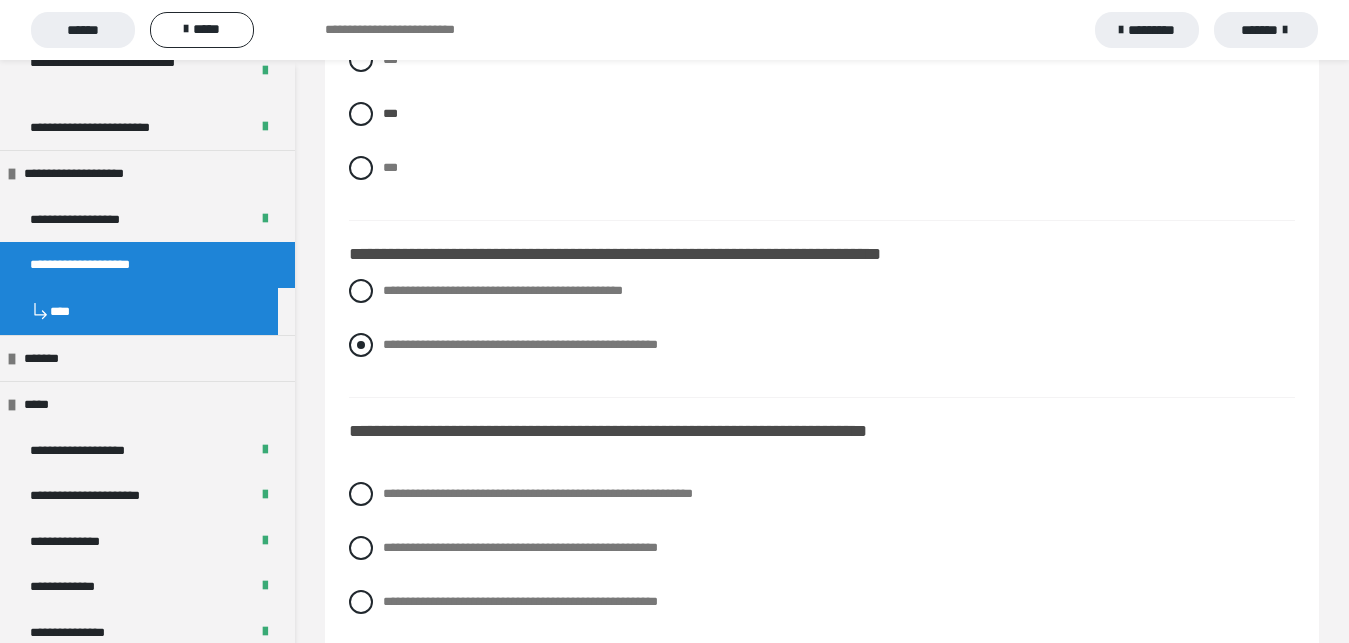 click at bounding box center [361, 345] 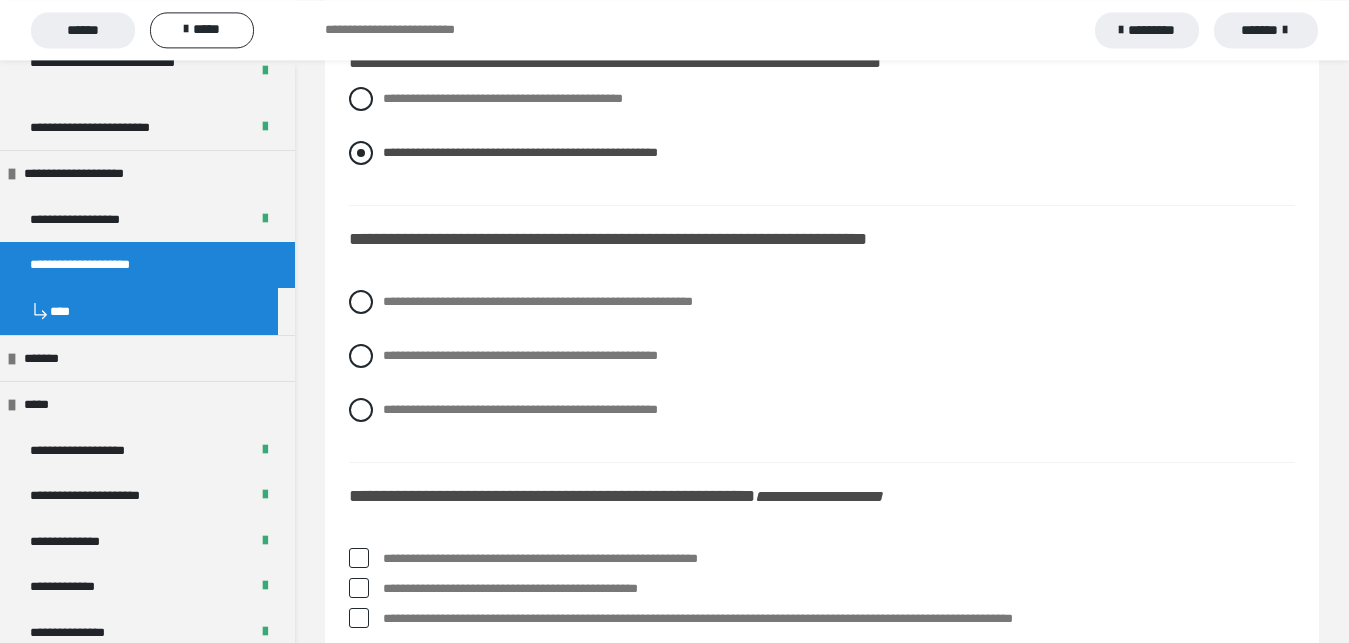 scroll, scrollTop: 2346, scrollLeft: 0, axis: vertical 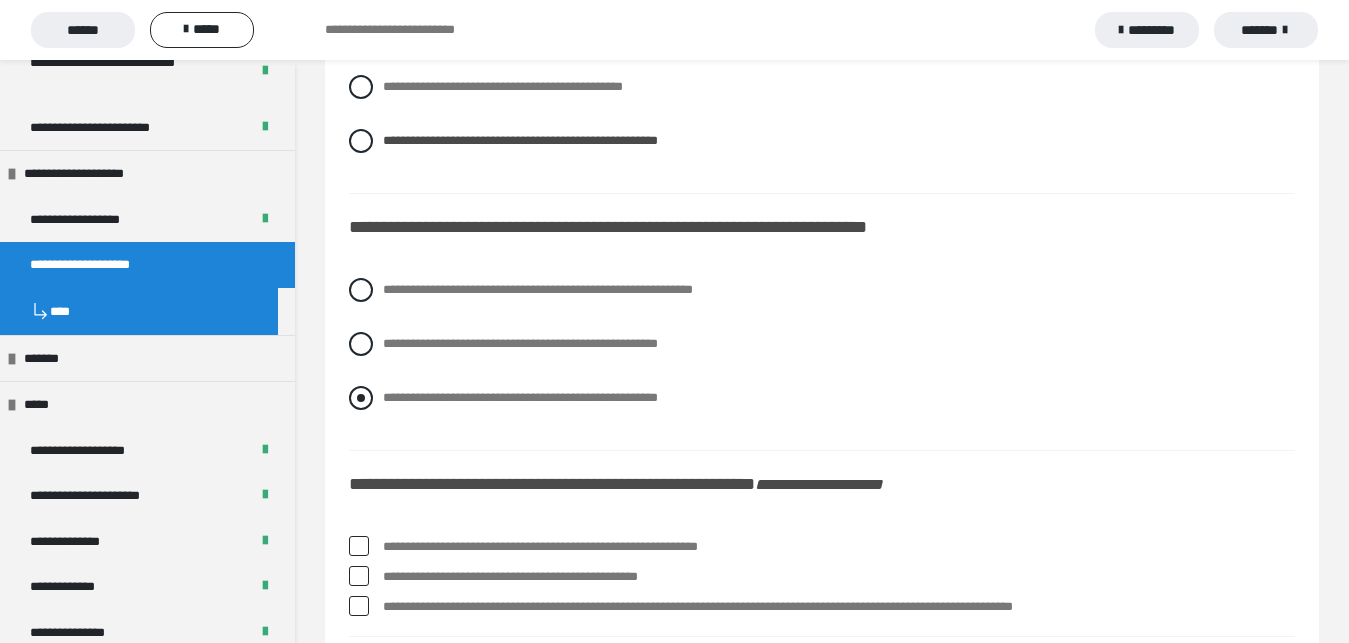 click at bounding box center (361, 398) 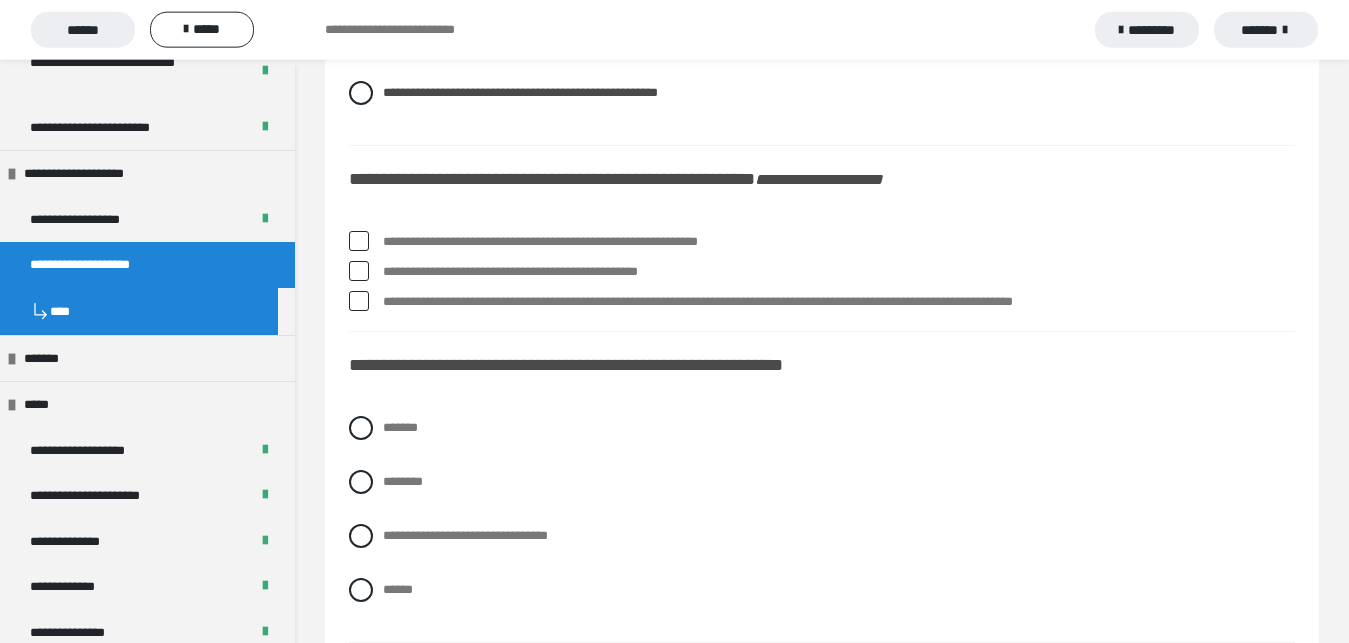 scroll, scrollTop: 2652, scrollLeft: 0, axis: vertical 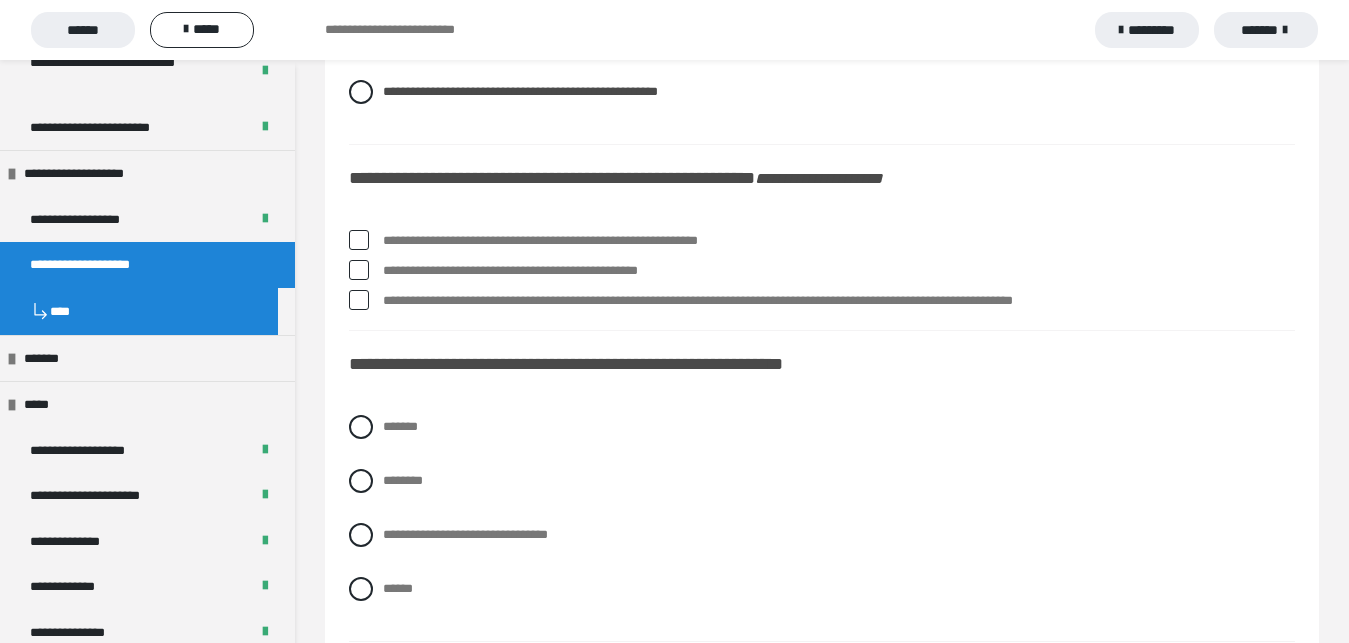 click at bounding box center (359, 240) 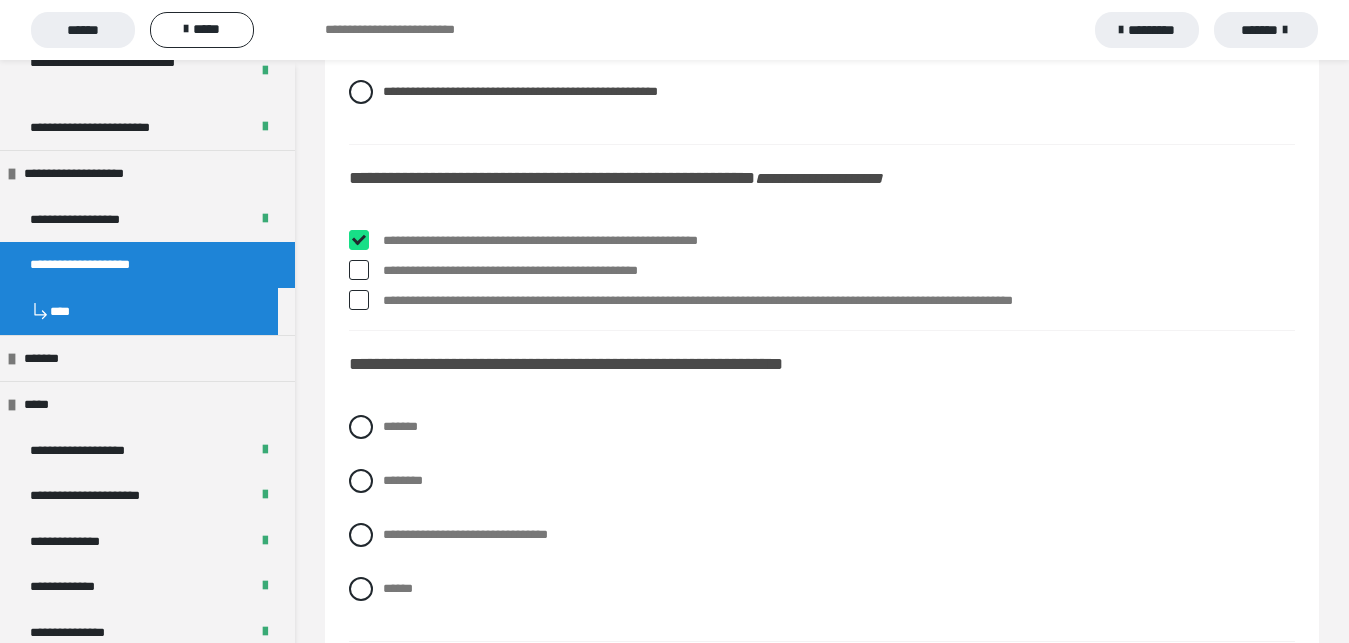 checkbox on "****" 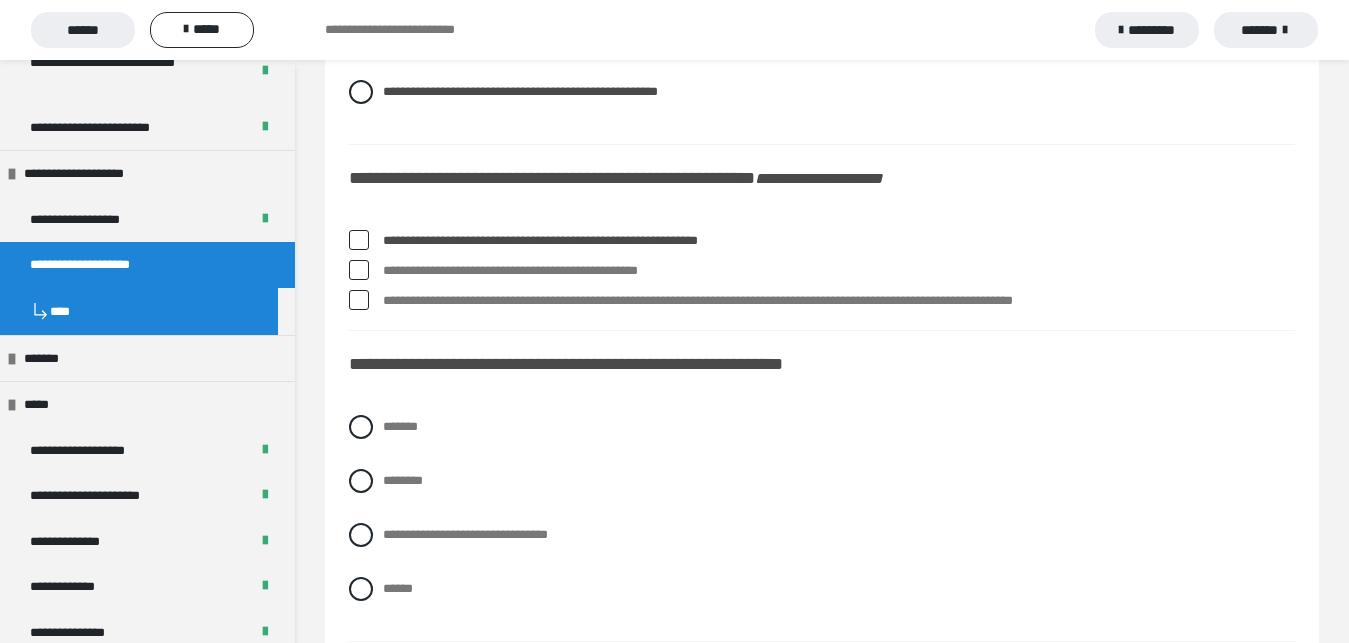 click at bounding box center [359, 270] 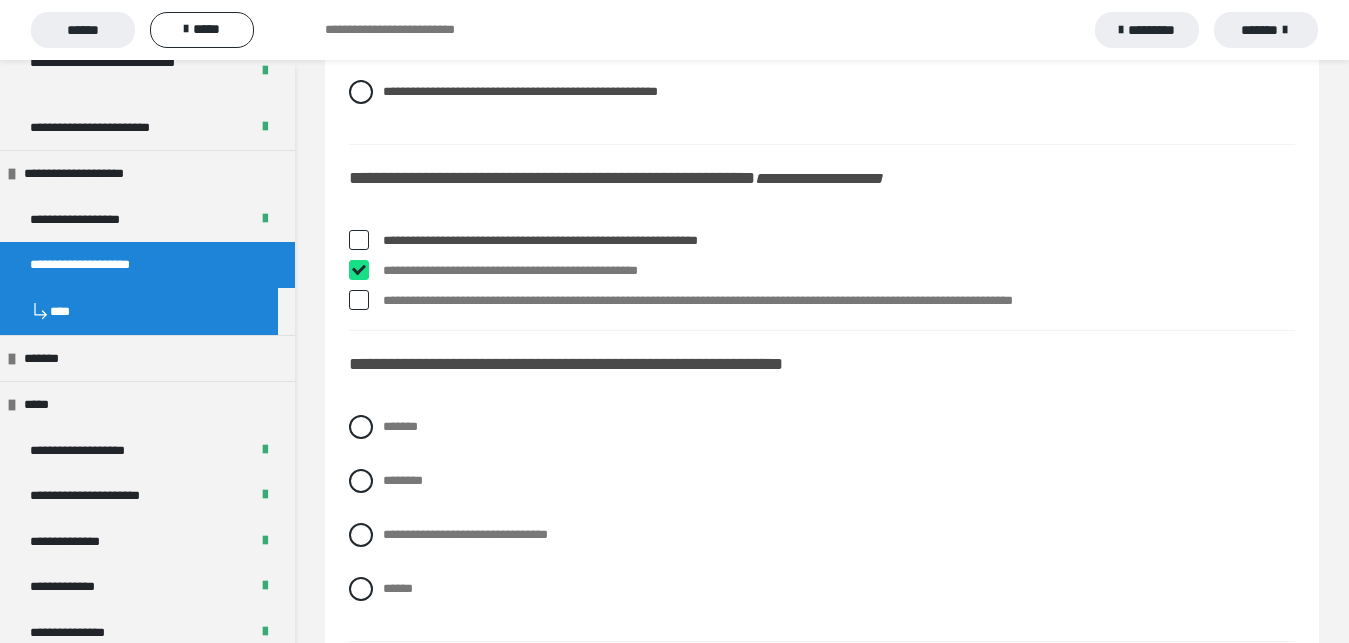 checkbox on "****" 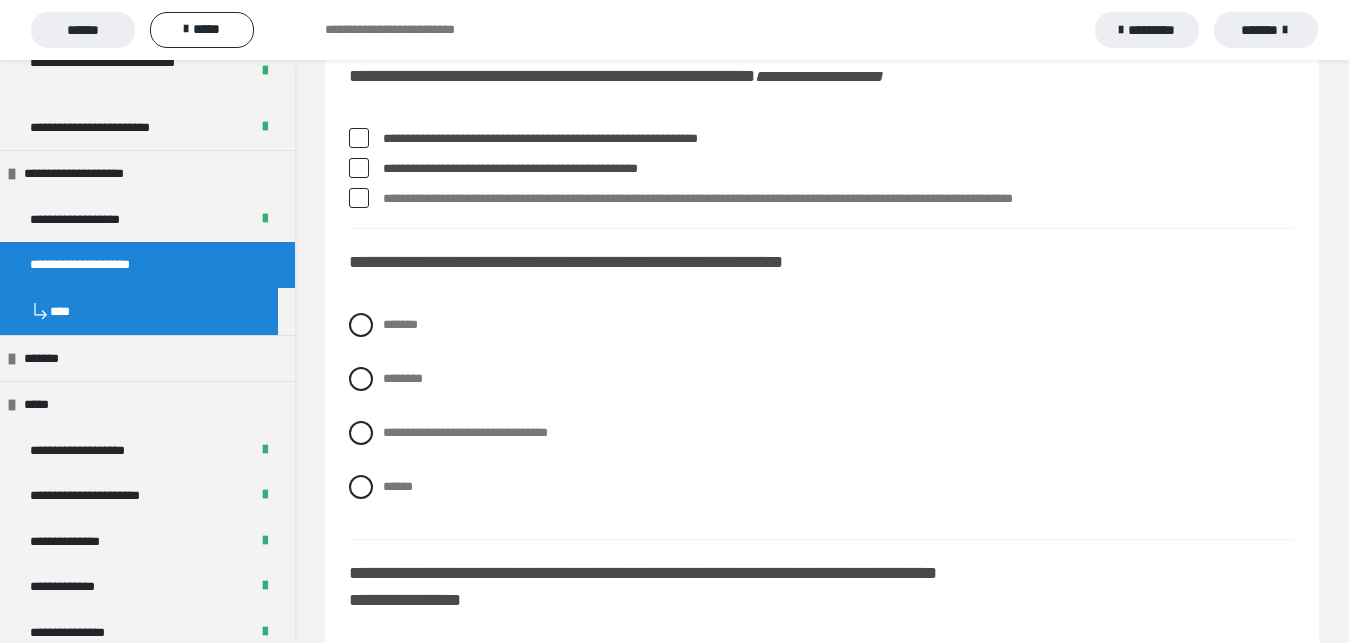 scroll, scrollTop: 2856, scrollLeft: 0, axis: vertical 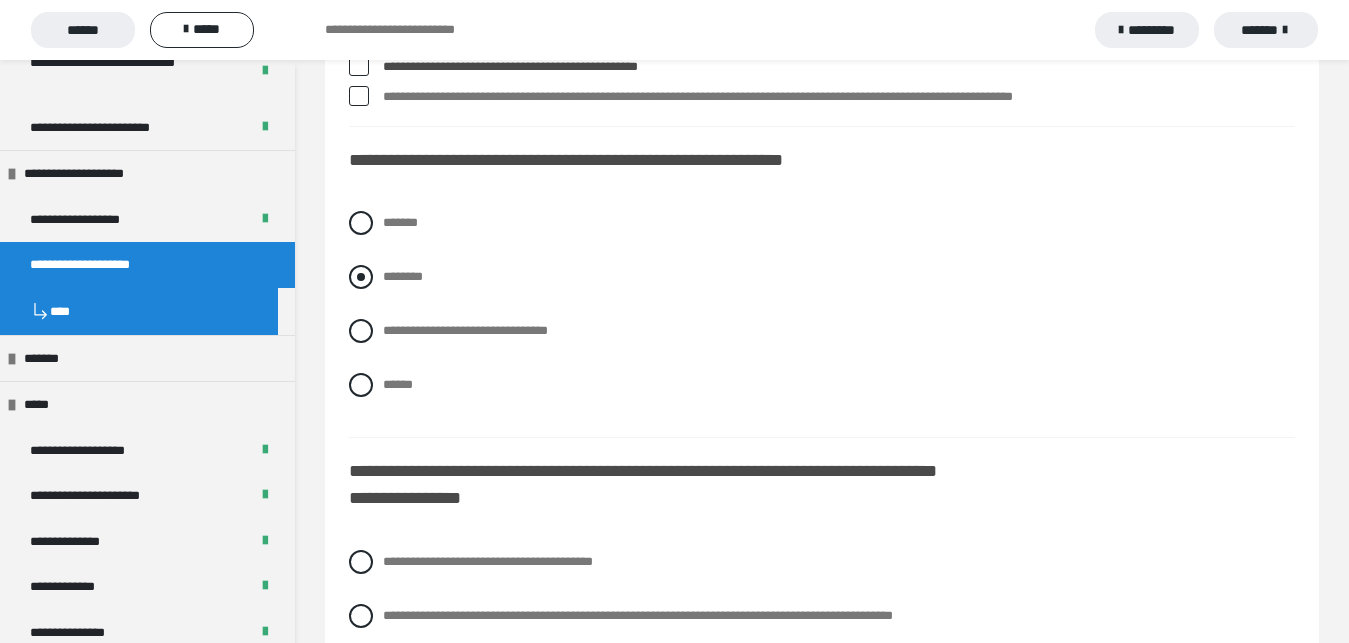click at bounding box center (361, 277) 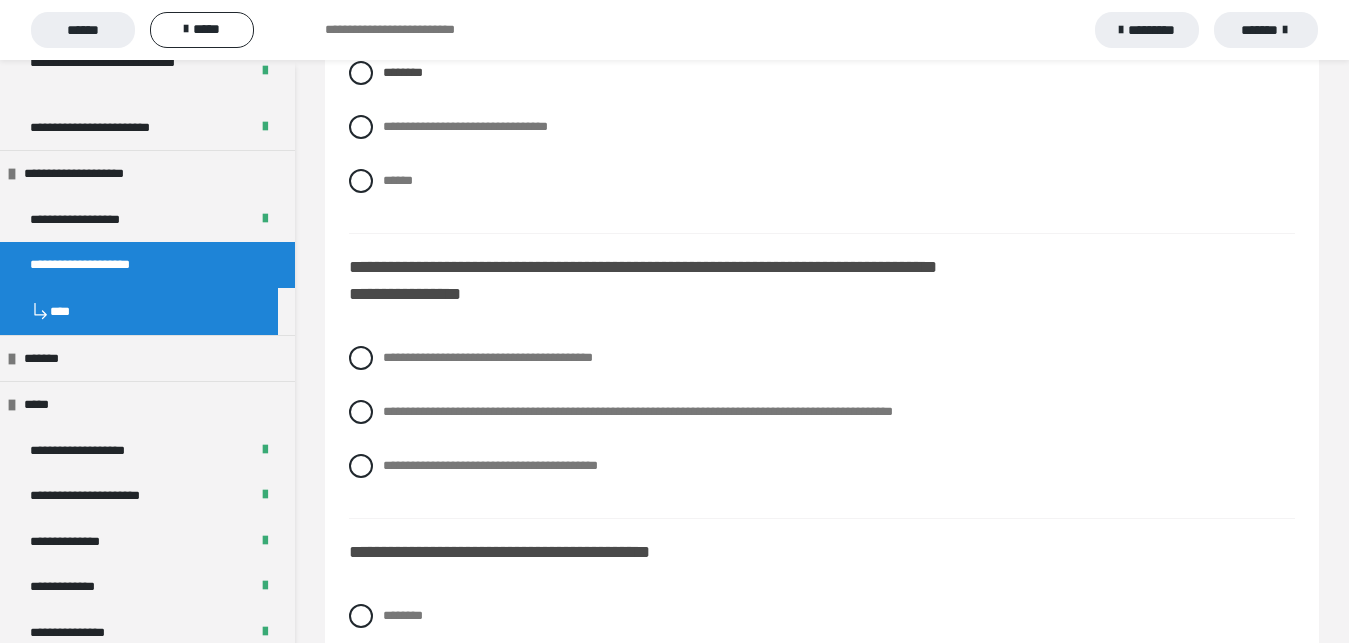scroll, scrollTop: 3162, scrollLeft: 0, axis: vertical 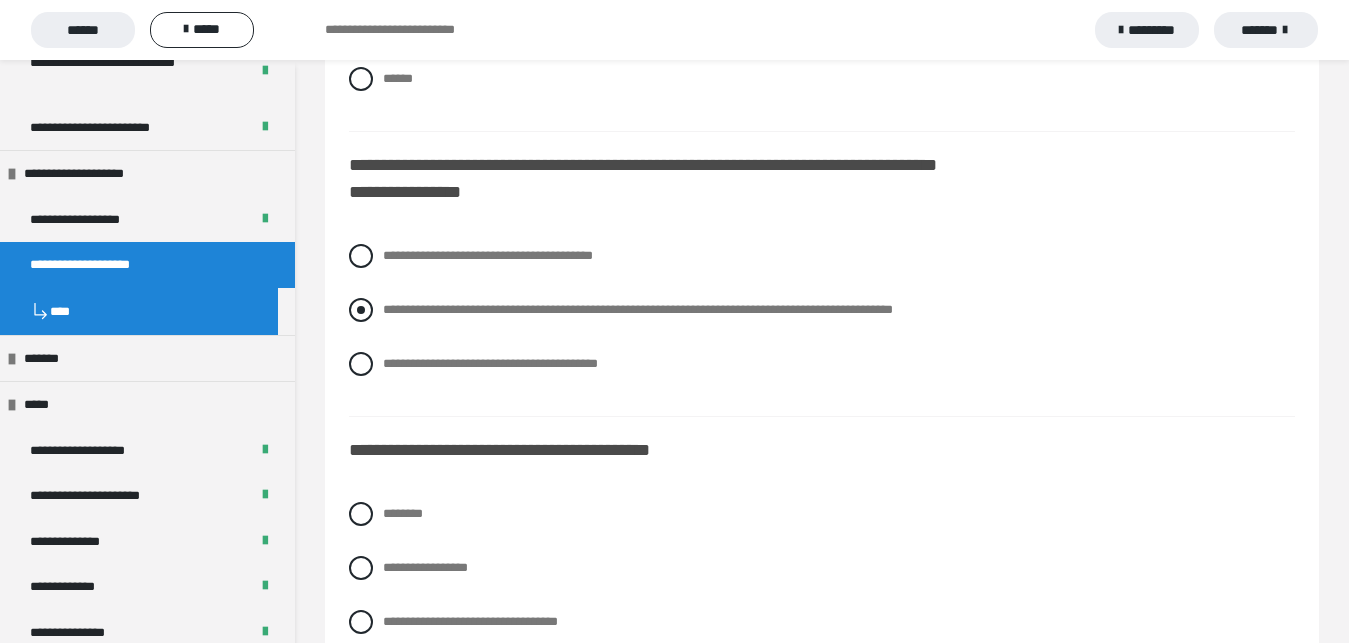 click at bounding box center [361, 310] 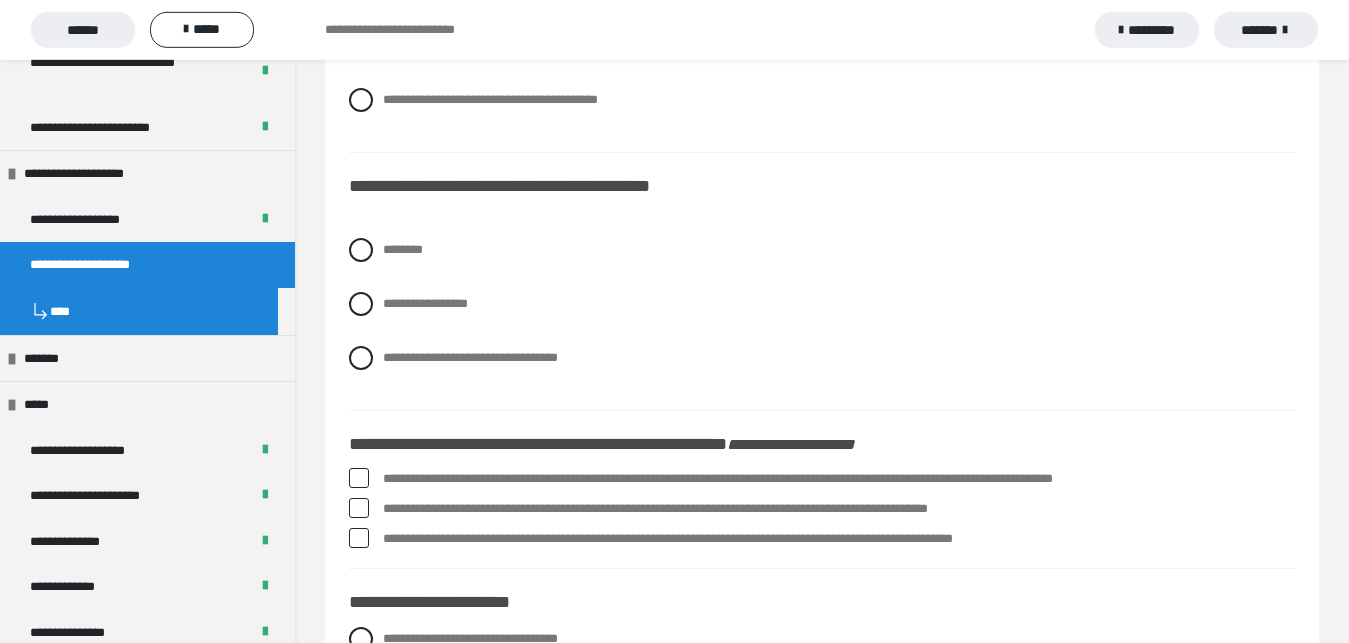 scroll, scrollTop: 3468, scrollLeft: 0, axis: vertical 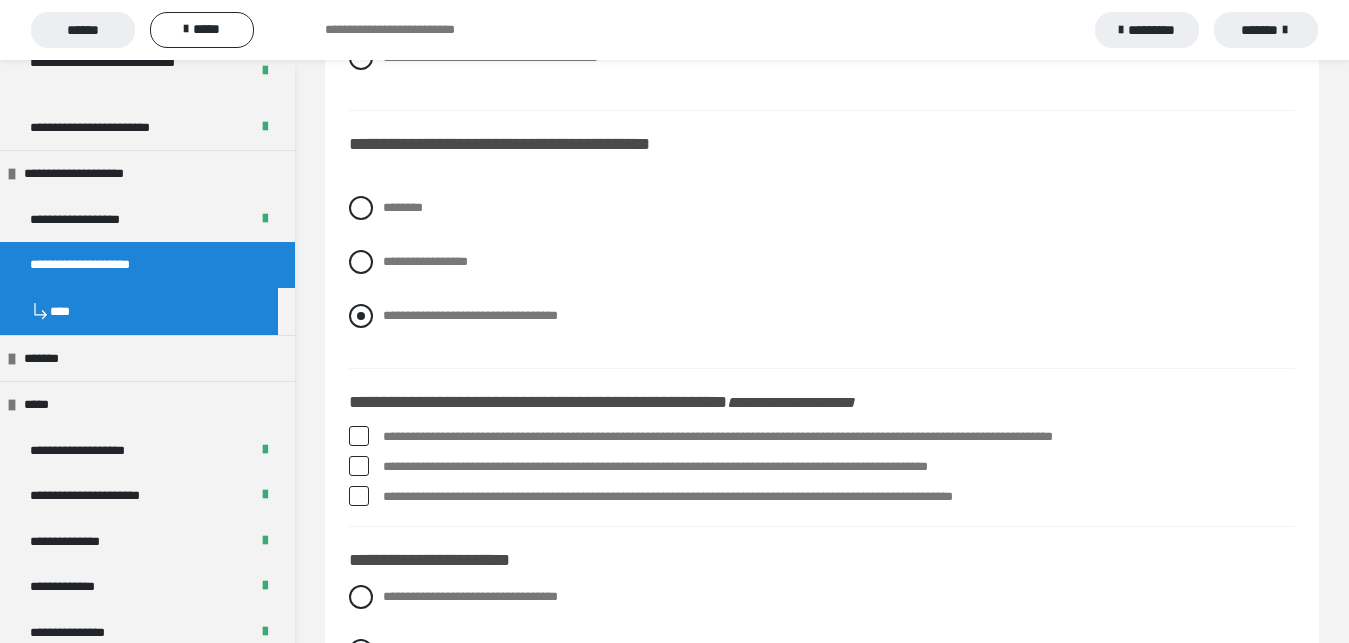 click at bounding box center (361, 316) 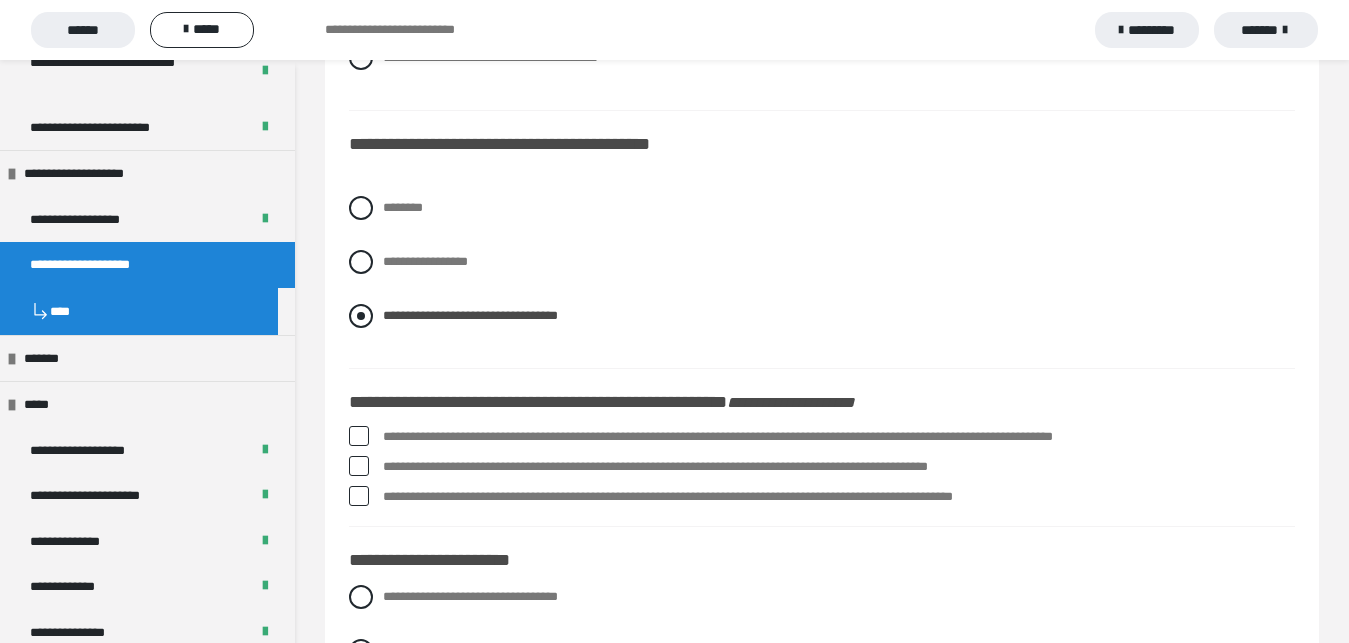 scroll, scrollTop: 3570, scrollLeft: 0, axis: vertical 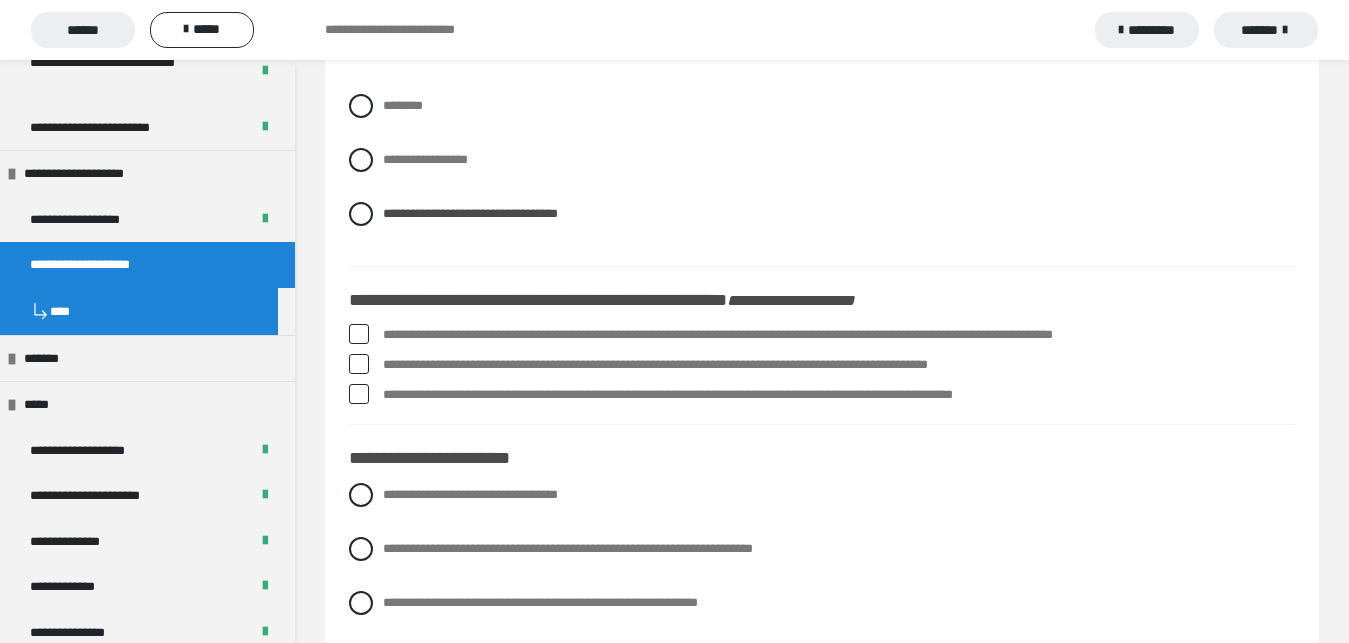 click at bounding box center [359, 394] 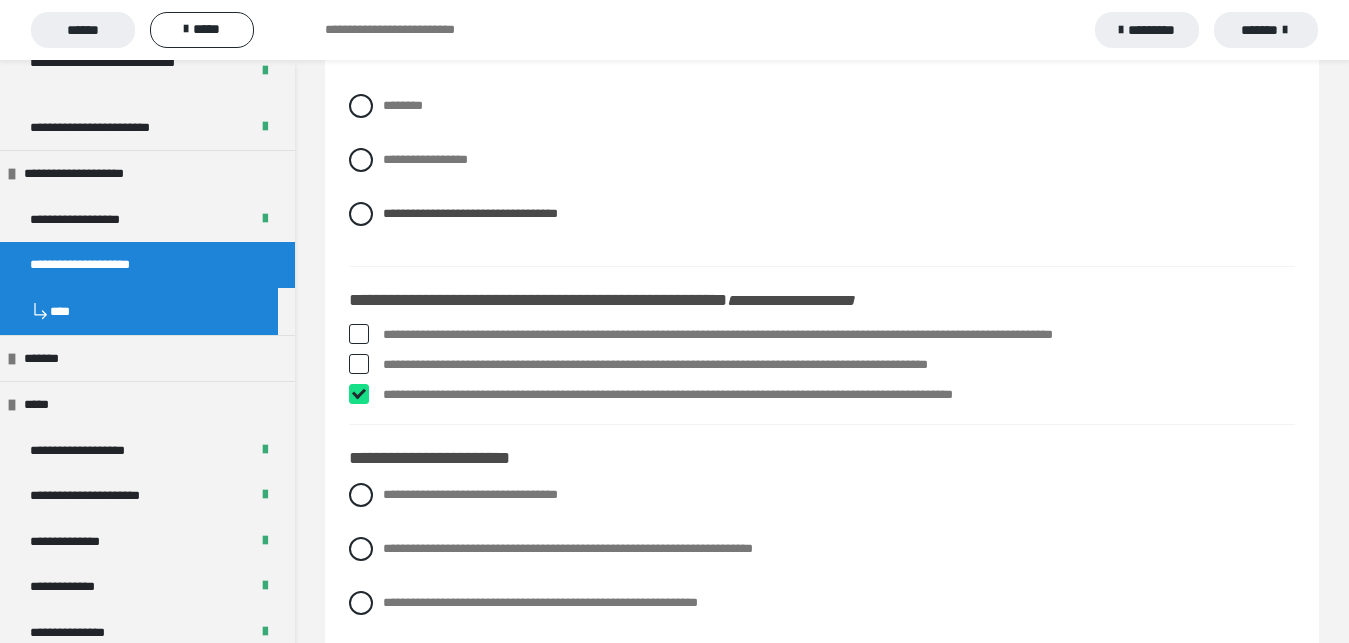 checkbox on "****" 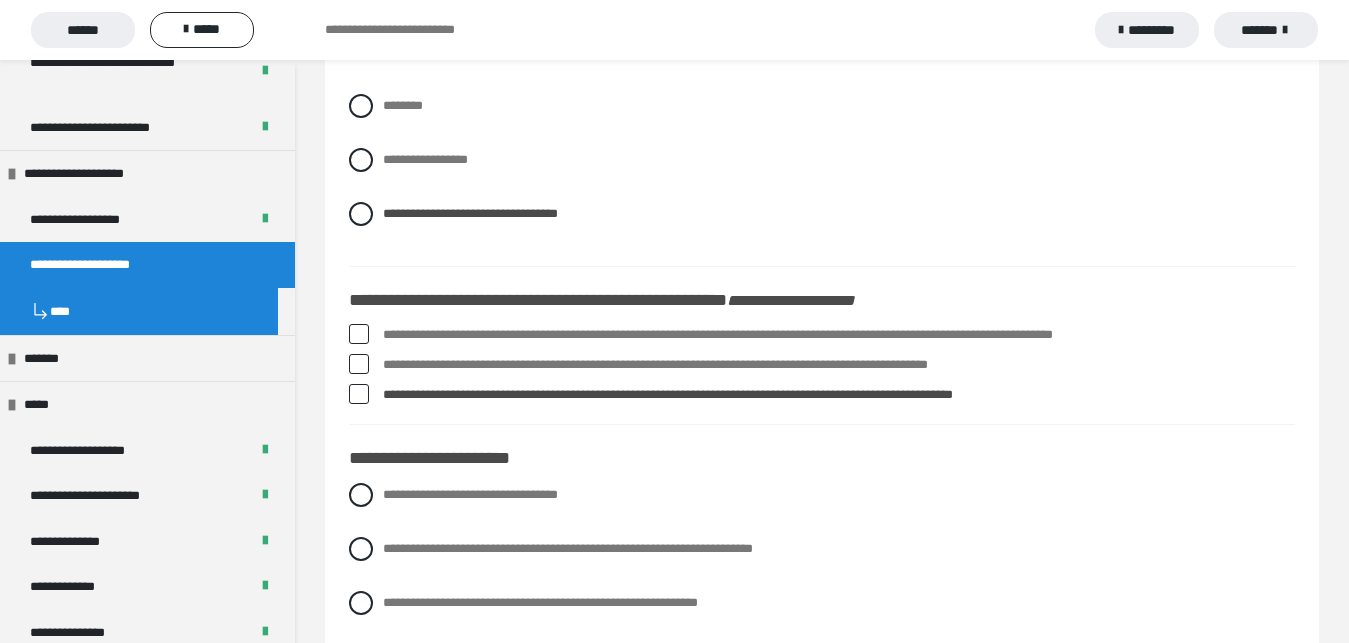 click at bounding box center (359, 334) 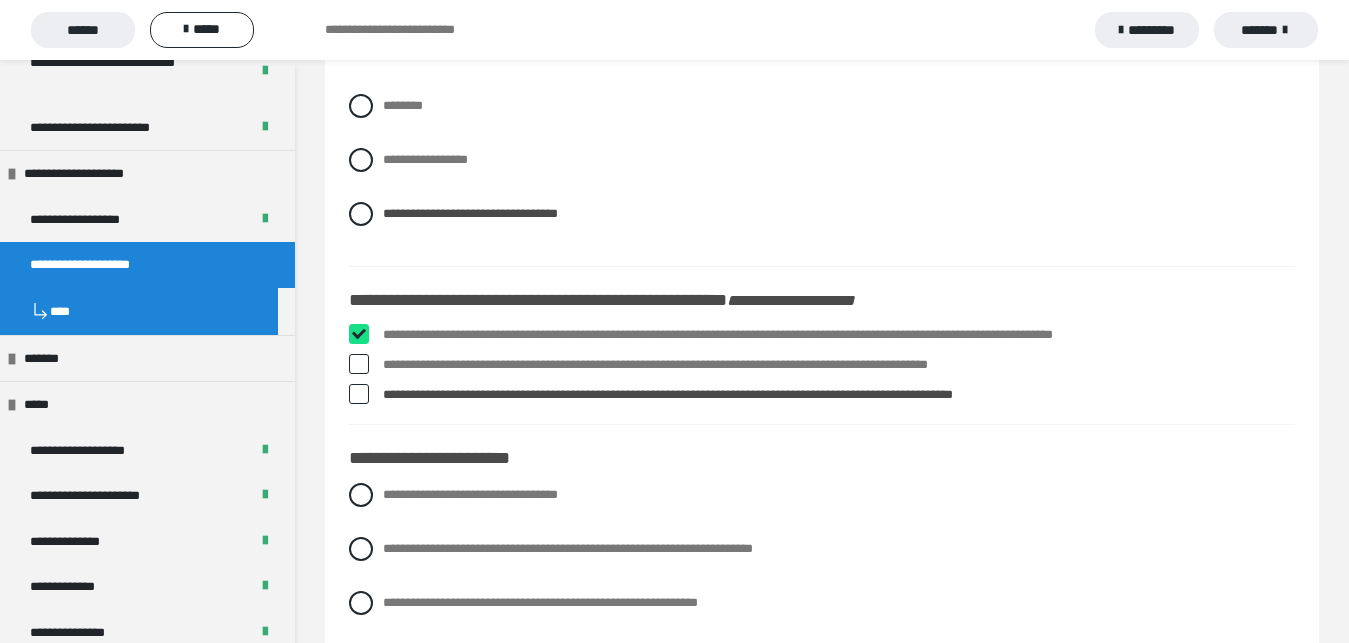 checkbox on "****" 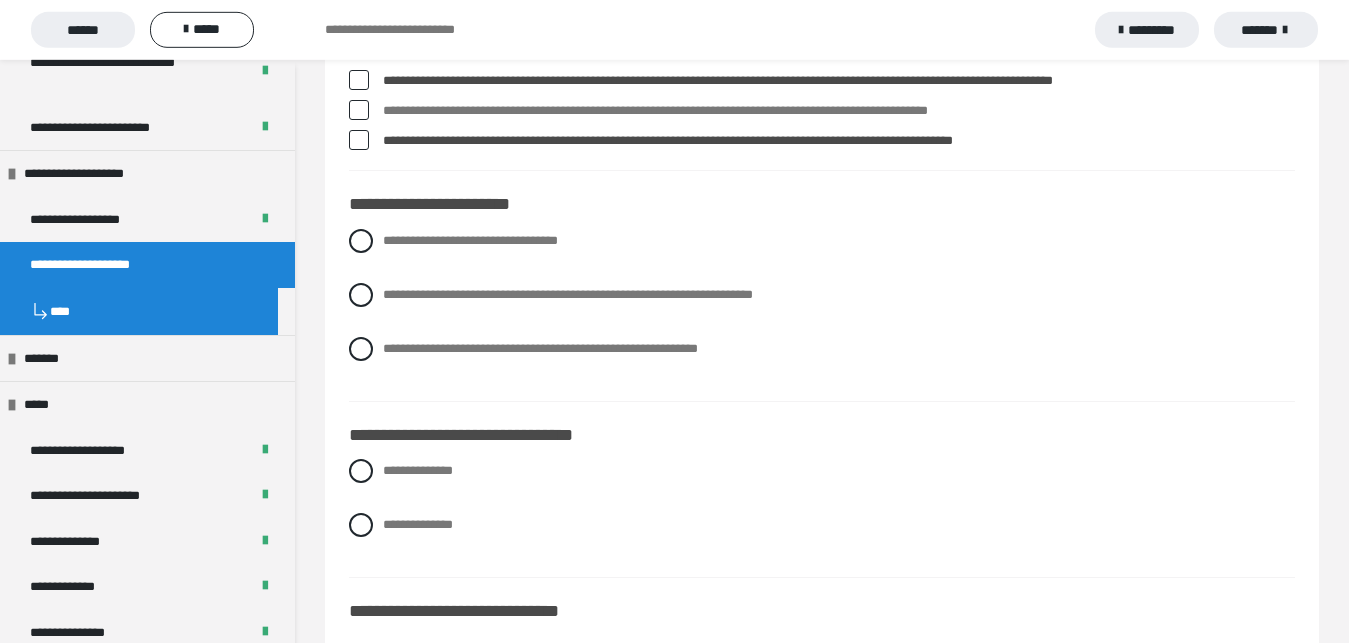 scroll, scrollTop: 3876, scrollLeft: 0, axis: vertical 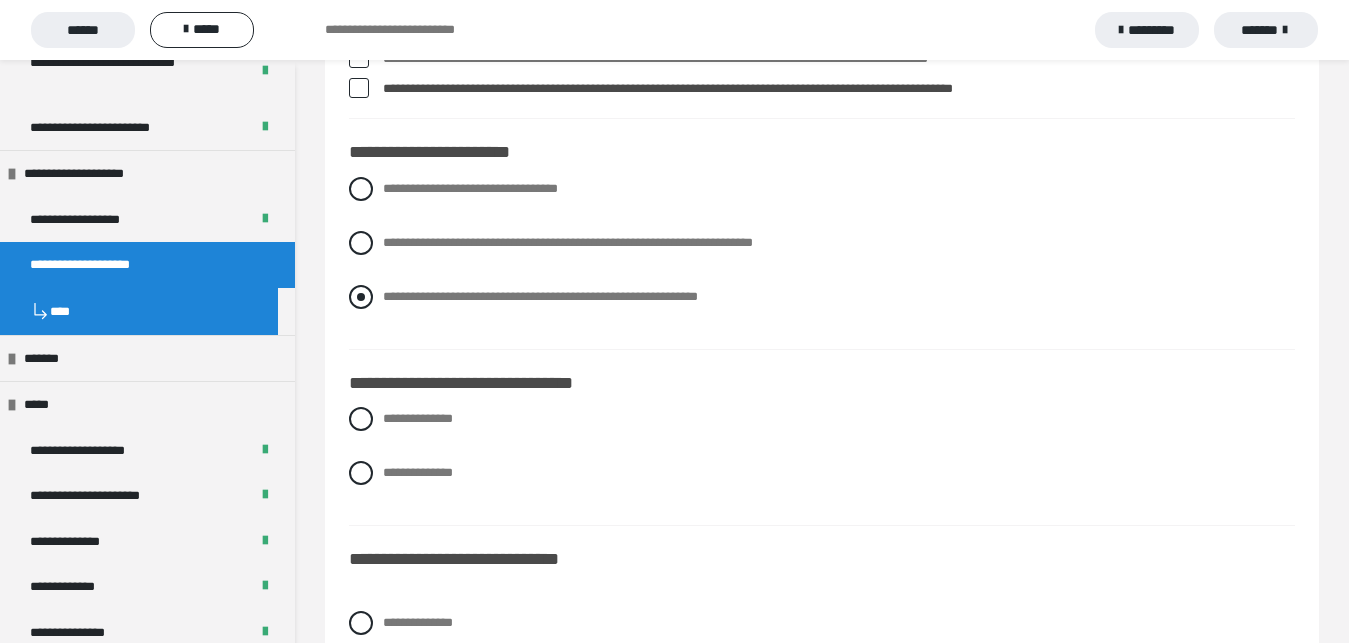 click at bounding box center [361, 297] 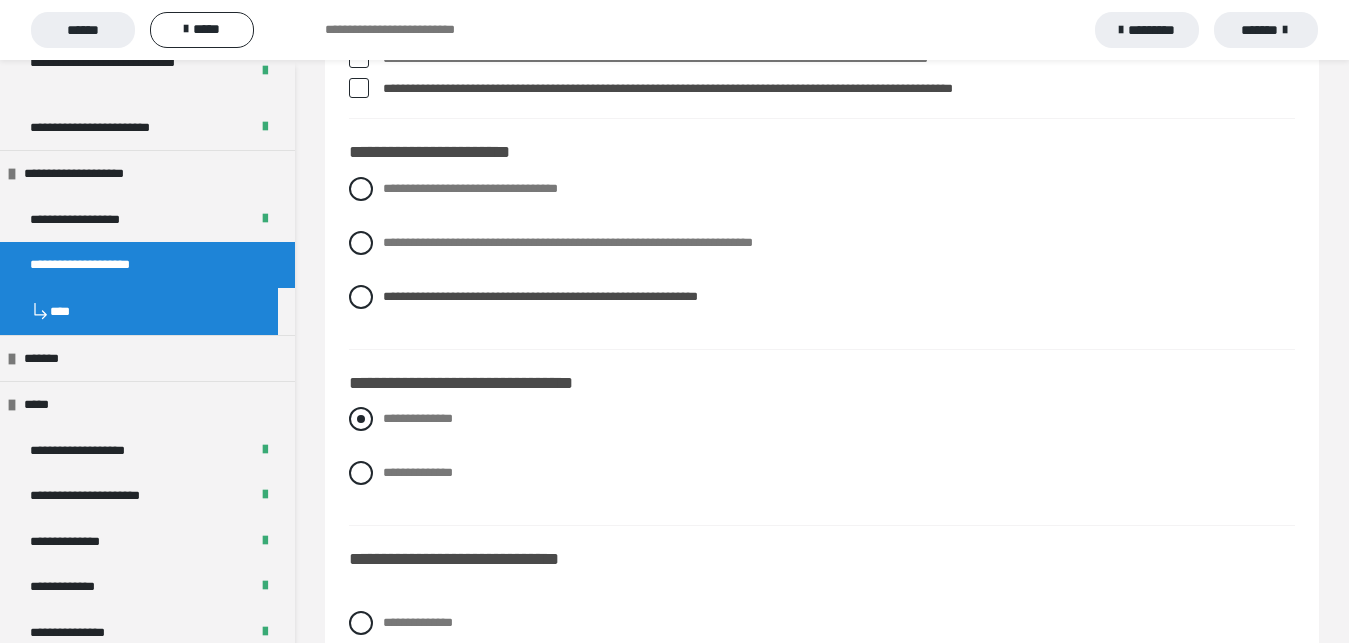 click at bounding box center [361, 419] 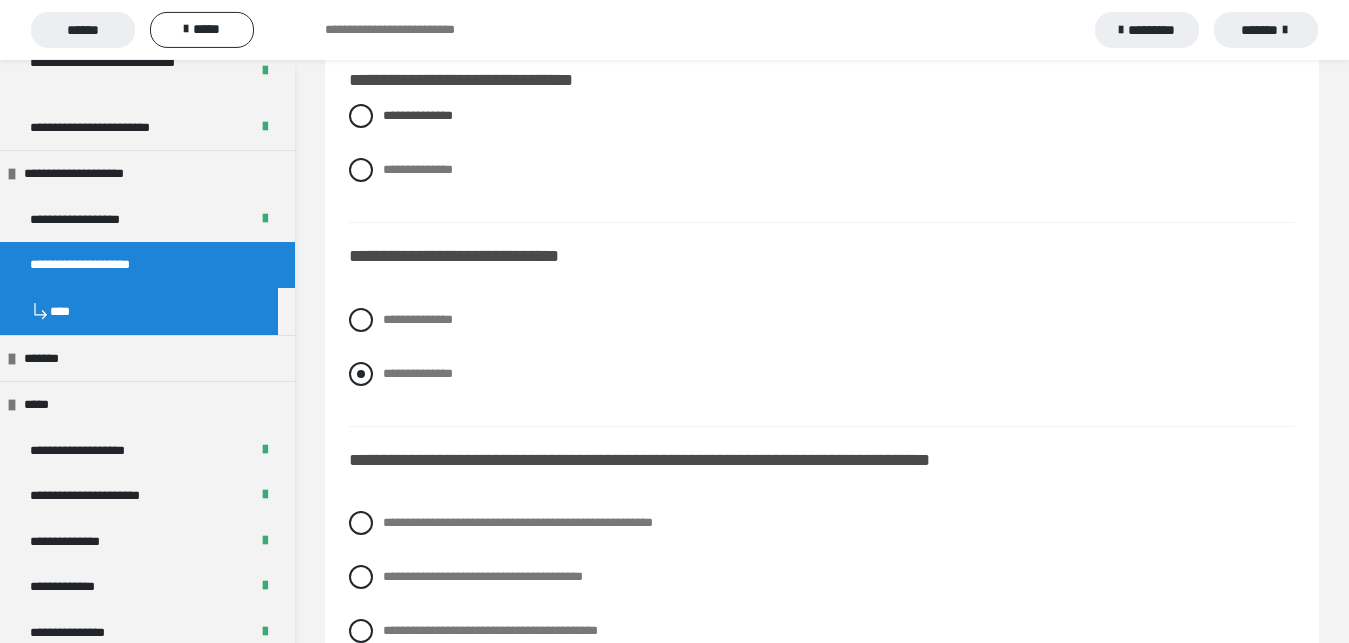 scroll, scrollTop: 4182, scrollLeft: 0, axis: vertical 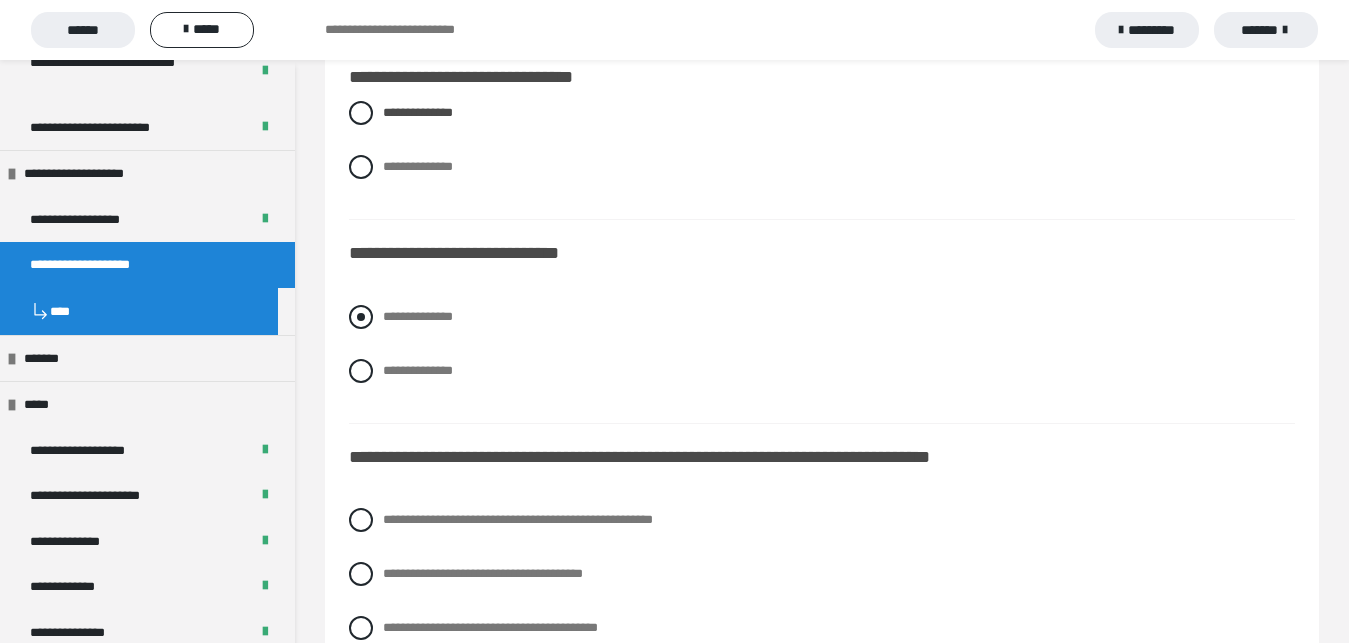 click at bounding box center [361, 317] 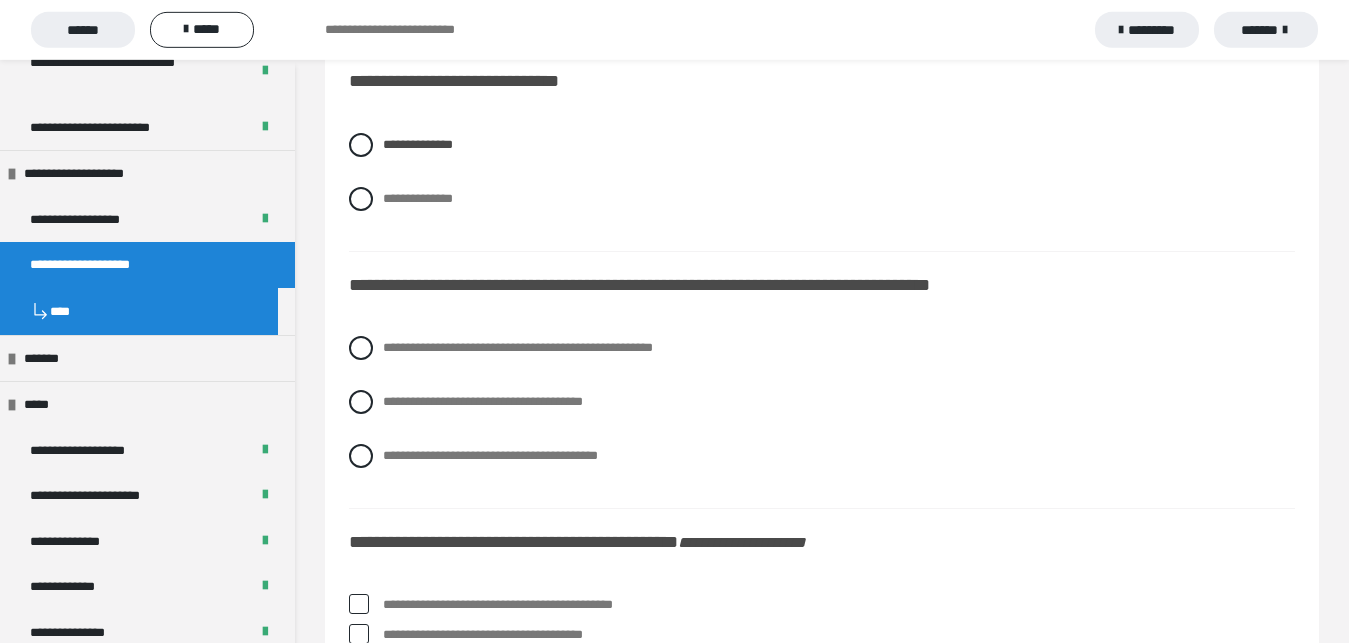 scroll, scrollTop: 4386, scrollLeft: 0, axis: vertical 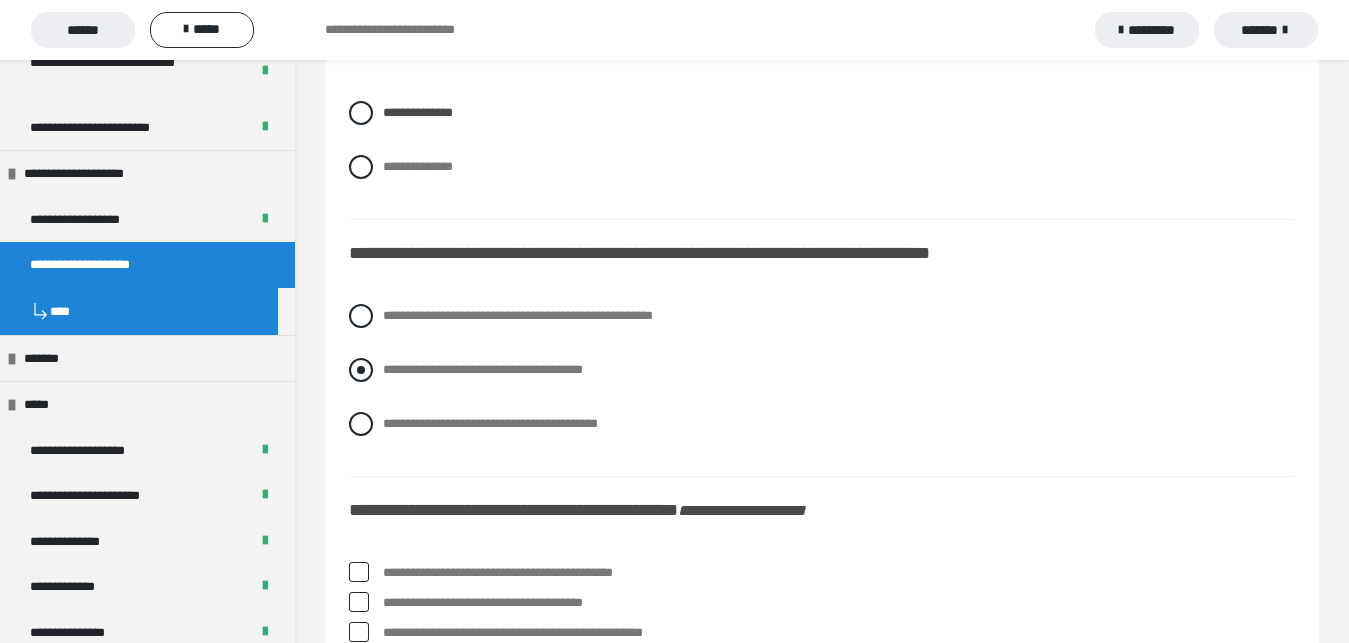 click at bounding box center [361, 370] 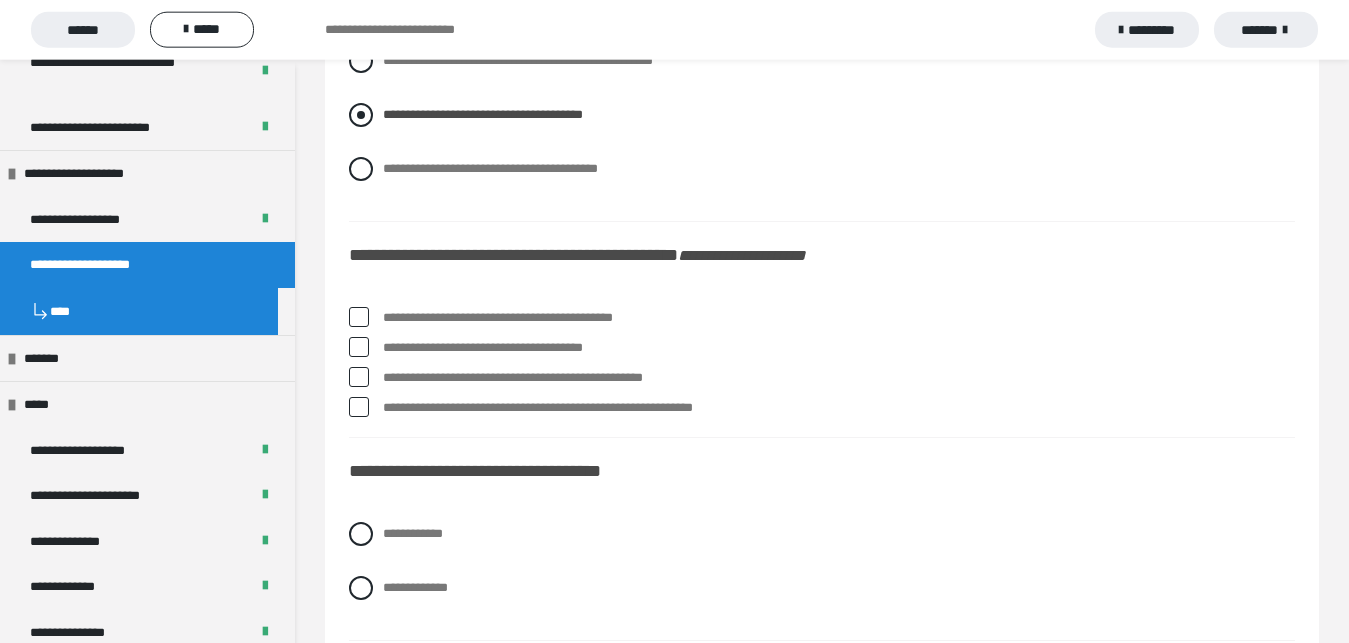 scroll, scrollTop: 4692, scrollLeft: 0, axis: vertical 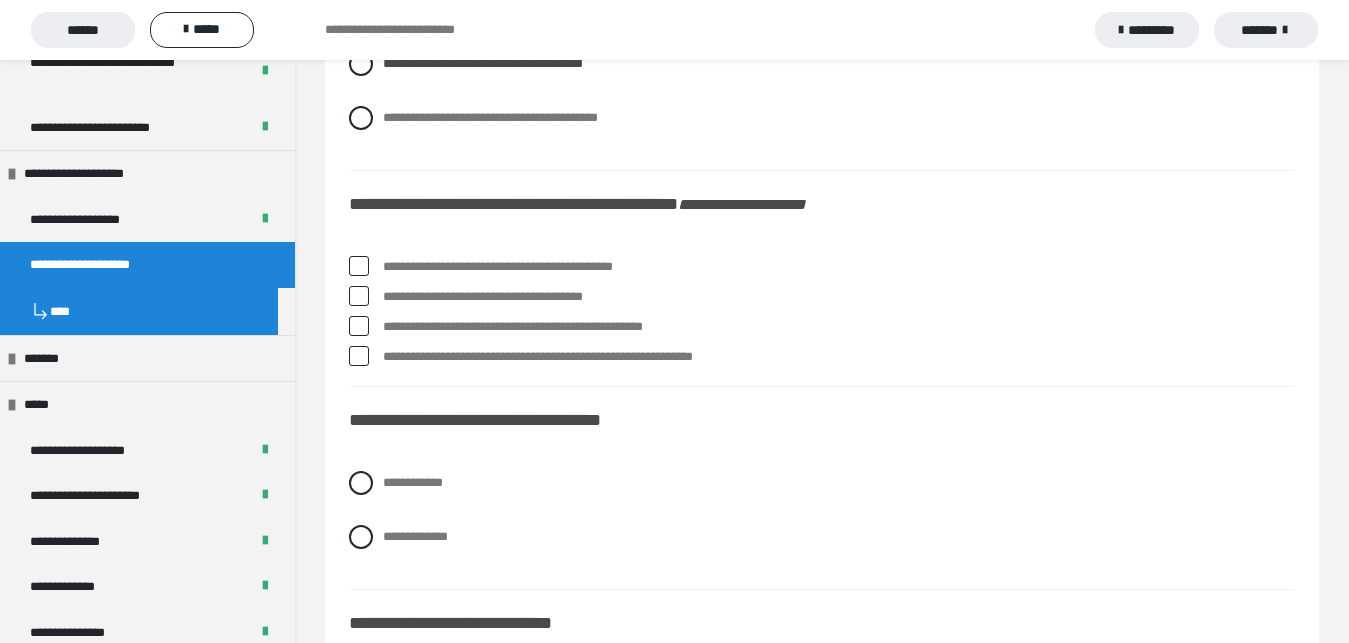click at bounding box center (359, 296) 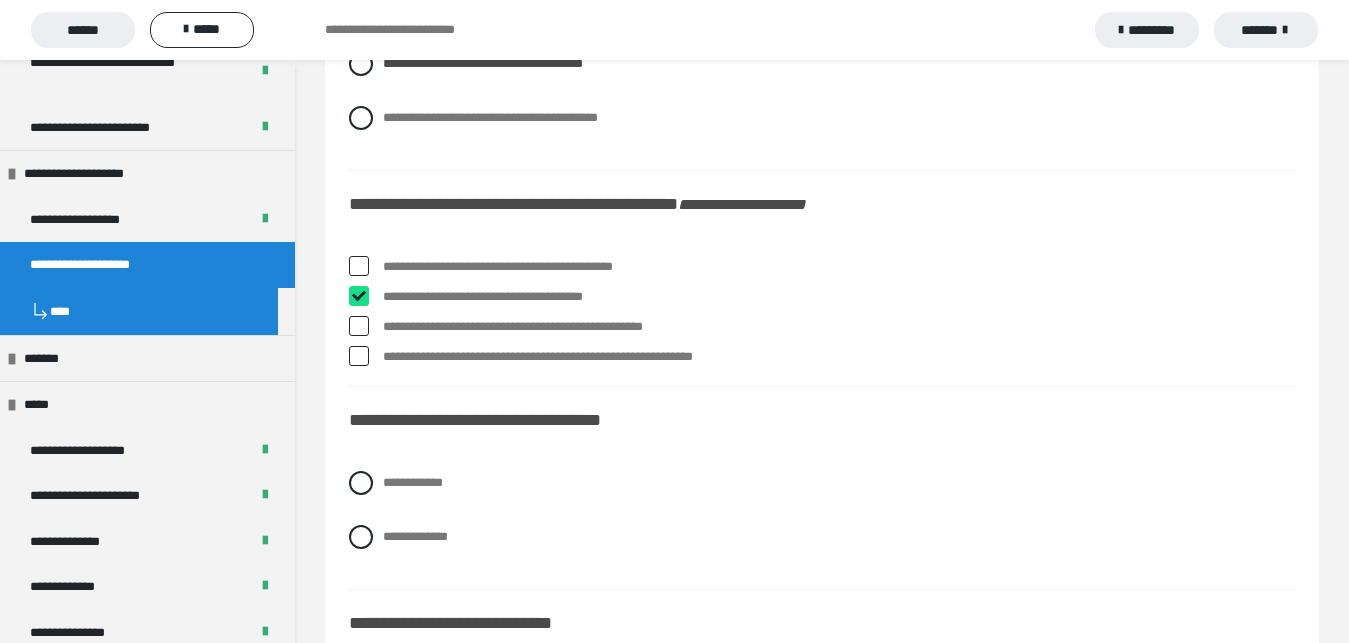 checkbox on "****" 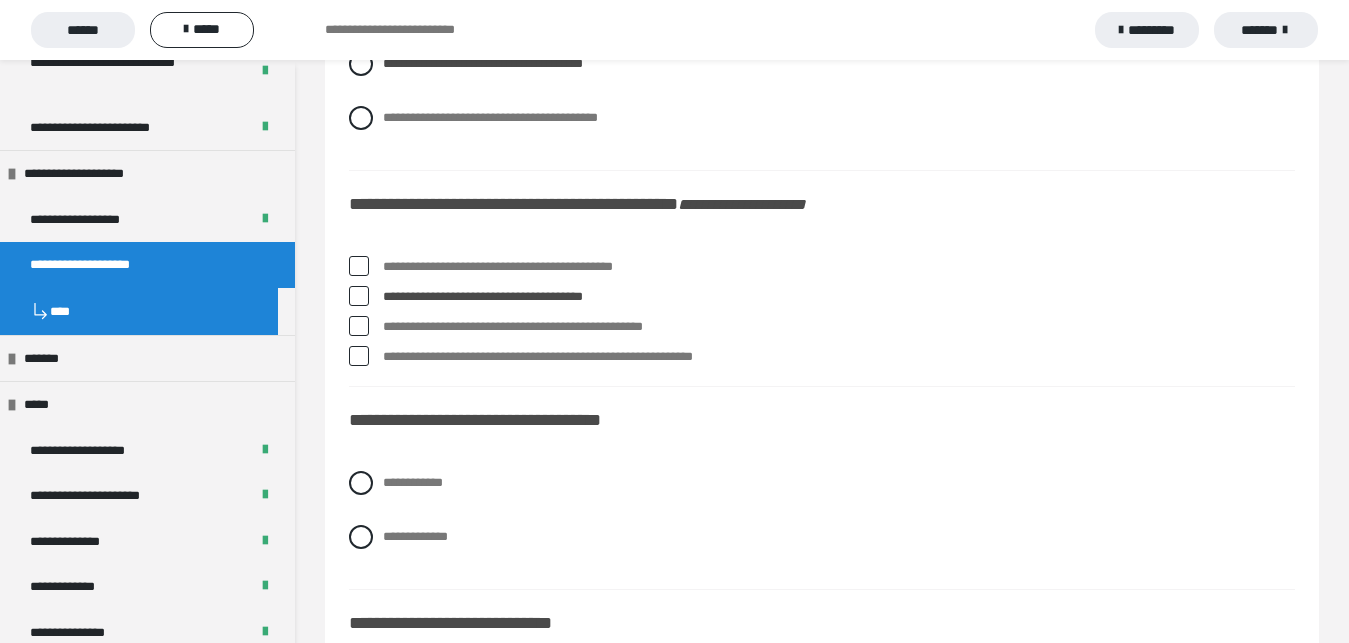 click at bounding box center [359, 326] 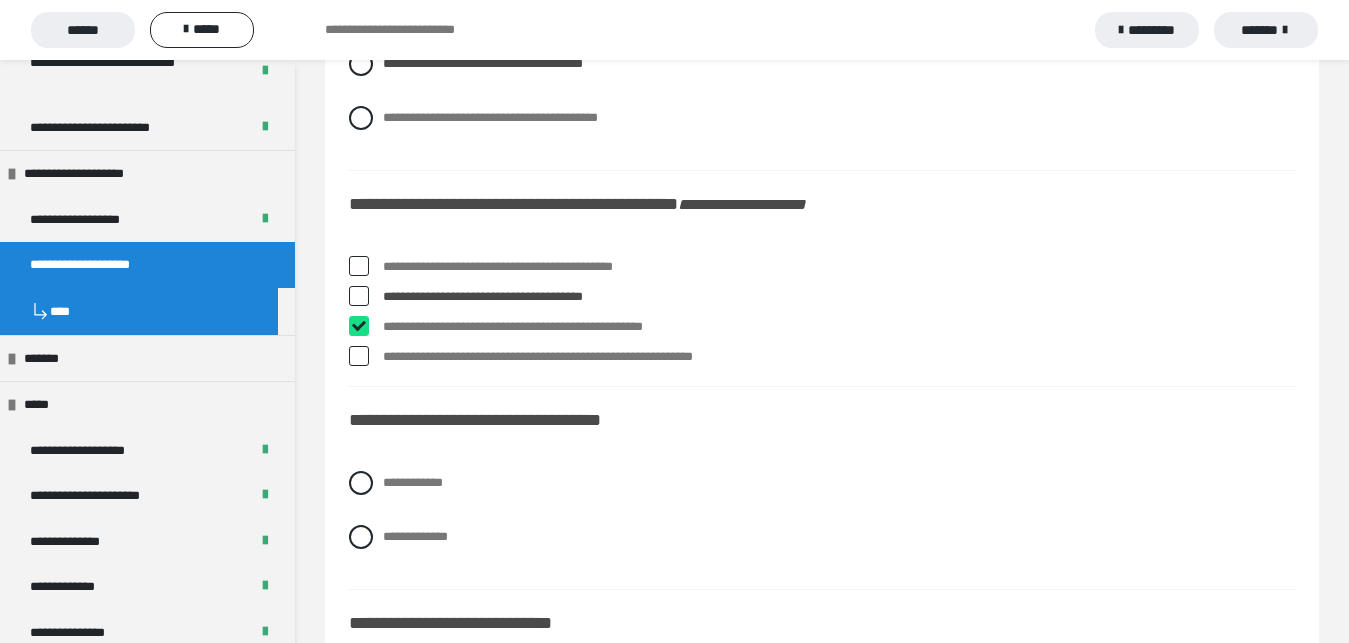checkbox on "****" 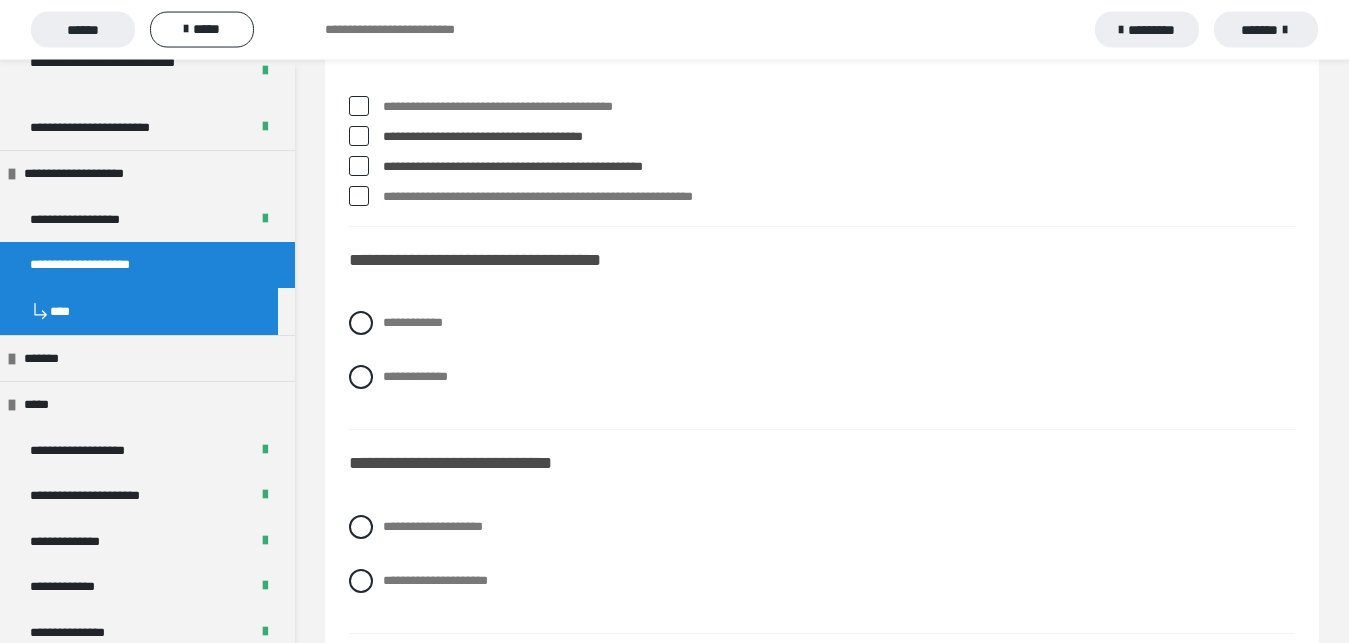 scroll, scrollTop: 4896, scrollLeft: 0, axis: vertical 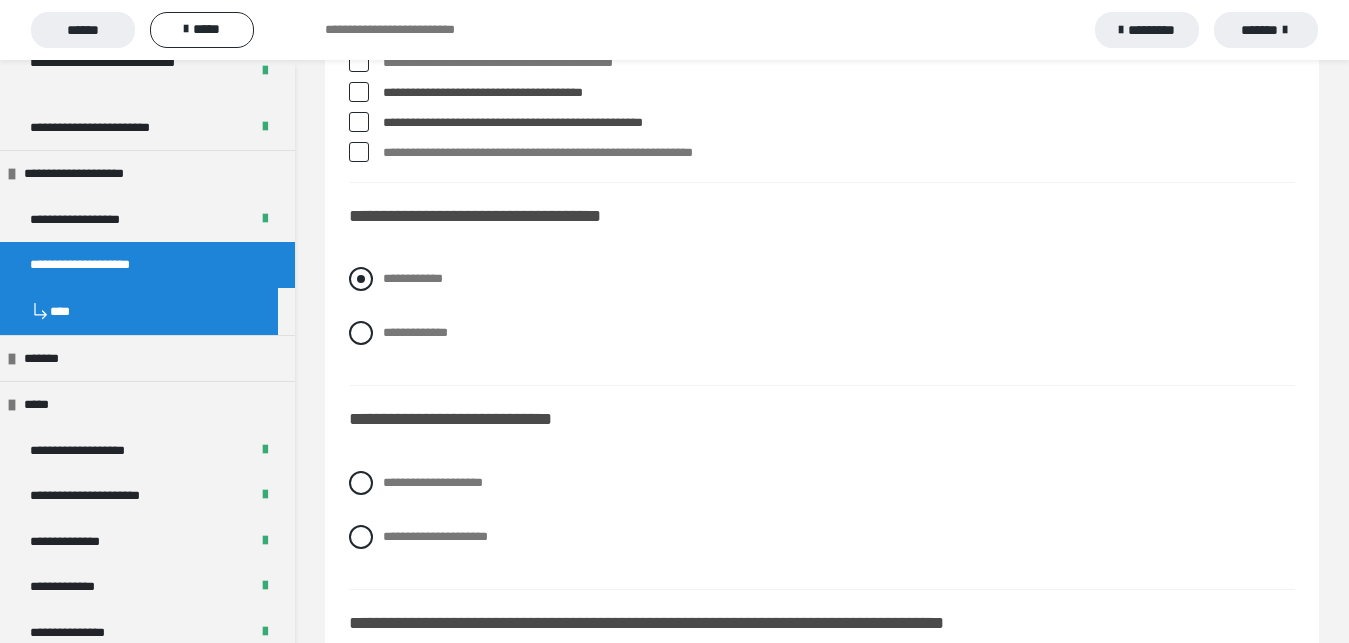click at bounding box center [361, 279] 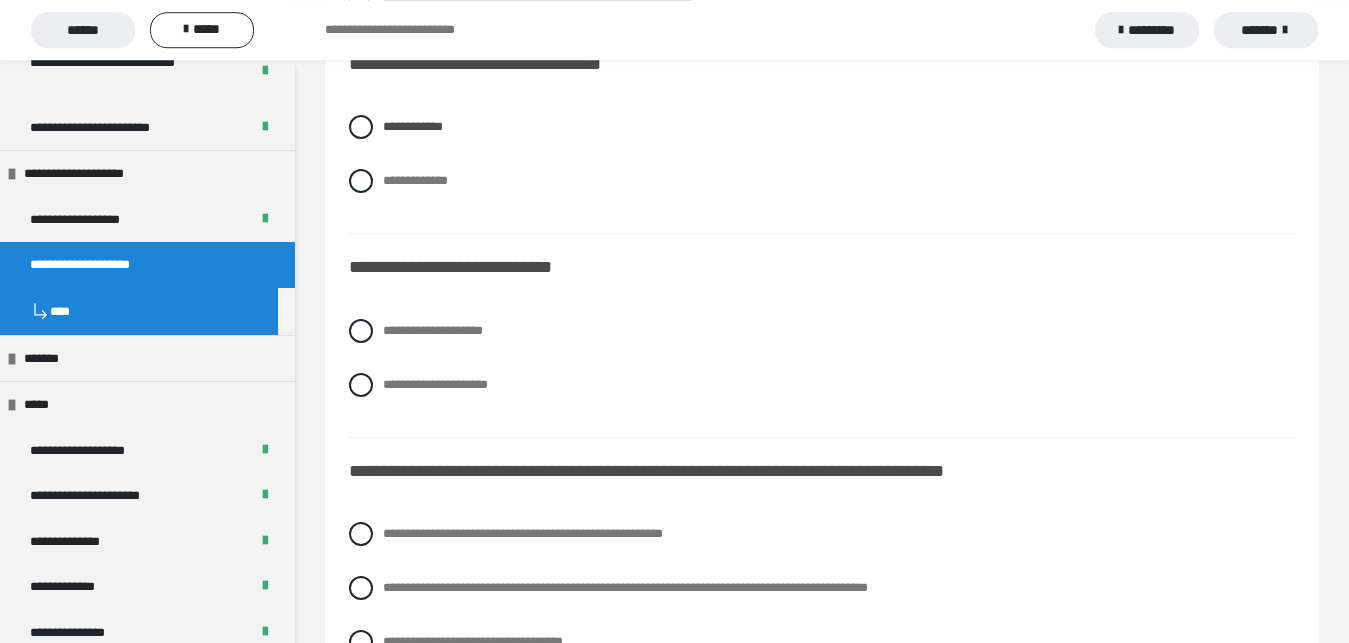 scroll, scrollTop: 5100, scrollLeft: 0, axis: vertical 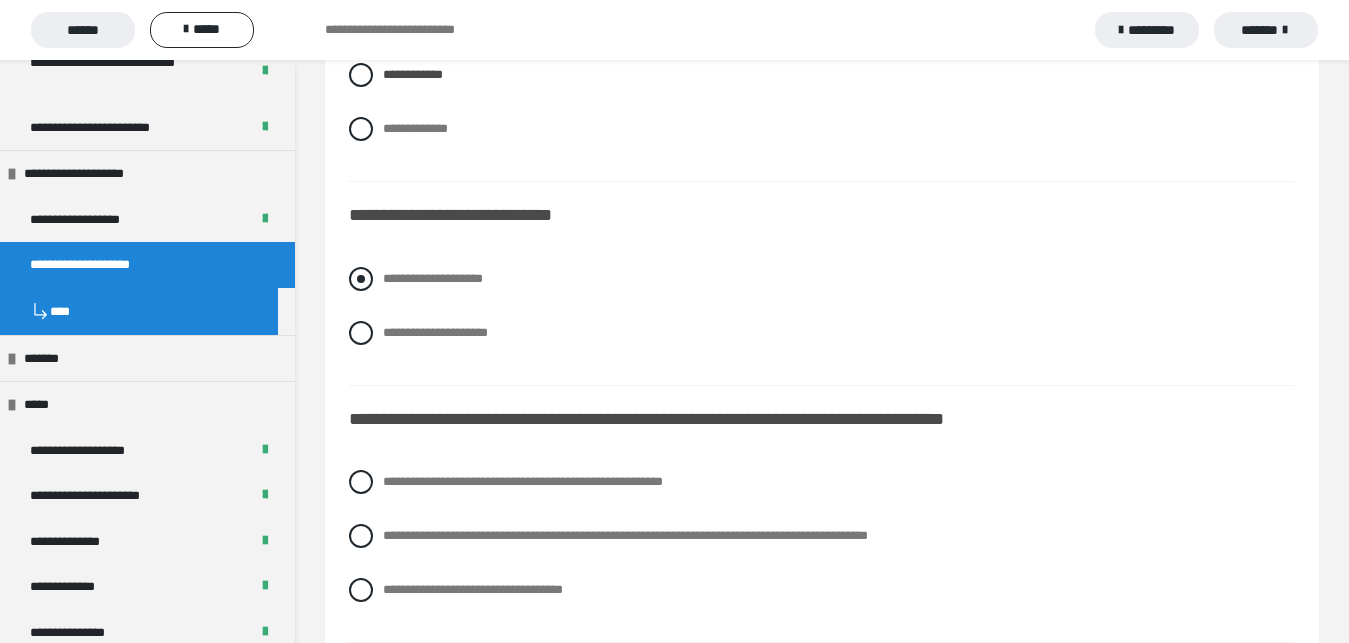 click at bounding box center (361, 279) 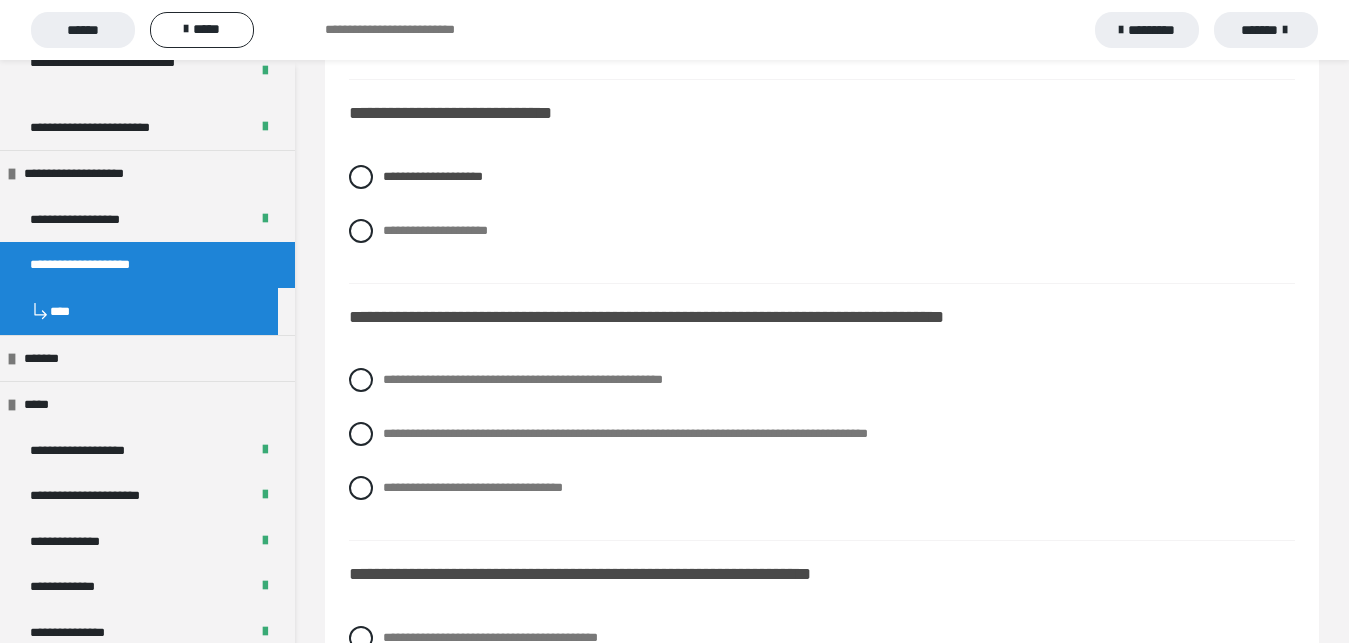 scroll, scrollTop: 5304, scrollLeft: 0, axis: vertical 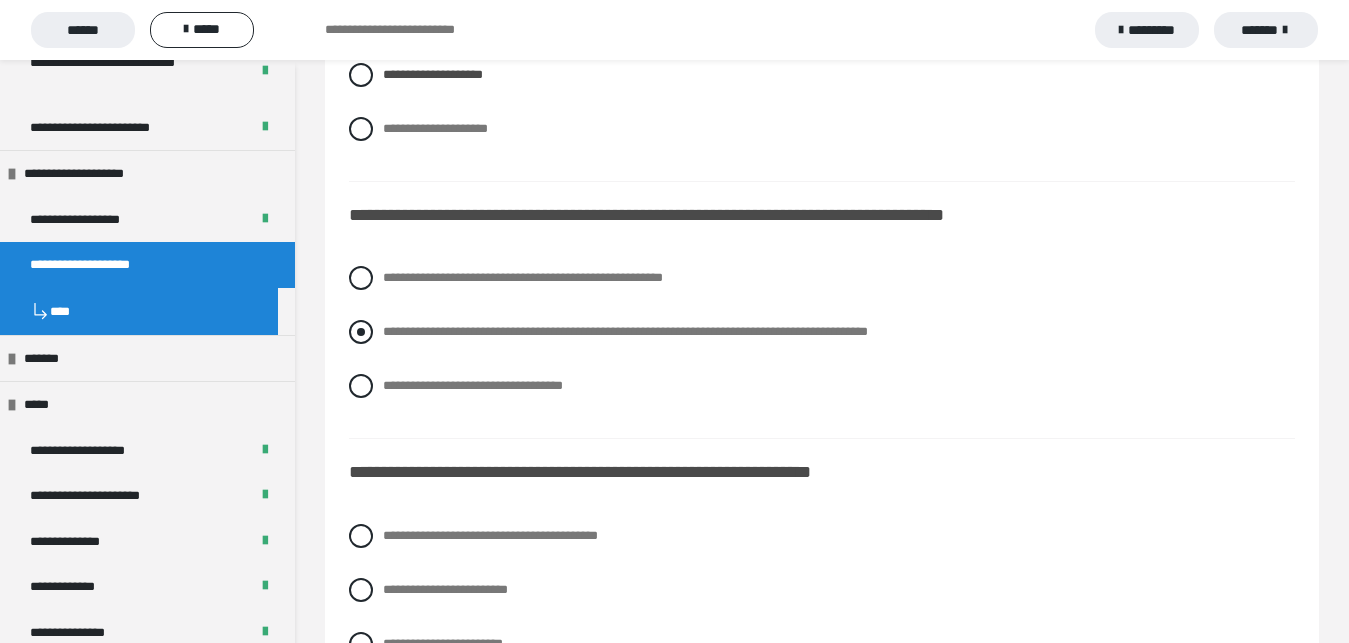 click at bounding box center (361, 332) 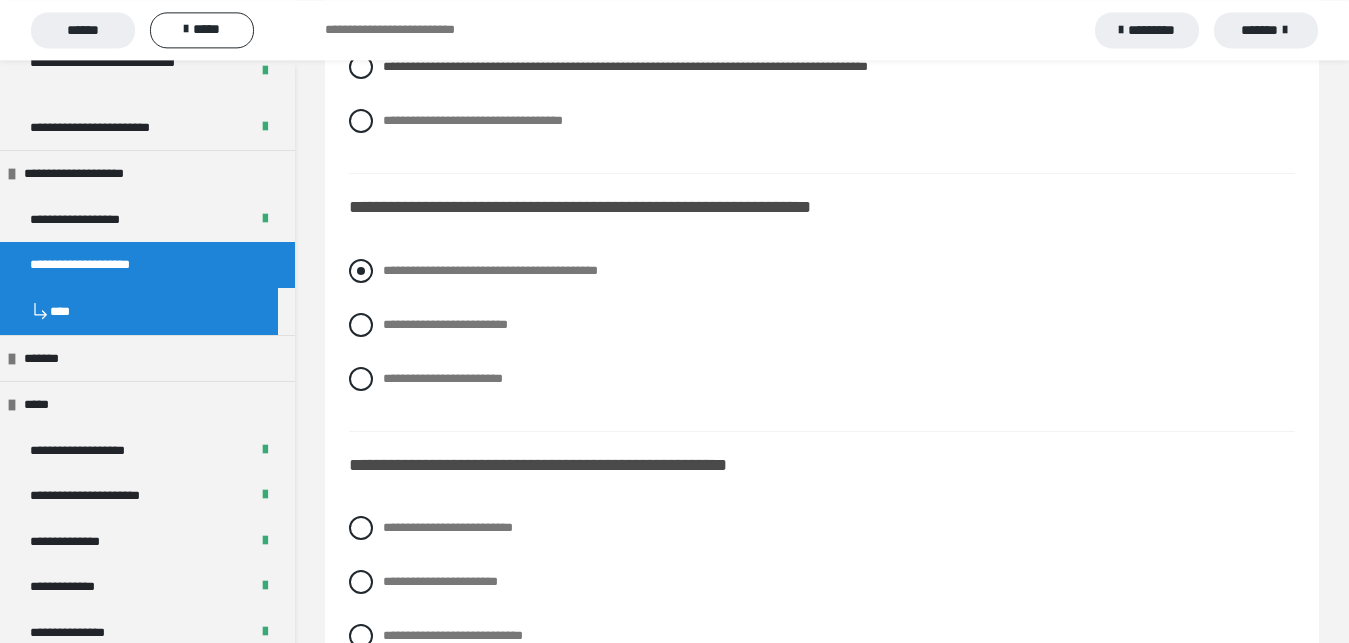 scroll, scrollTop: 5610, scrollLeft: 0, axis: vertical 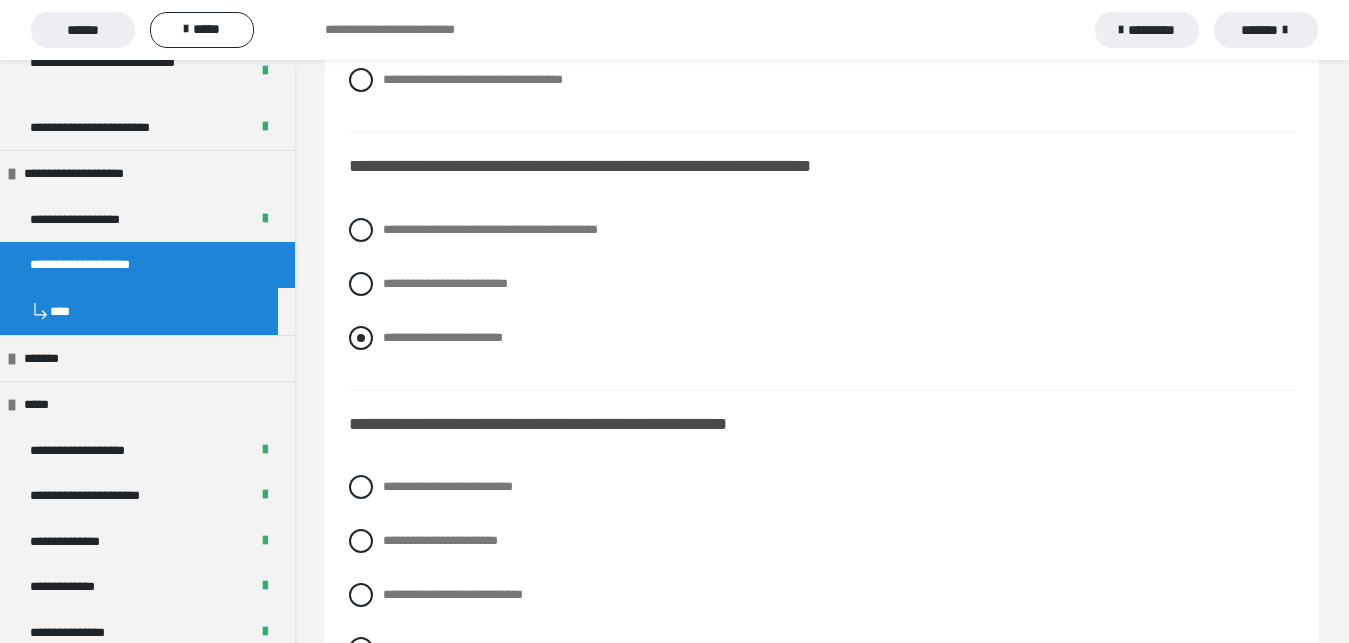 click at bounding box center [361, 338] 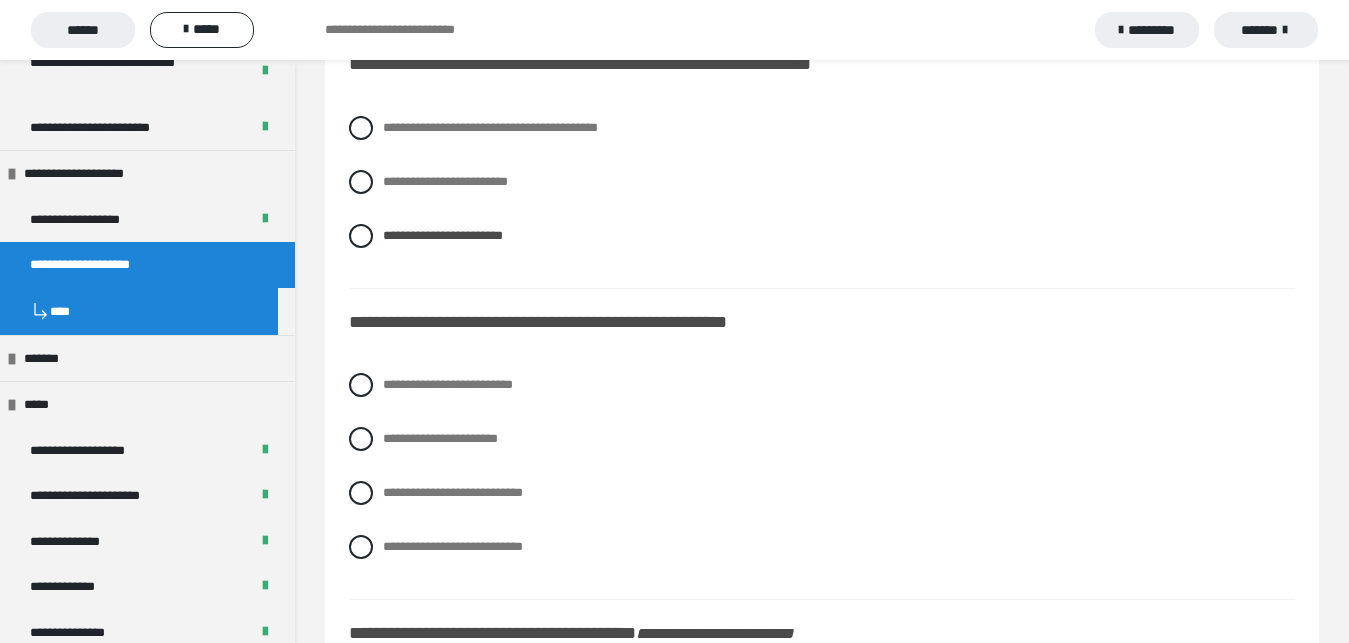 scroll, scrollTop: 5814, scrollLeft: 0, axis: vertical 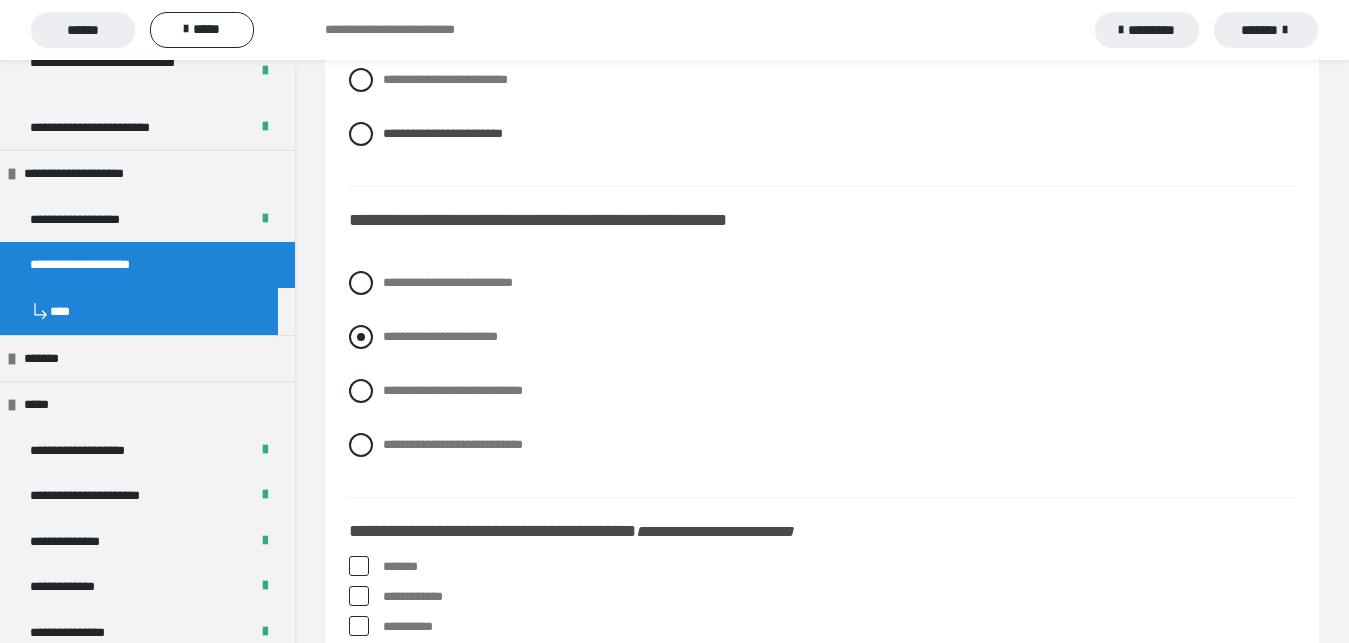 click at bounding box center [361, 337] 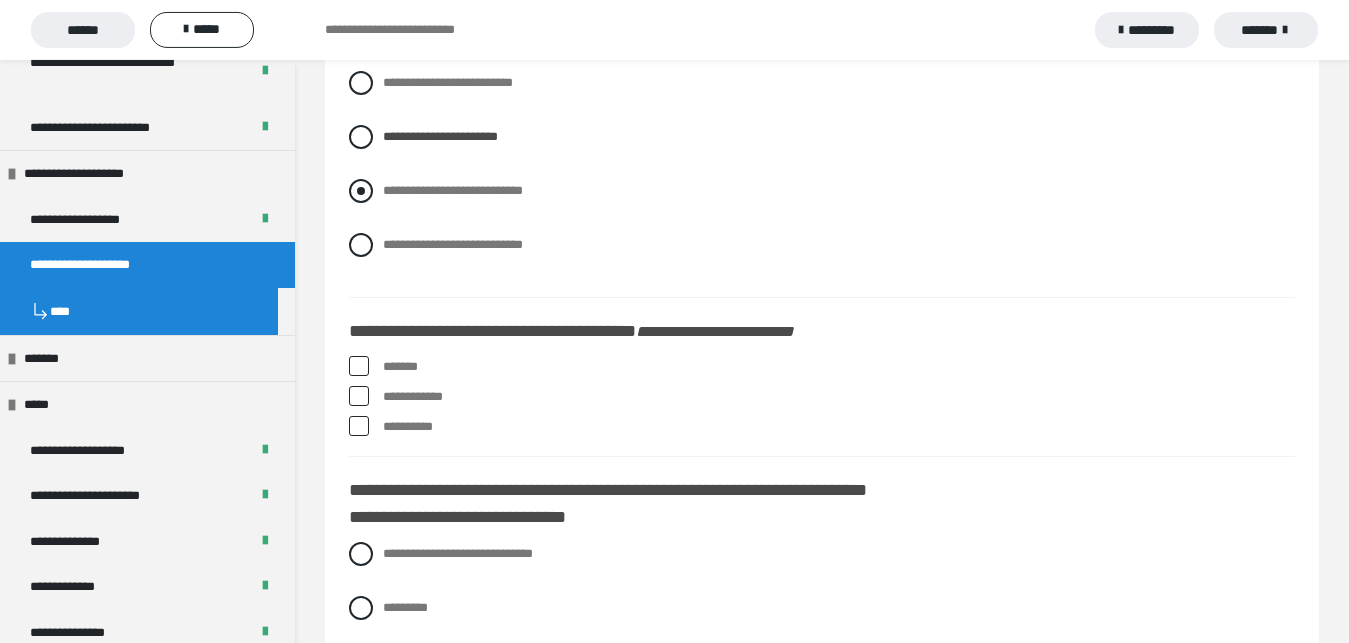 scroll, scrollTop: 6018, scrollLeft: 0, axis: vertical 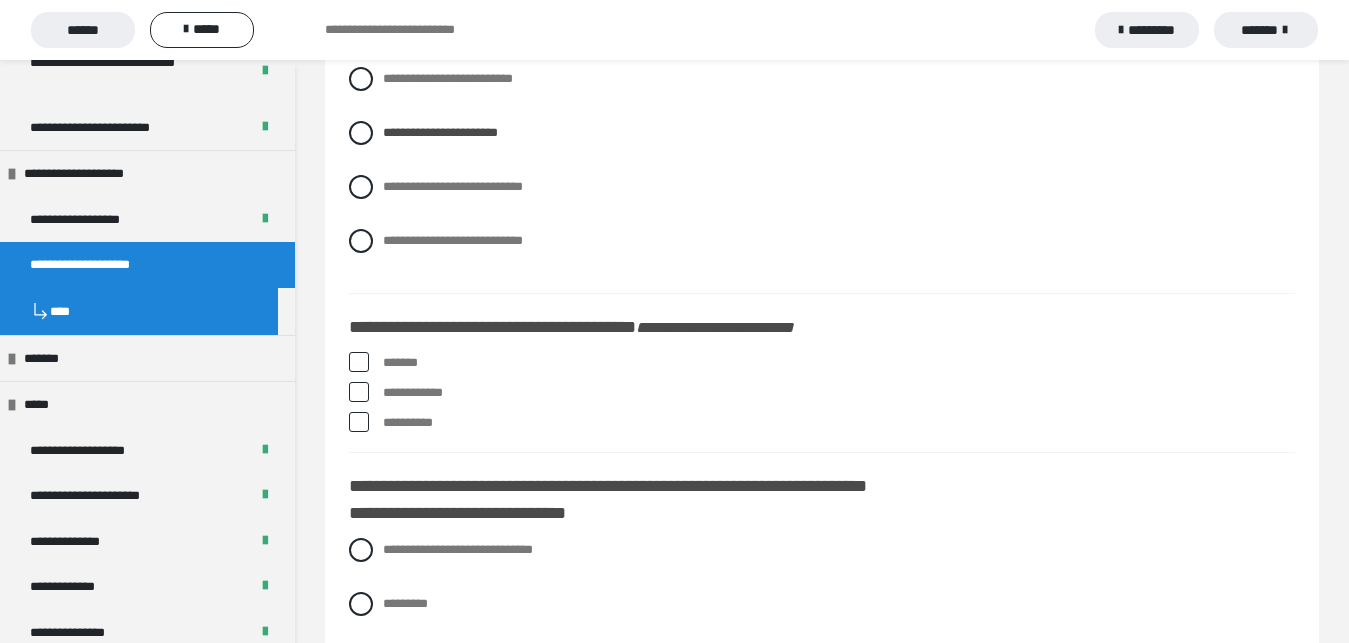 click at bounding box center [359, 362] 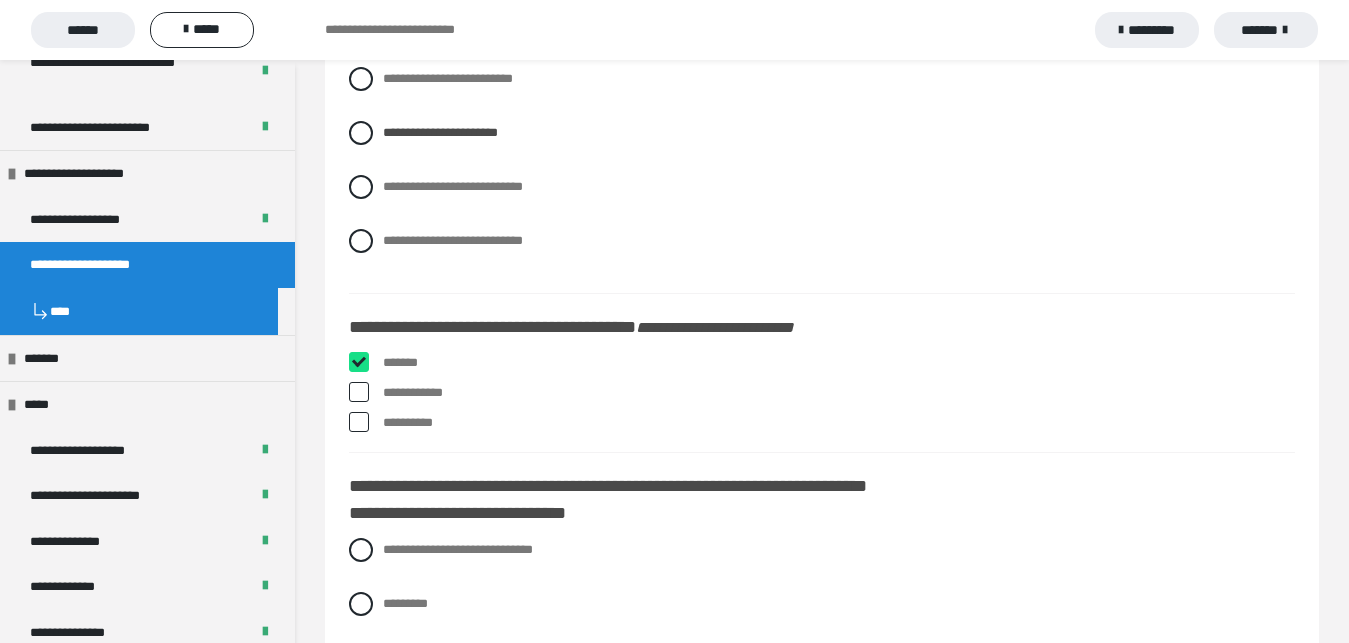 checkbox on "****" 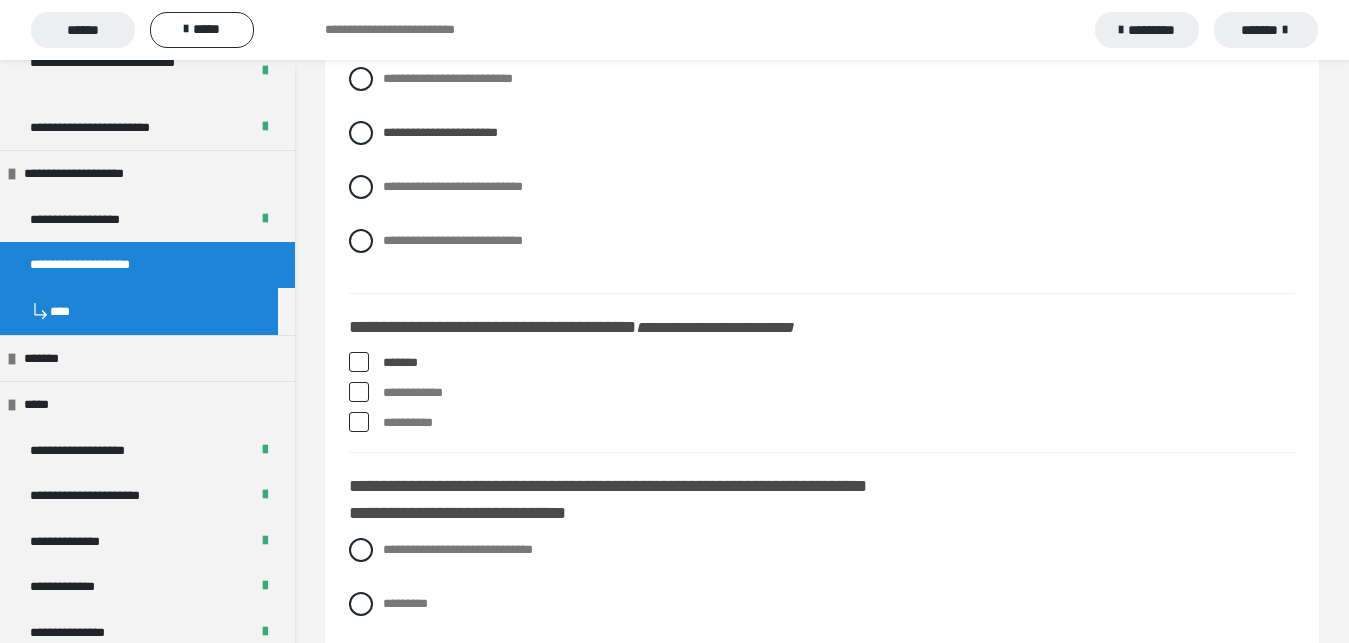 click at bounding box center [359, 422] 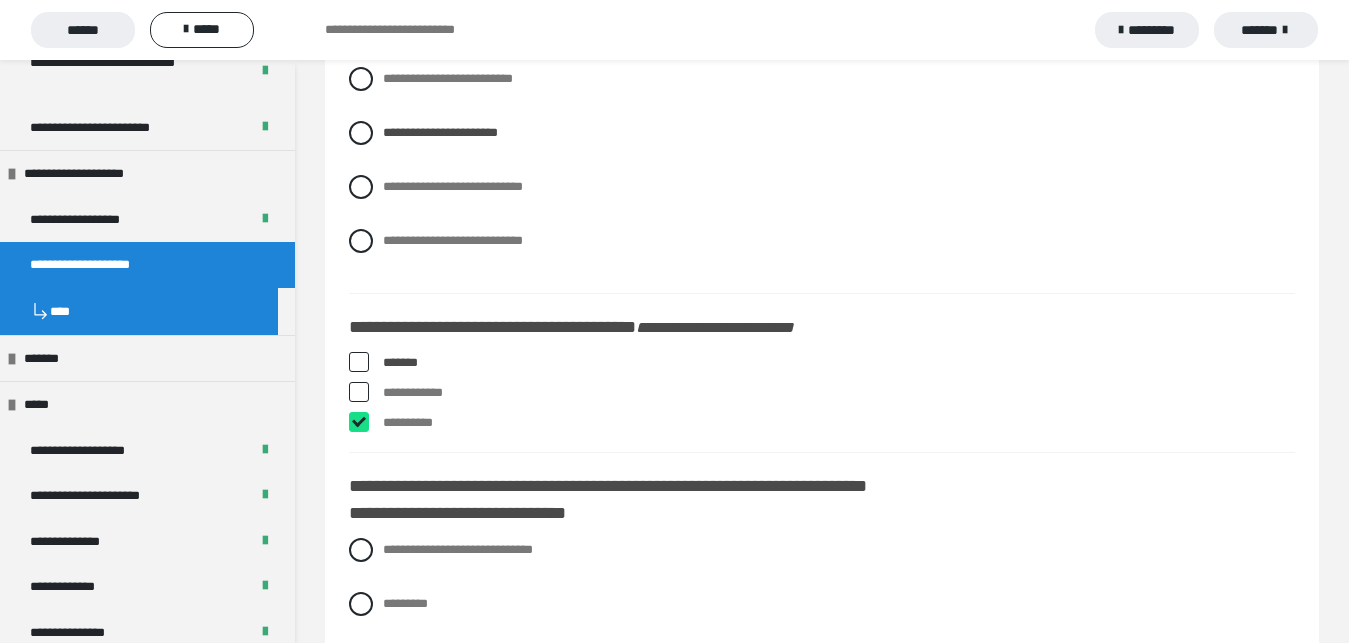 checkbox on "****" 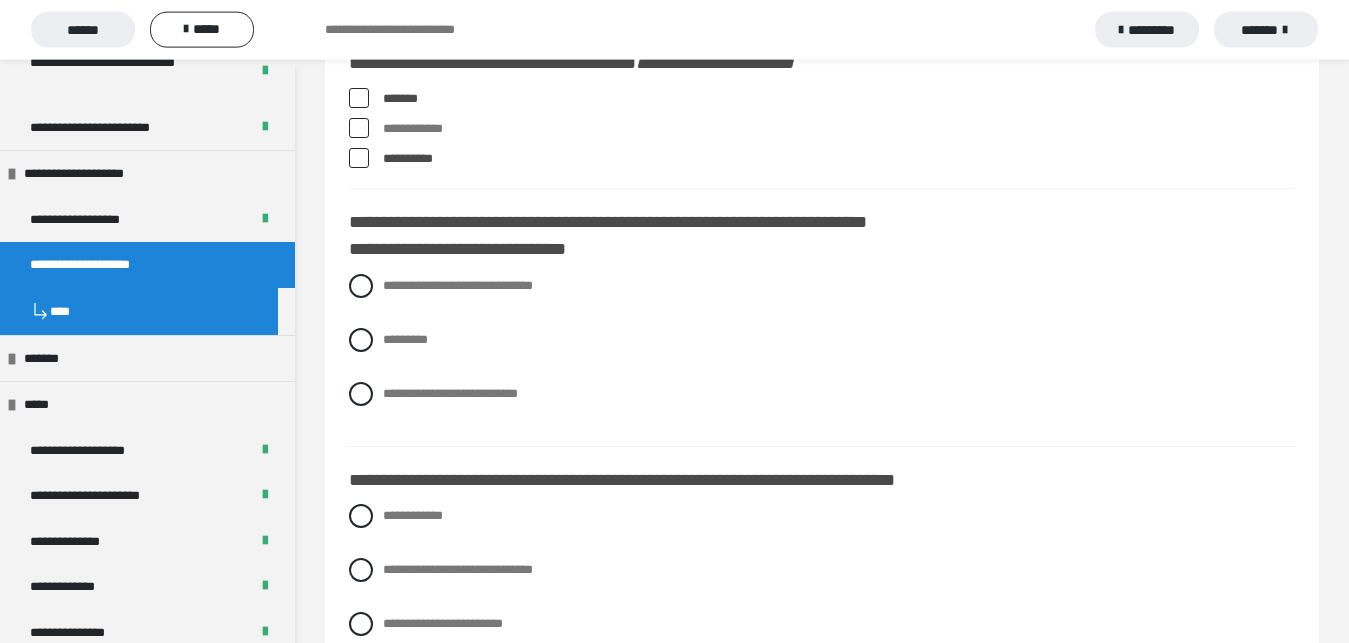 scroll, scrollTop: 6324, scrollLeft: 0, axis: vertical 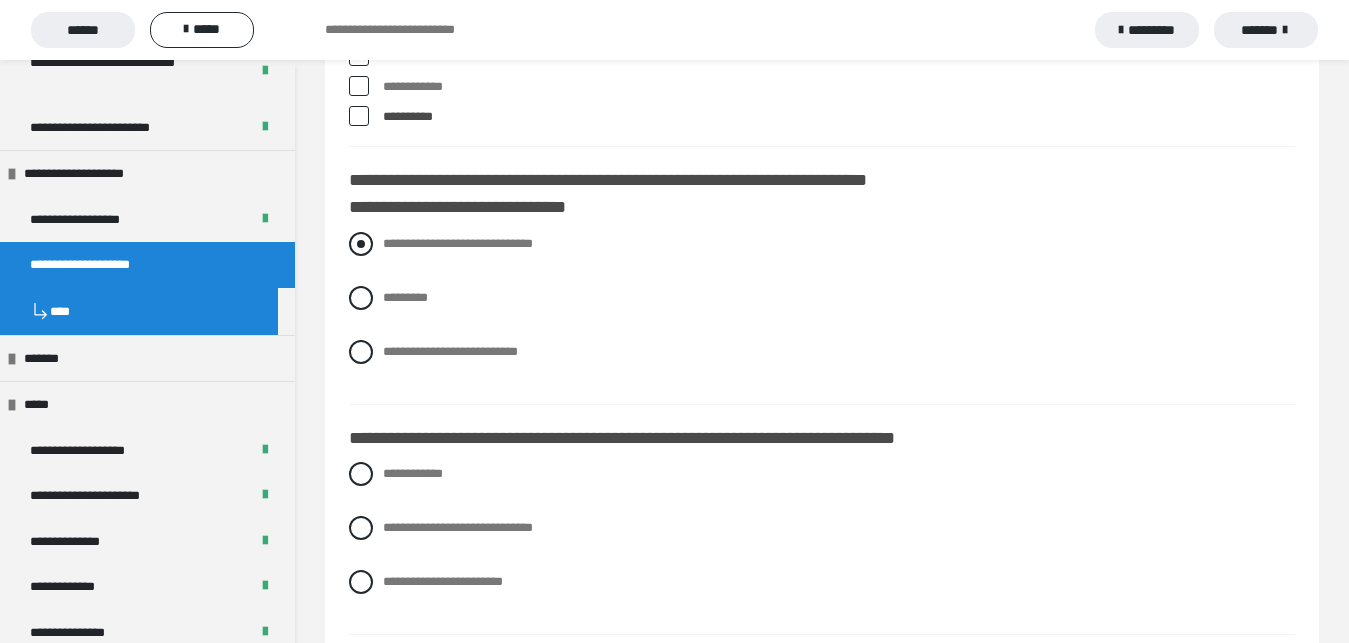 click at bounding box center [361, 244] 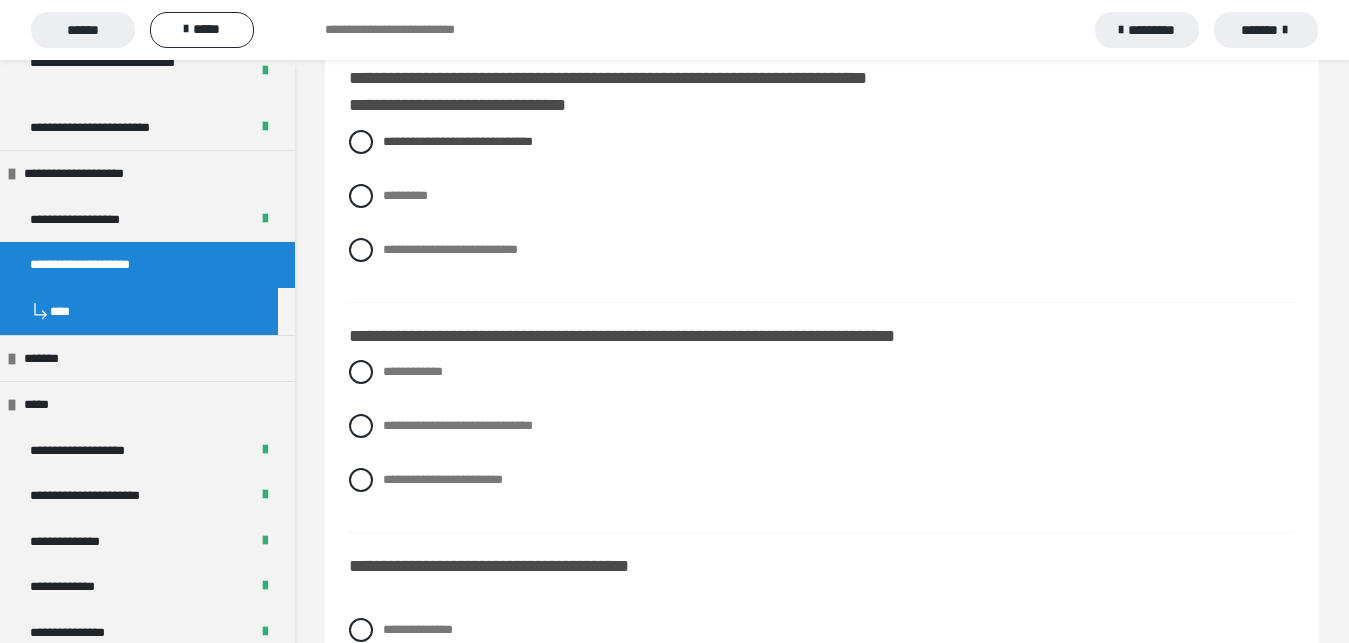 scroll, scrollTop: 6528, scrollLeft: 0, axis: vertical 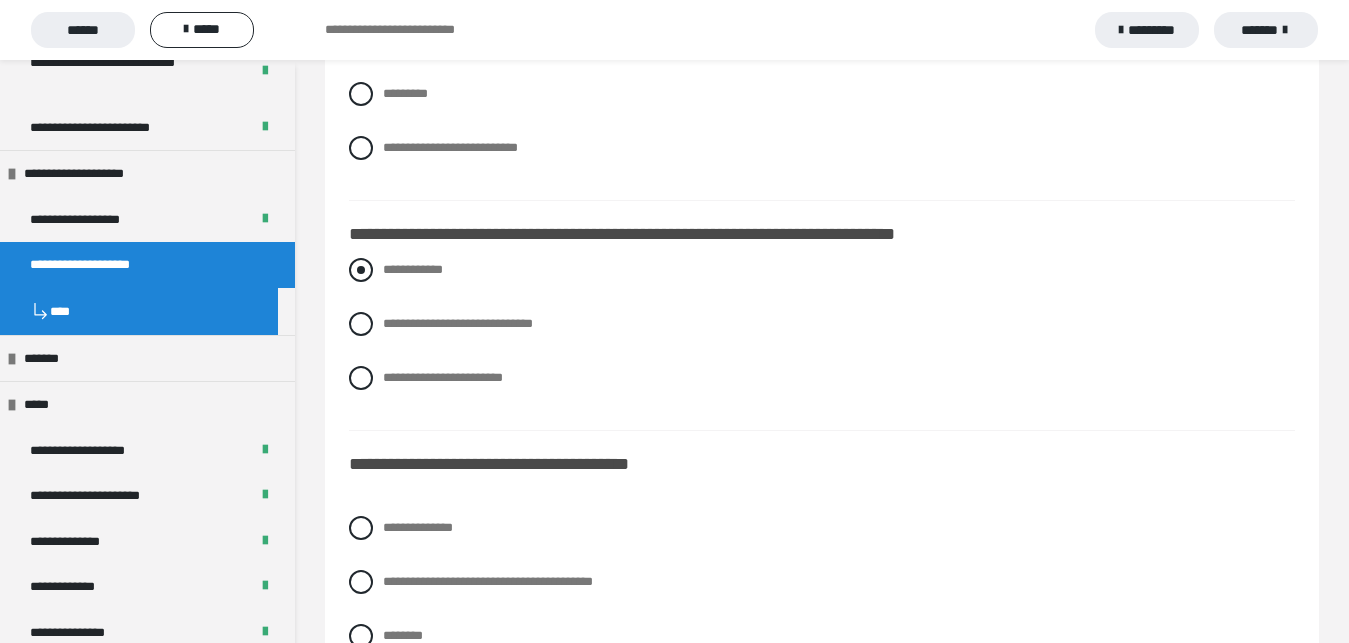 click on "**********" at bounding box center [822, 270] 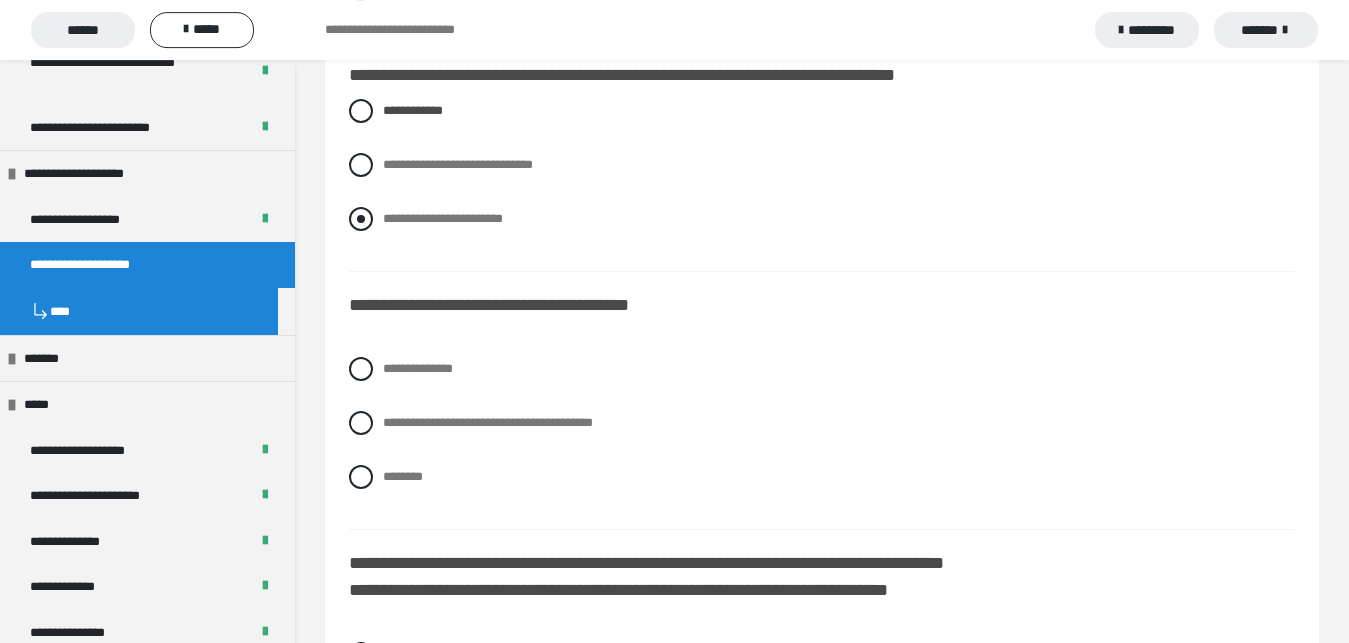 scroll, scrollTop: 6732, scrollLeft: 0, axis: vertical 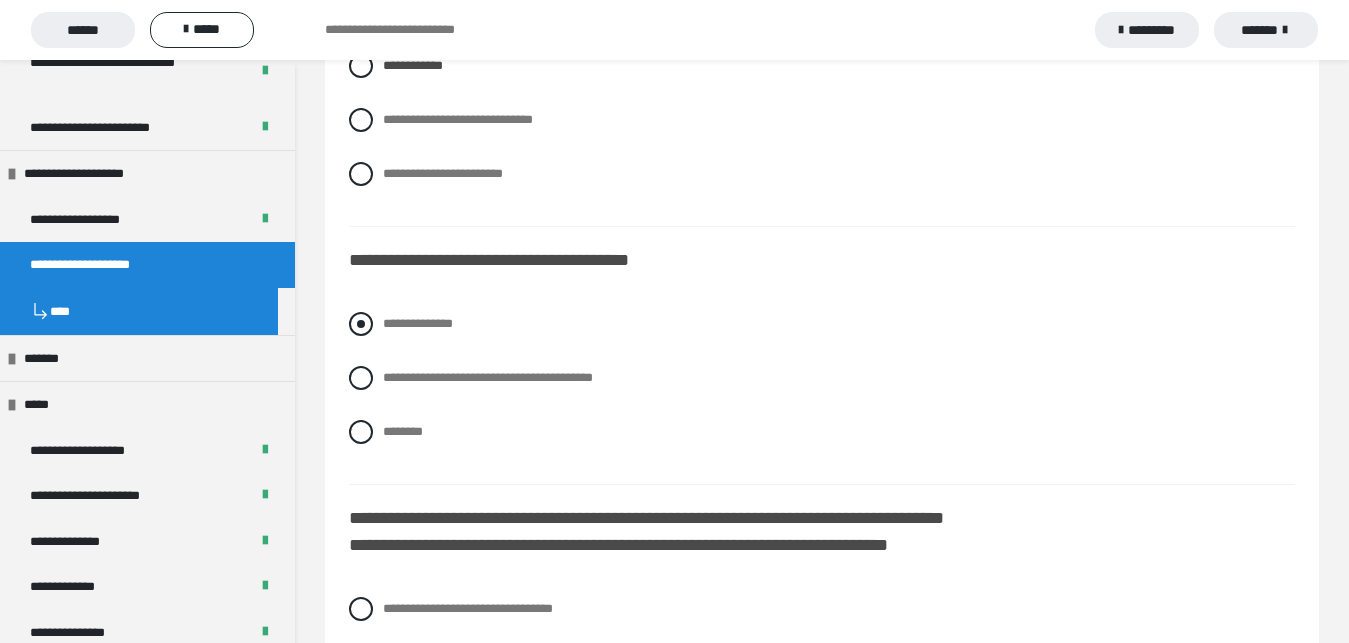 click at bounding box center (361, 324) 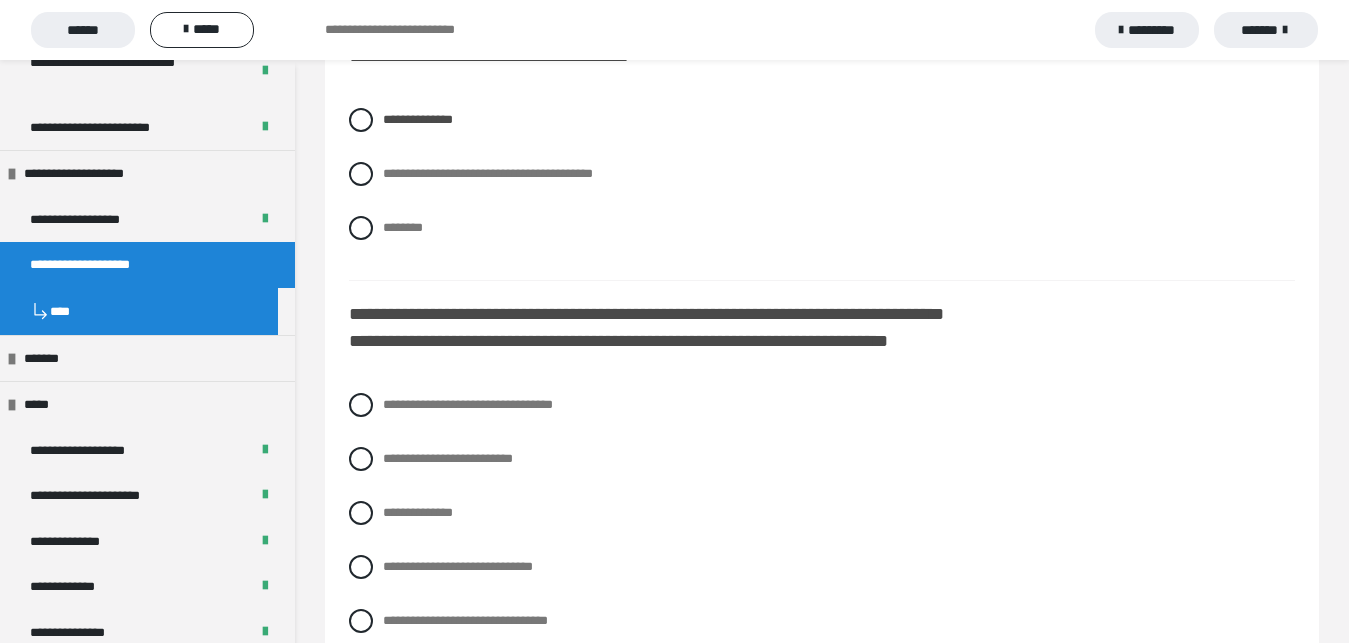 scroll, scrollTop: 7038, scrollLeft: 0, axis: vertical 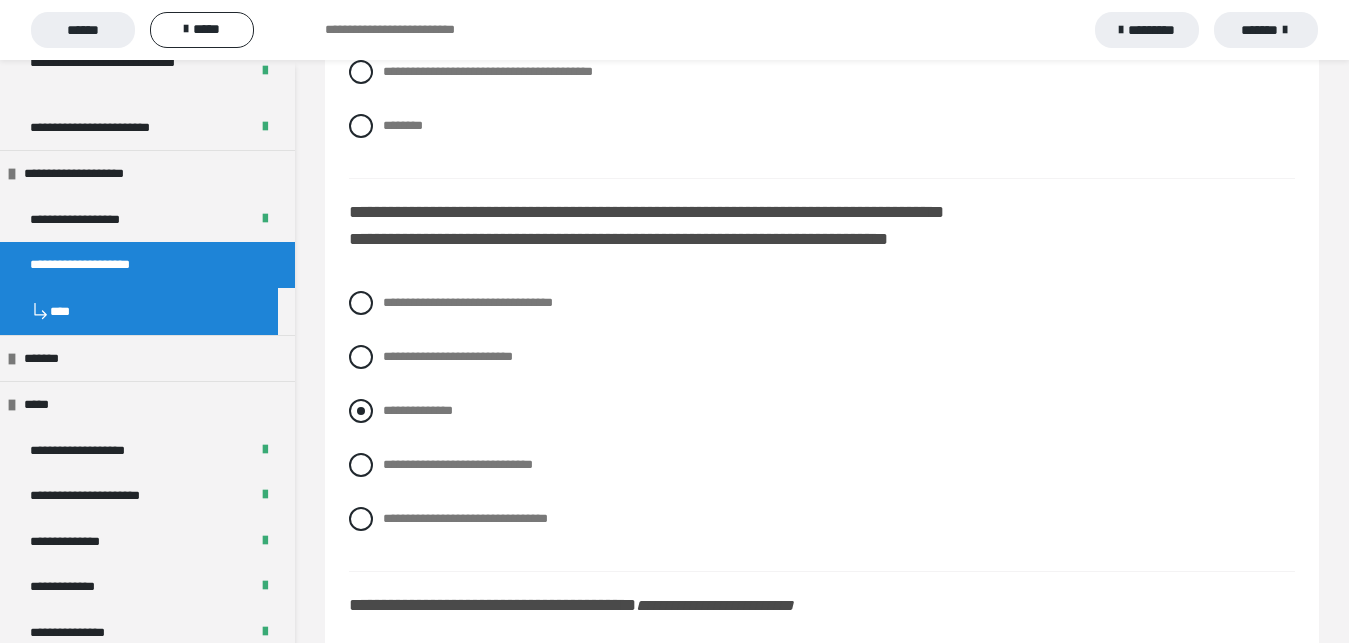 click at bounding box center [361, 411] 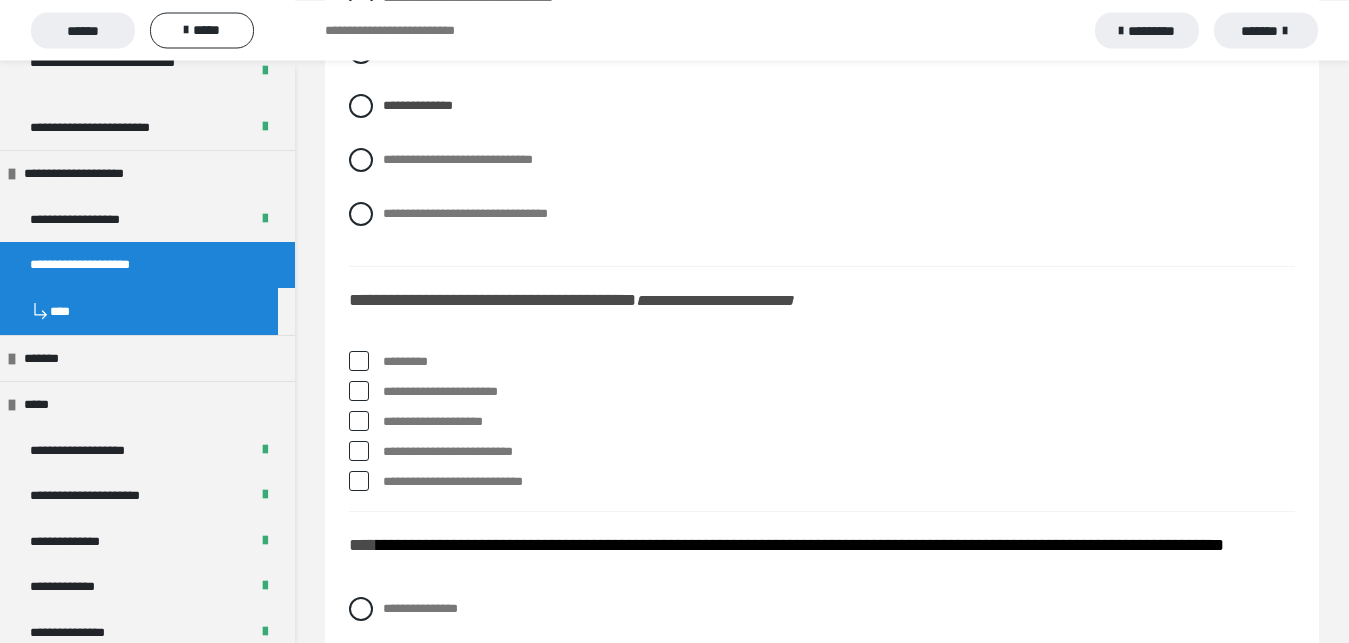 scroll, scrollTop: 7344, scrollLeft: 0, axis: vertical 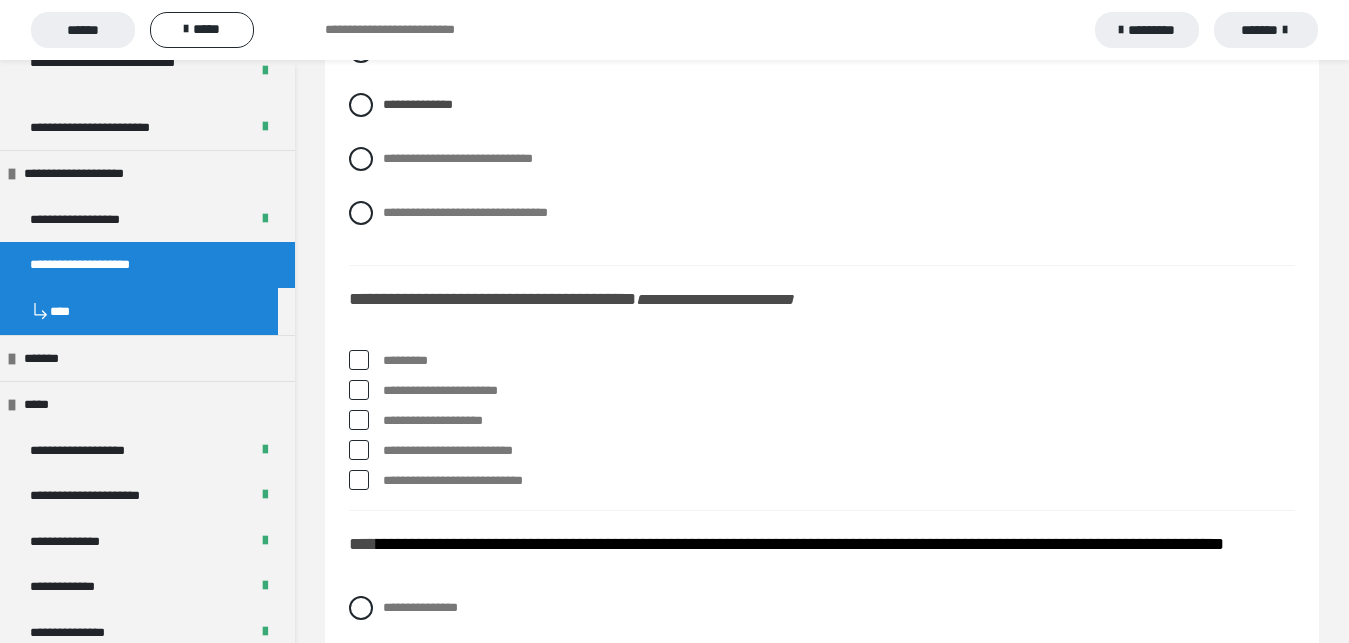 click at bounding box center [359, 360] 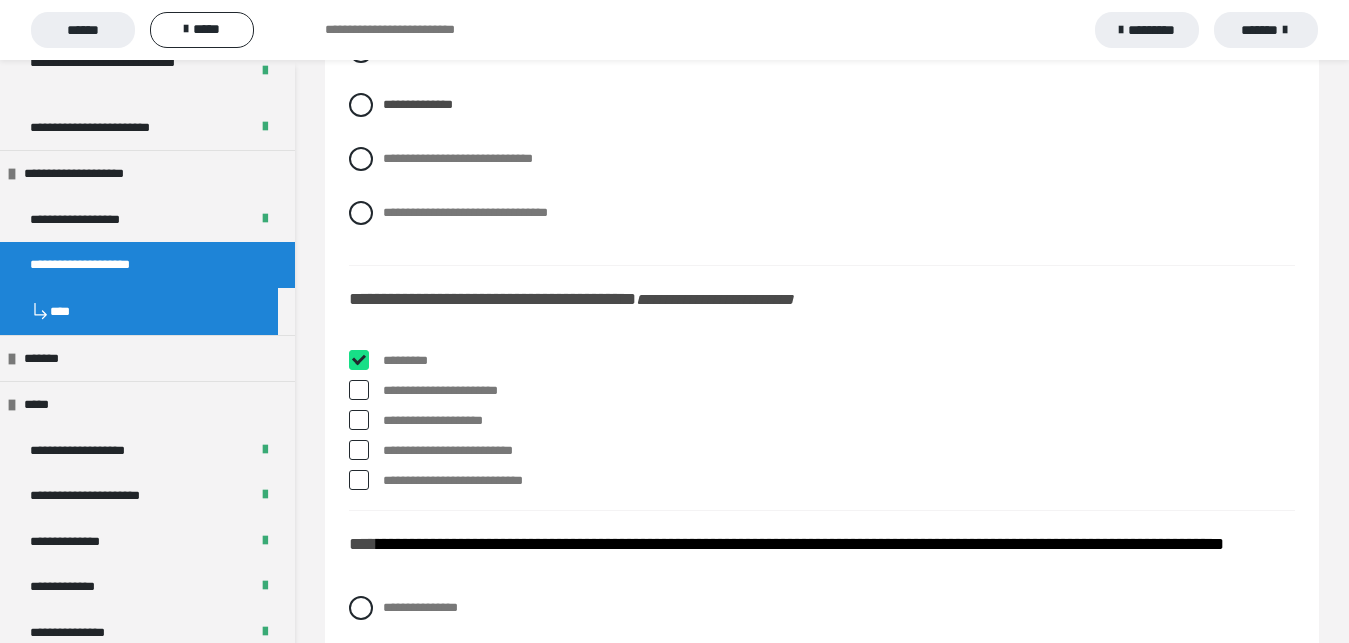 checkbox on "****" 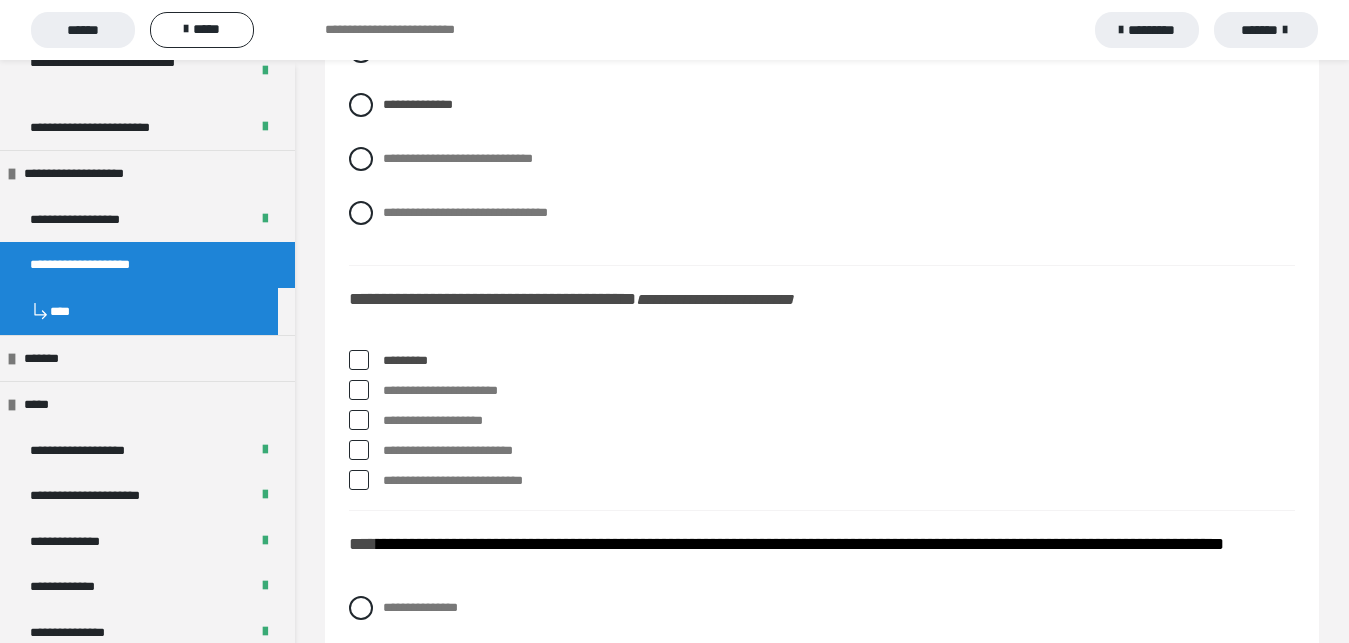 click at bounding box center [359, 450] 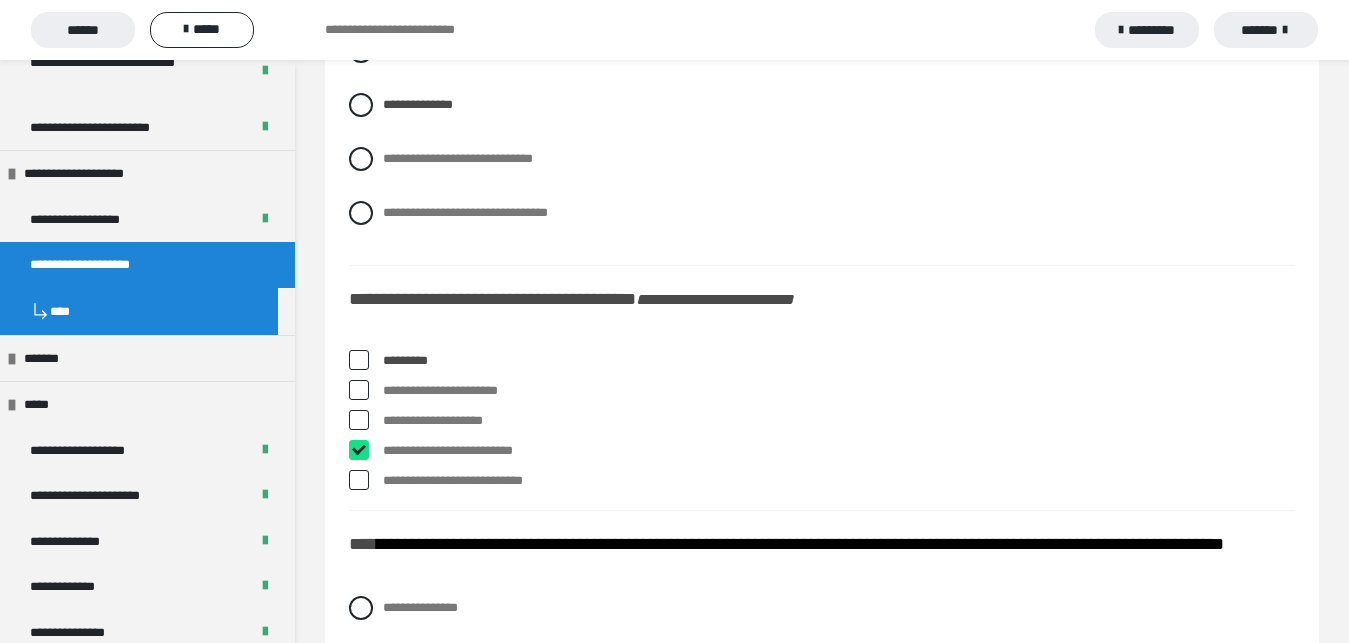 checkbox on "****" 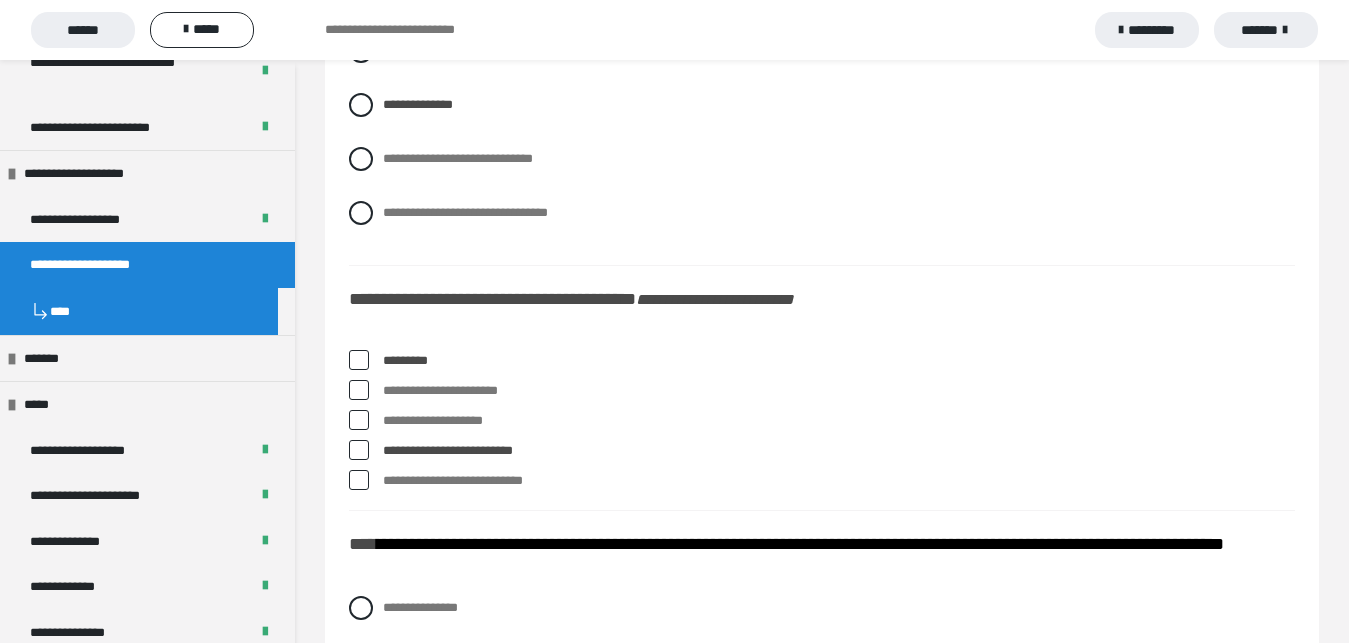 click at bounding box center (359, 390) 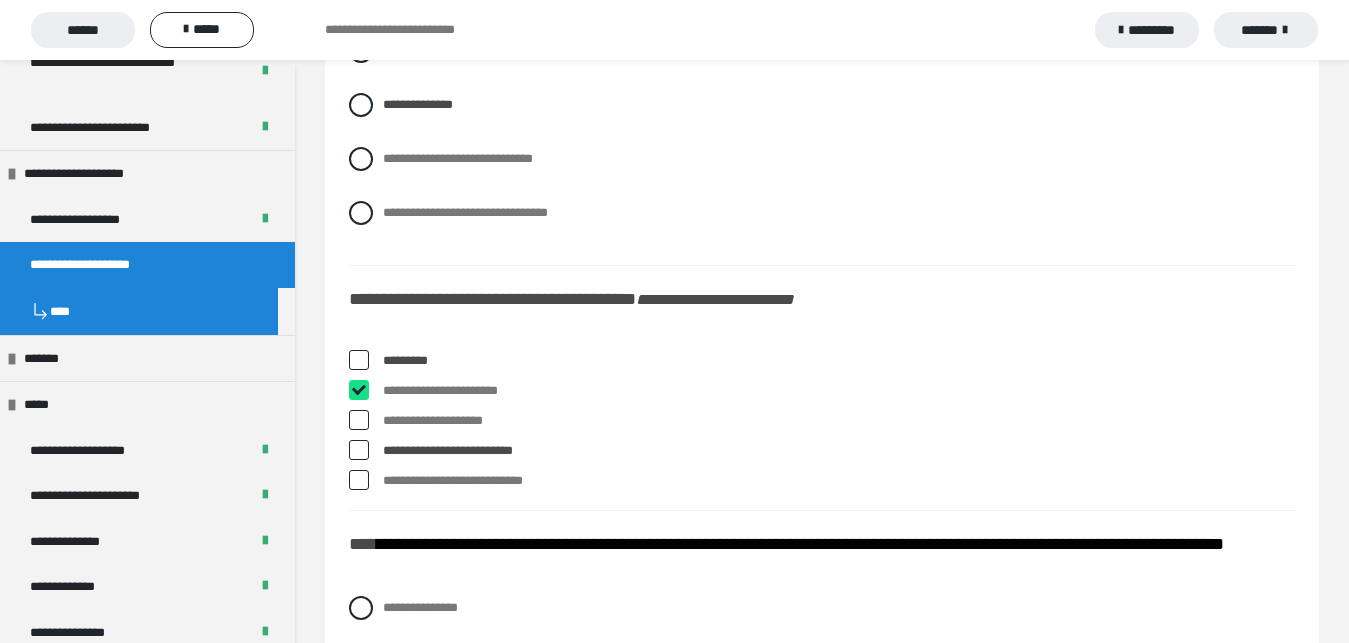 checkbox on "****" 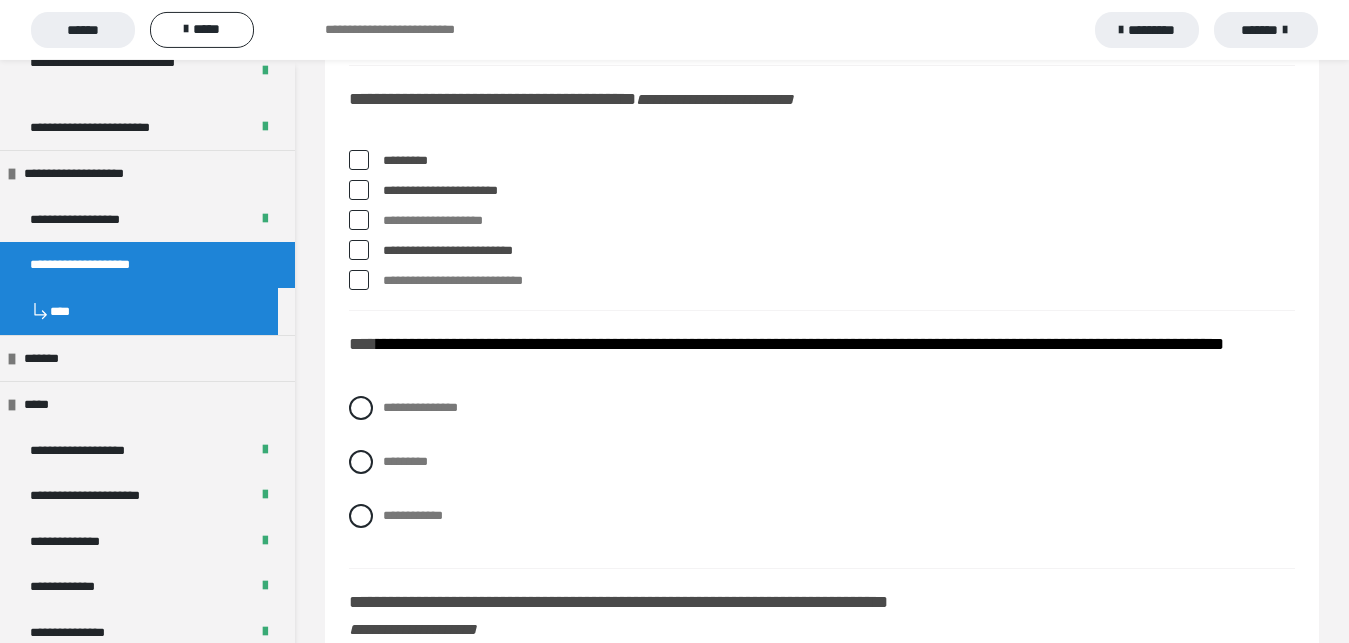 scroll, scrollTop: 7548, scrollLeft: 0, axis: vertical 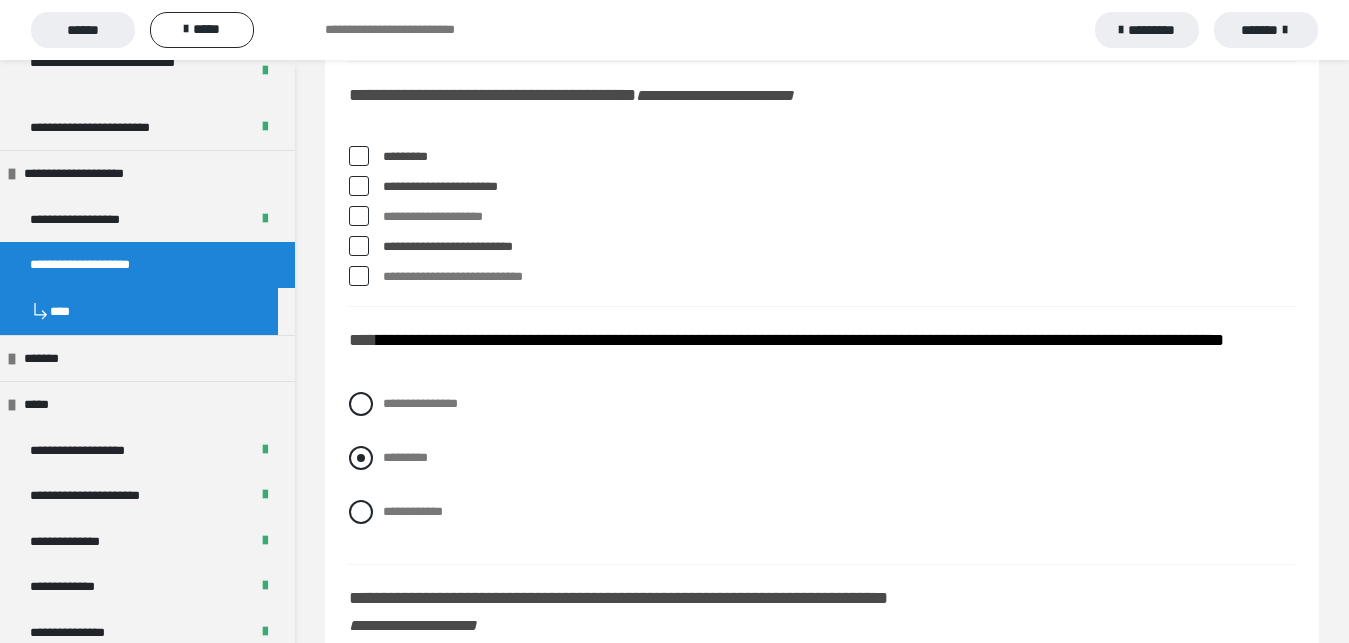 click at bounding box center (361, 458) 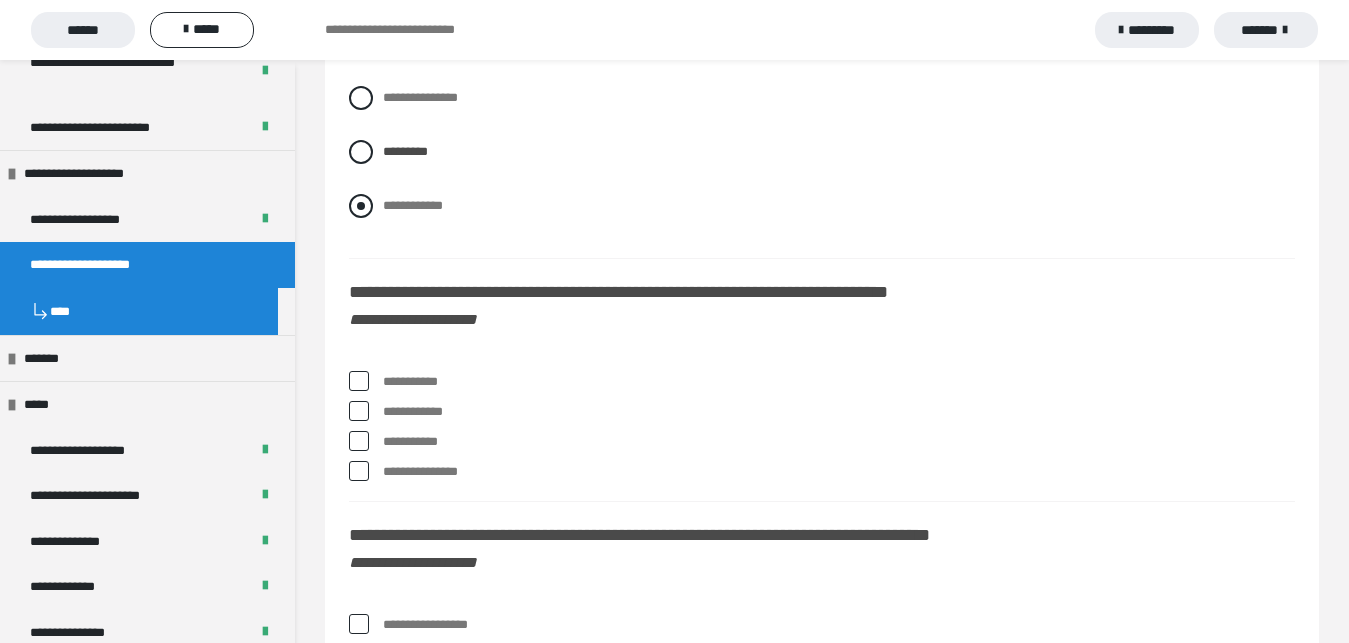 scroll, scrollTop: 7956, scrollLeft: 0, axis: vertical 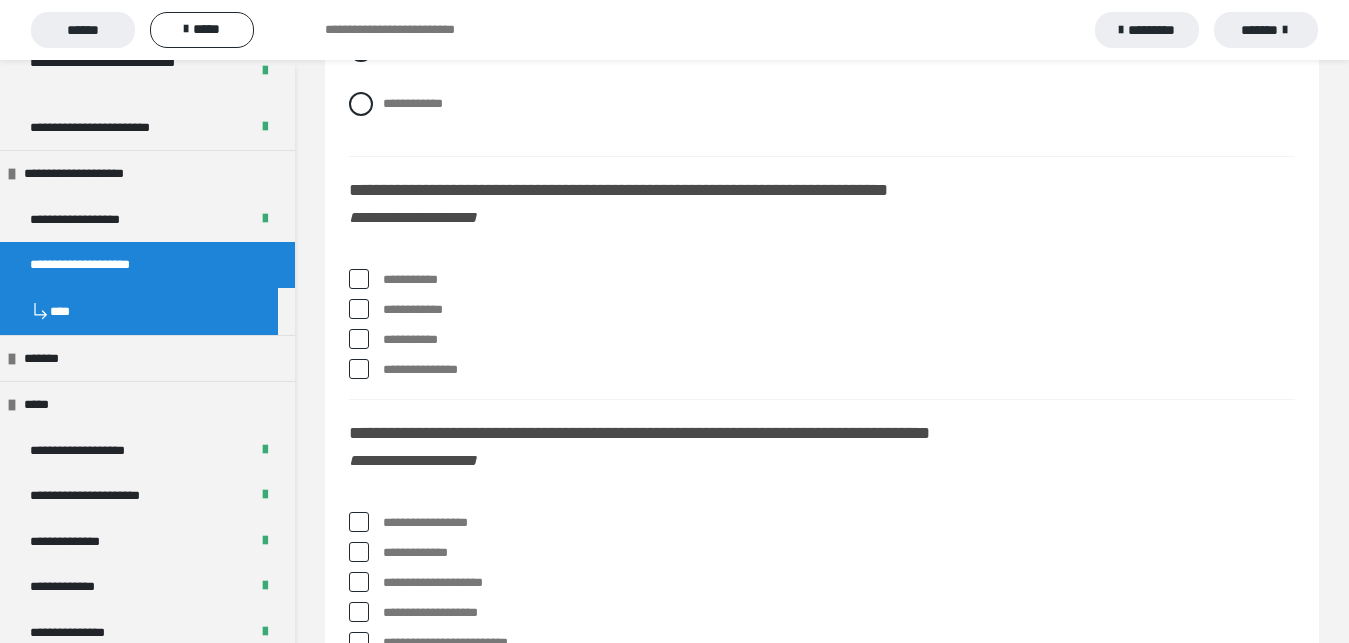 click at bounding box center [359, 279] 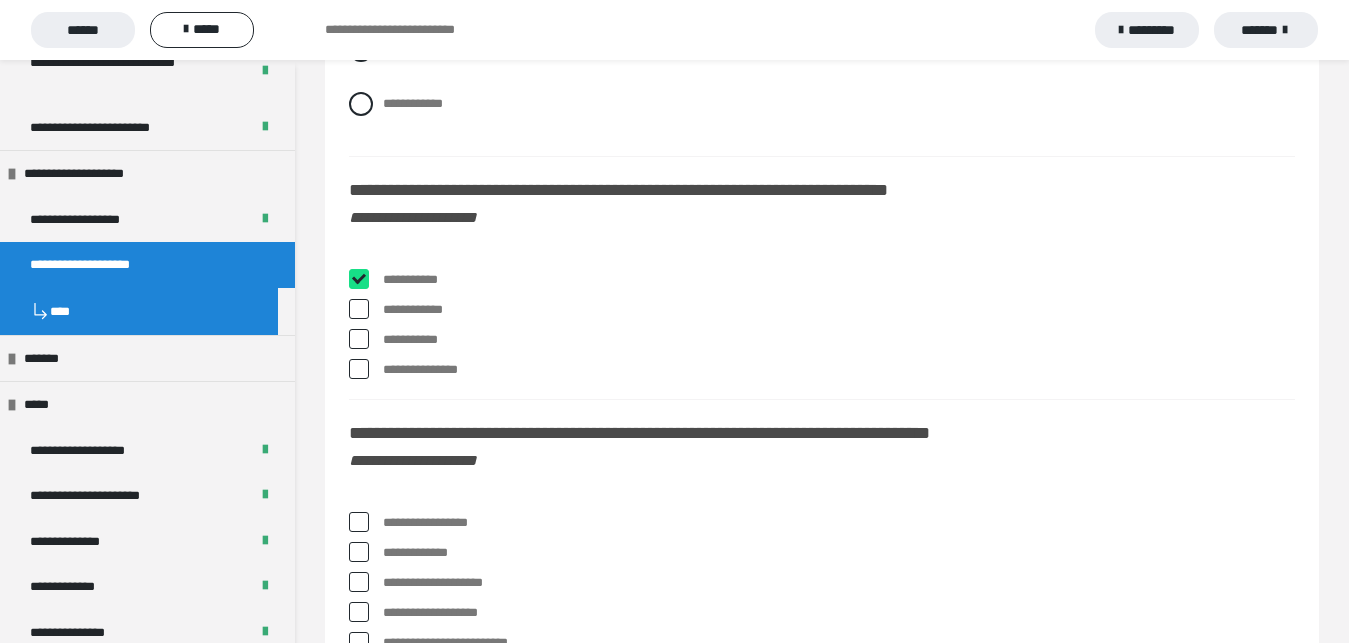 checkbox on "****" 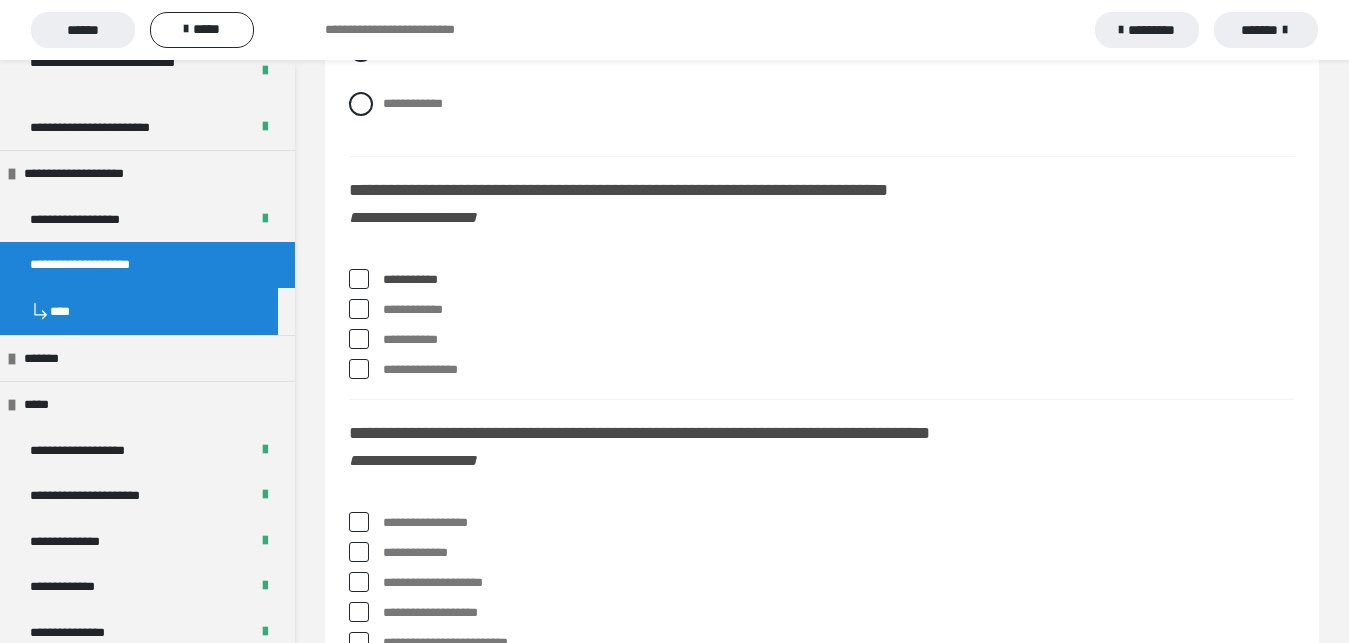 click at bounding box center (359, 339) 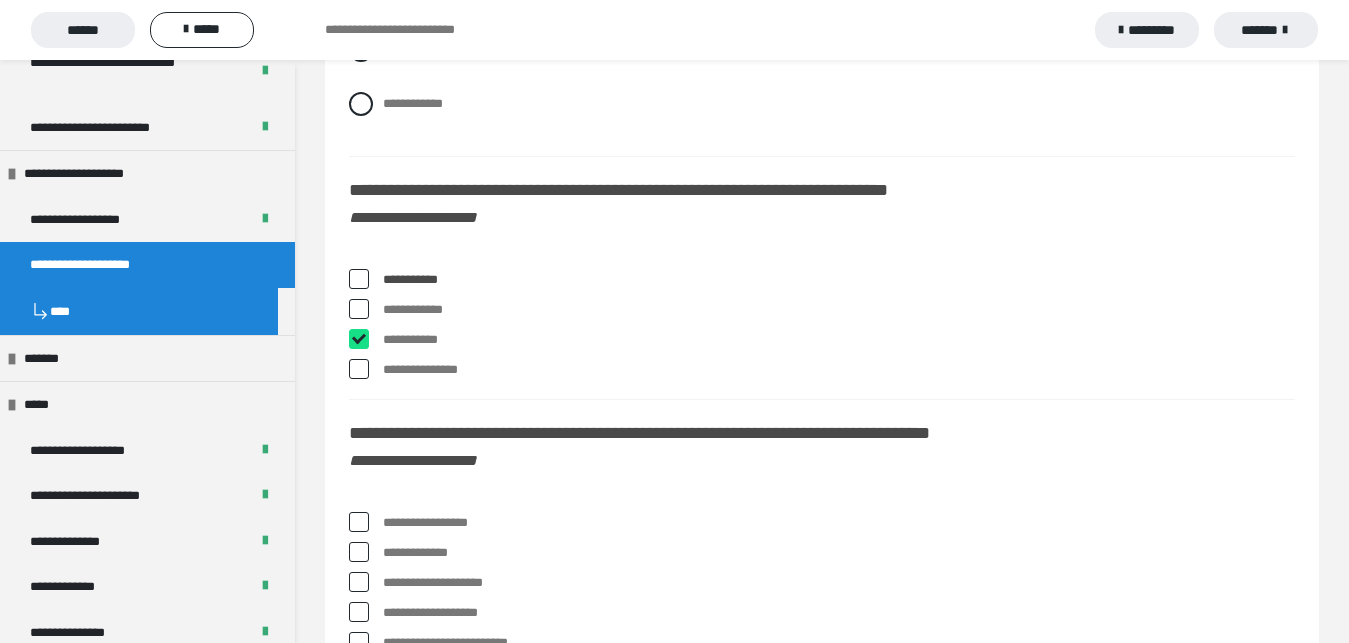 checkbox on "****" 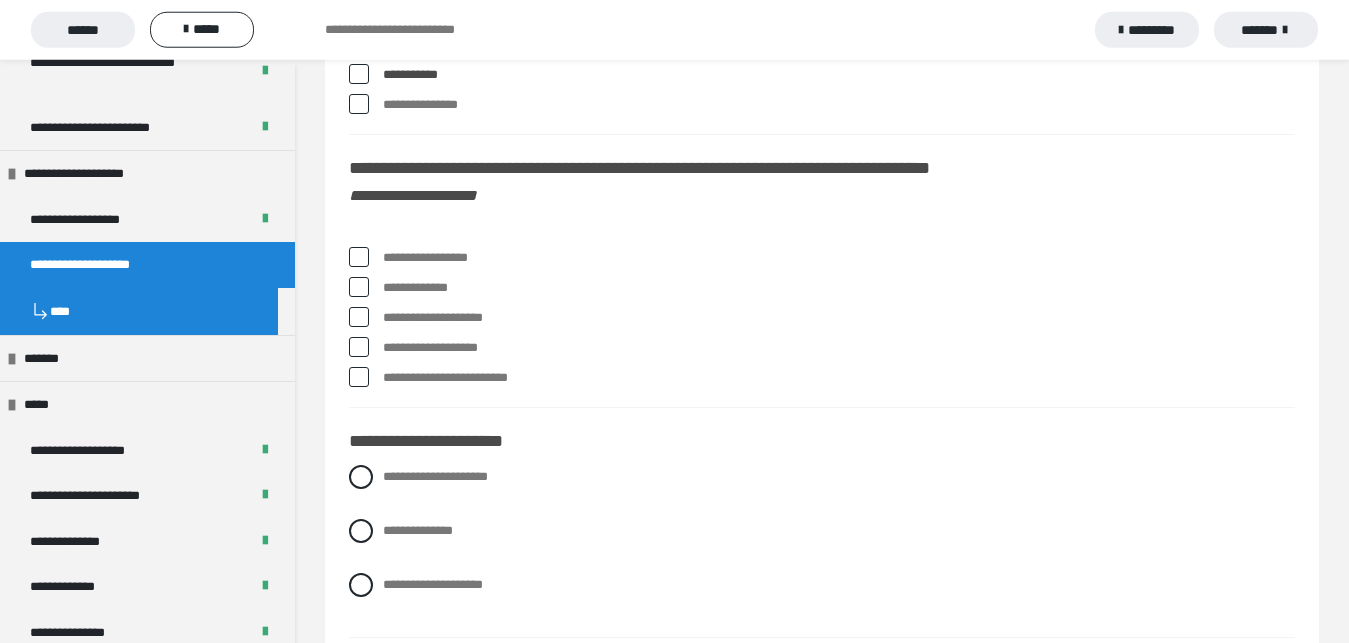 scroll, scrollTop: 8262, scrollLeft: 0, axis: vertical 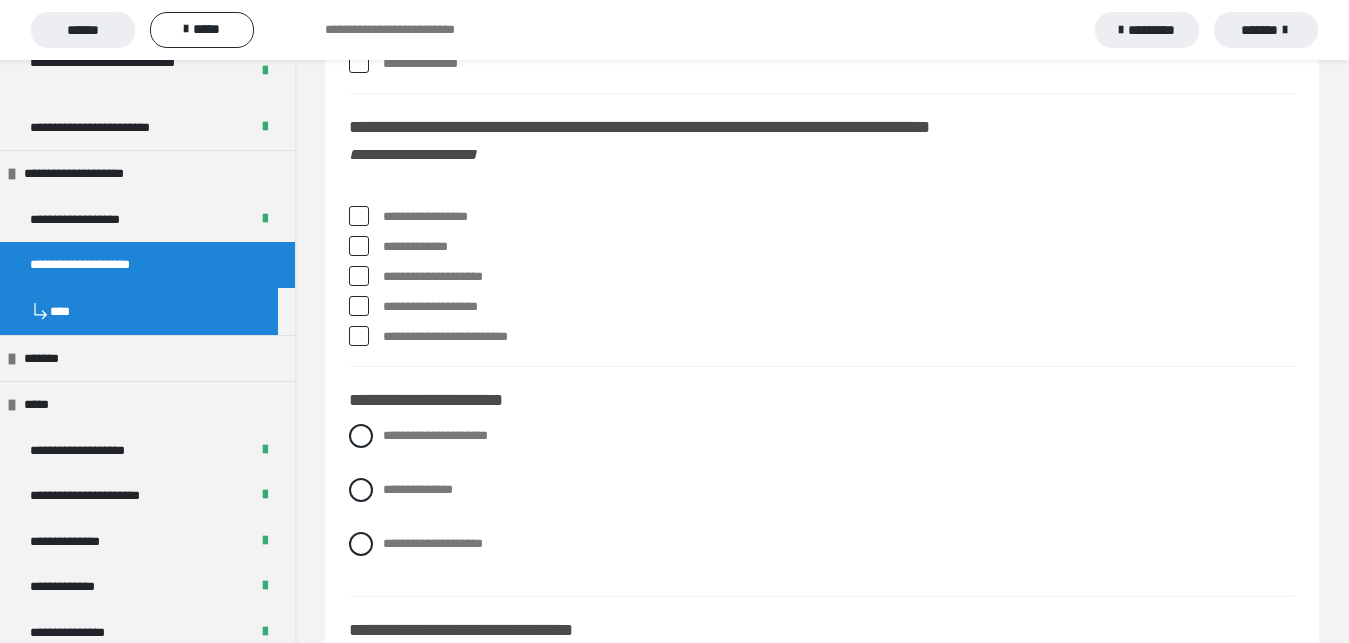 click at bounding box center [359, 216] 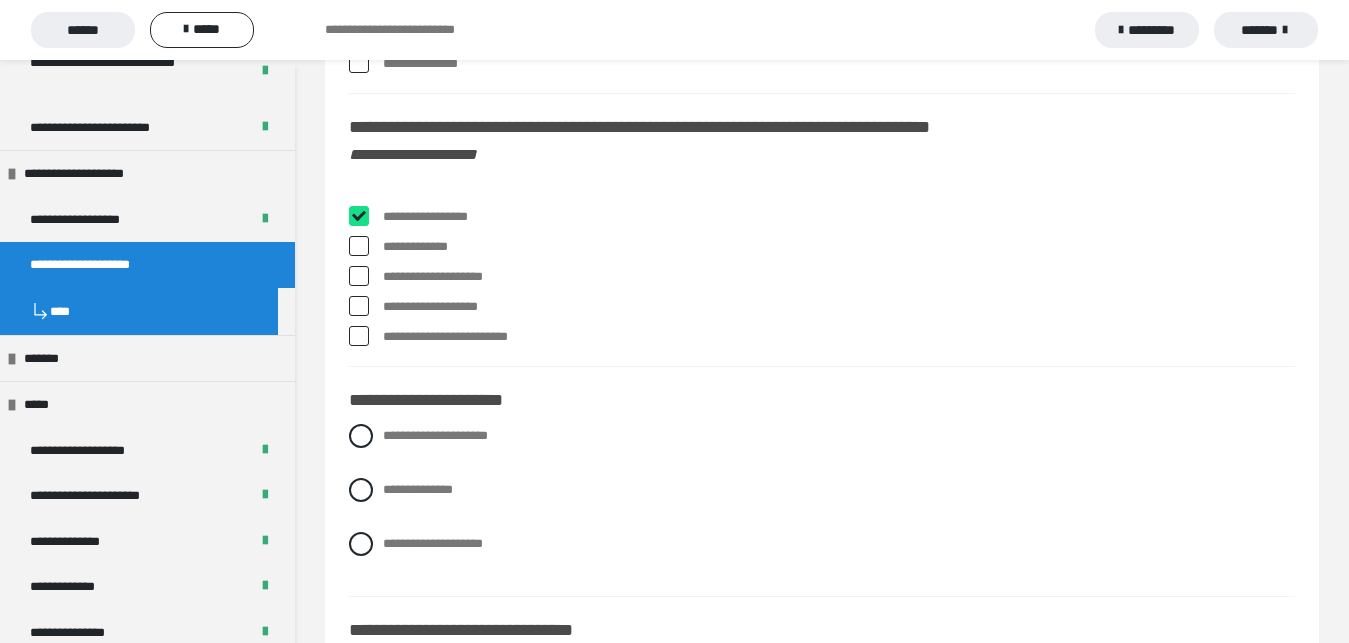 checkbox on "****" 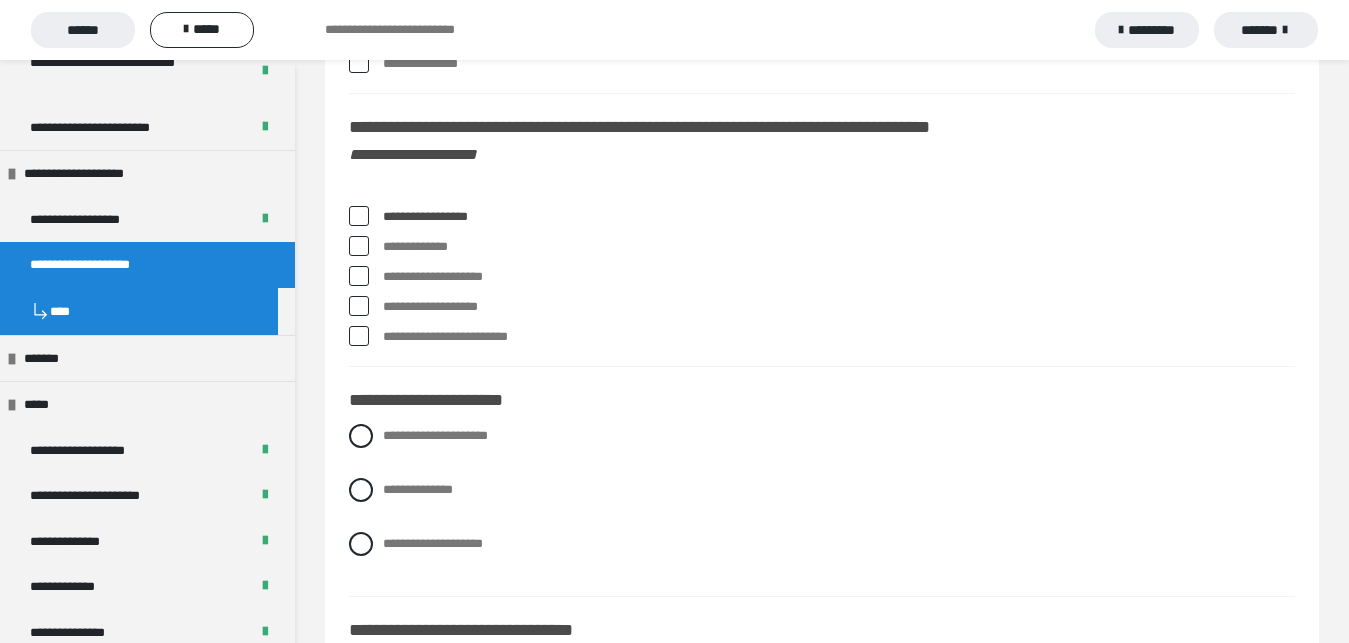 click at bounding box center (359, 276) 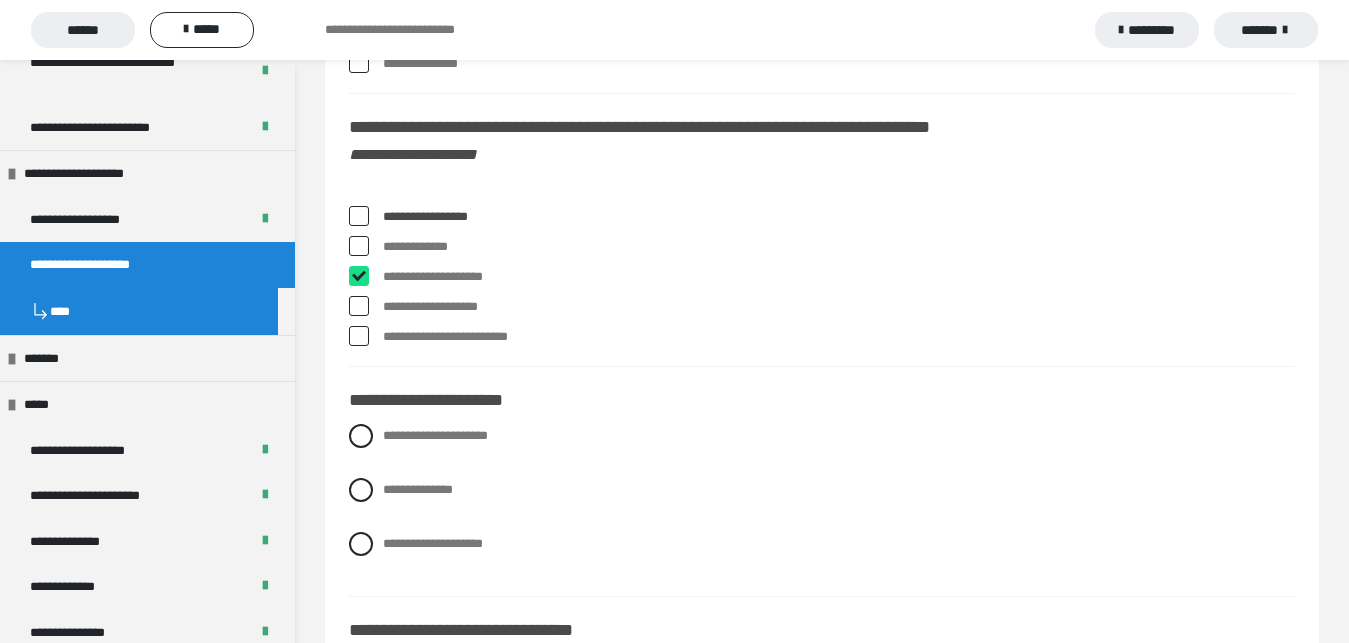 checkbox on "****" 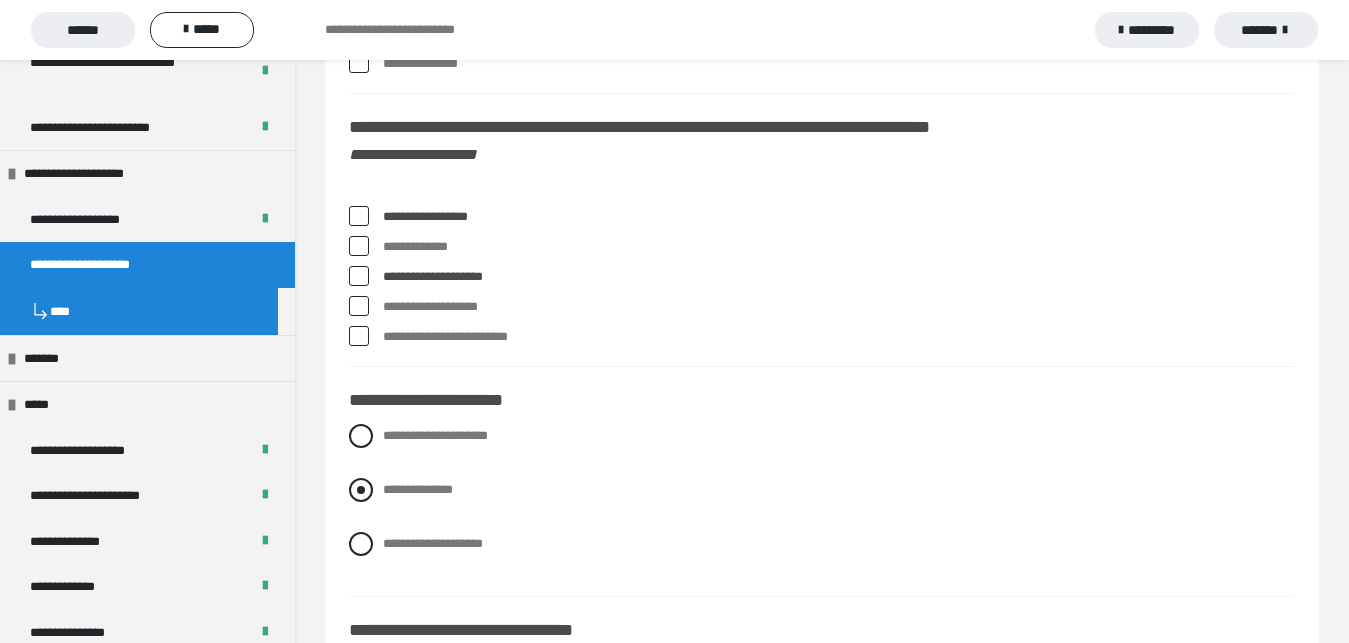 click at bounding box center [361, 490] 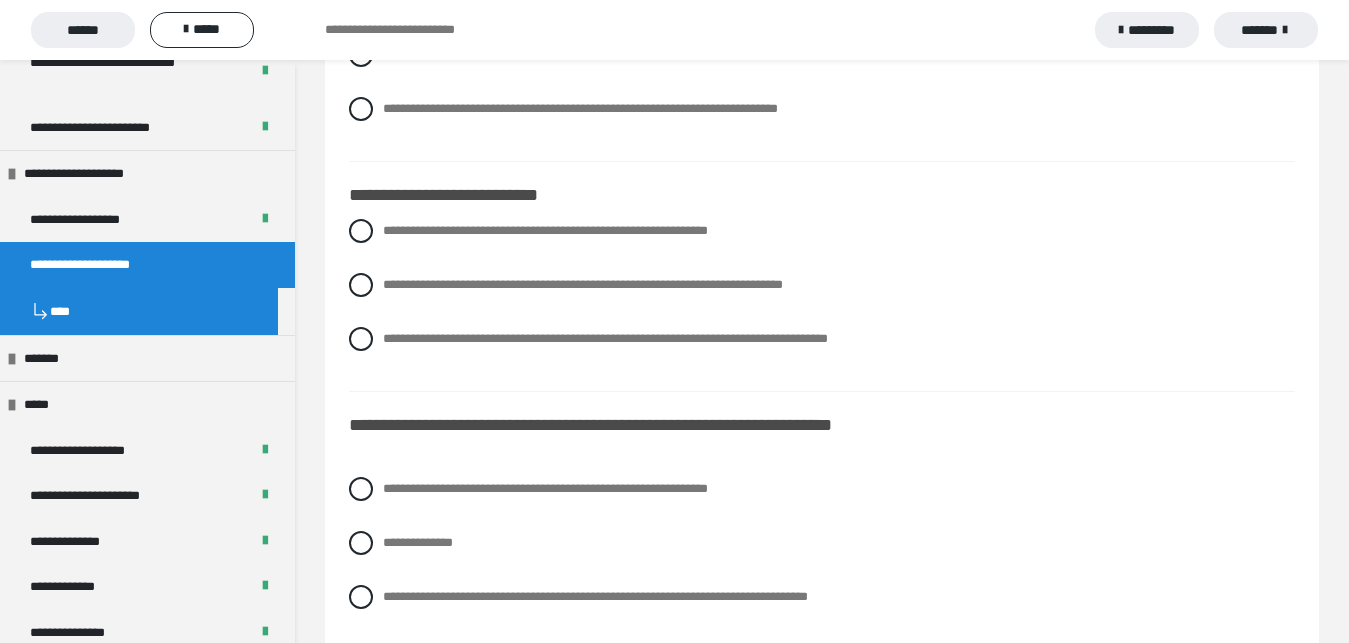 scroll, scrollTop: 8772, scrollLeft: 0, axis: vertical 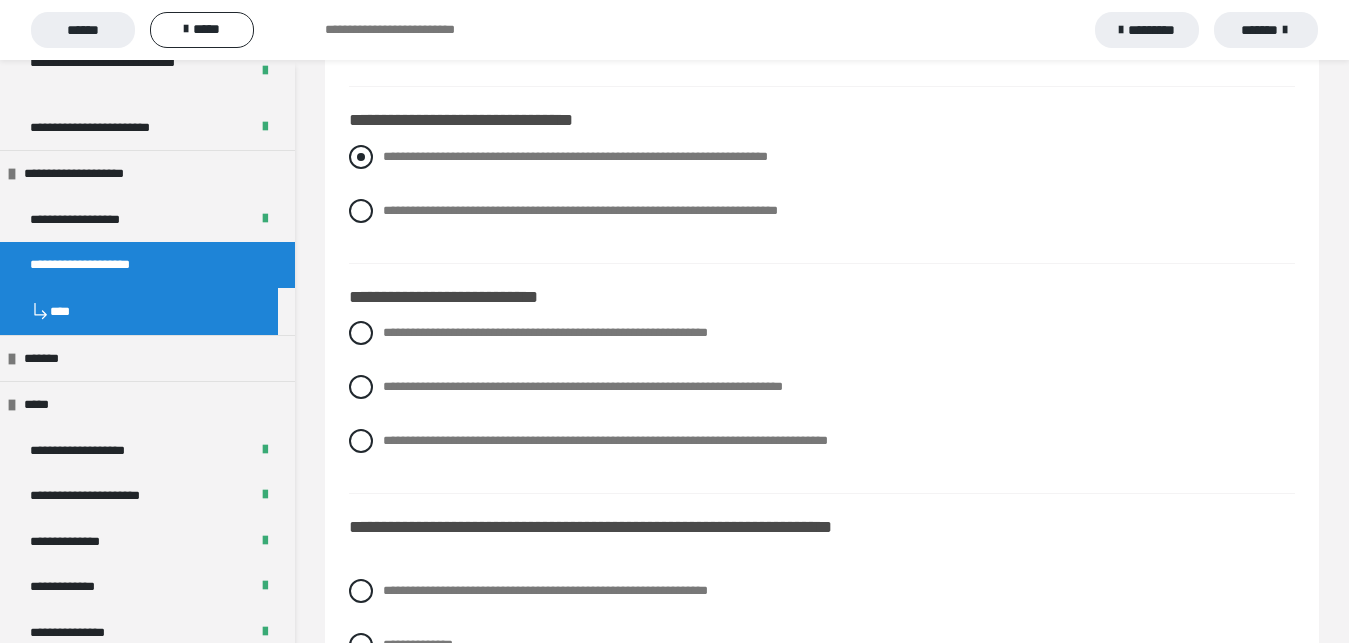 click at bounding box center [361, 157] 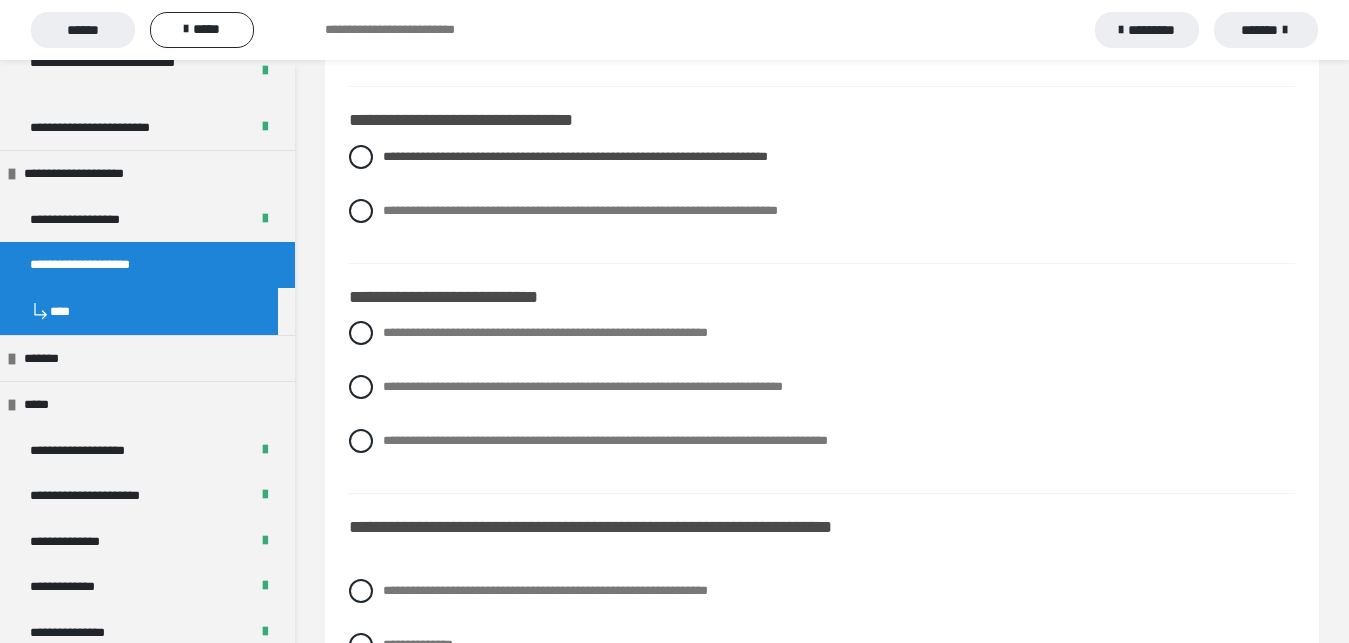 scroll, scrollTop: 8976, scrollLeft: 0, axis: vertical 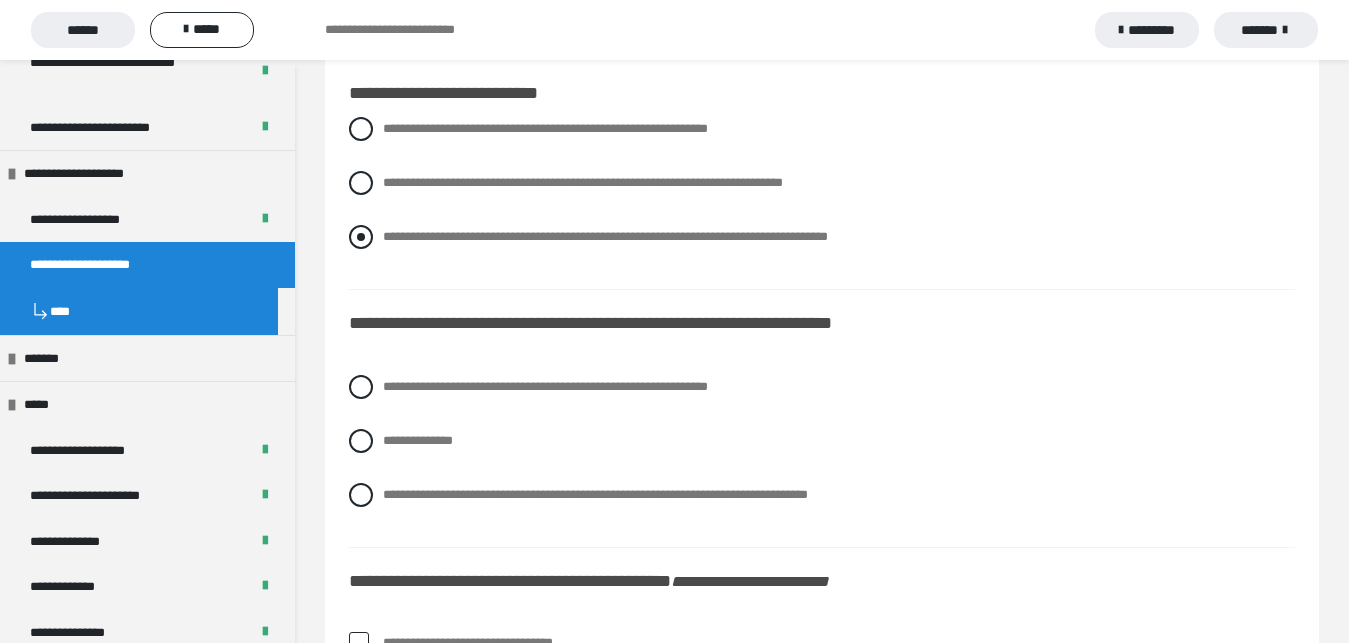 click at bounding box center (361, 237) 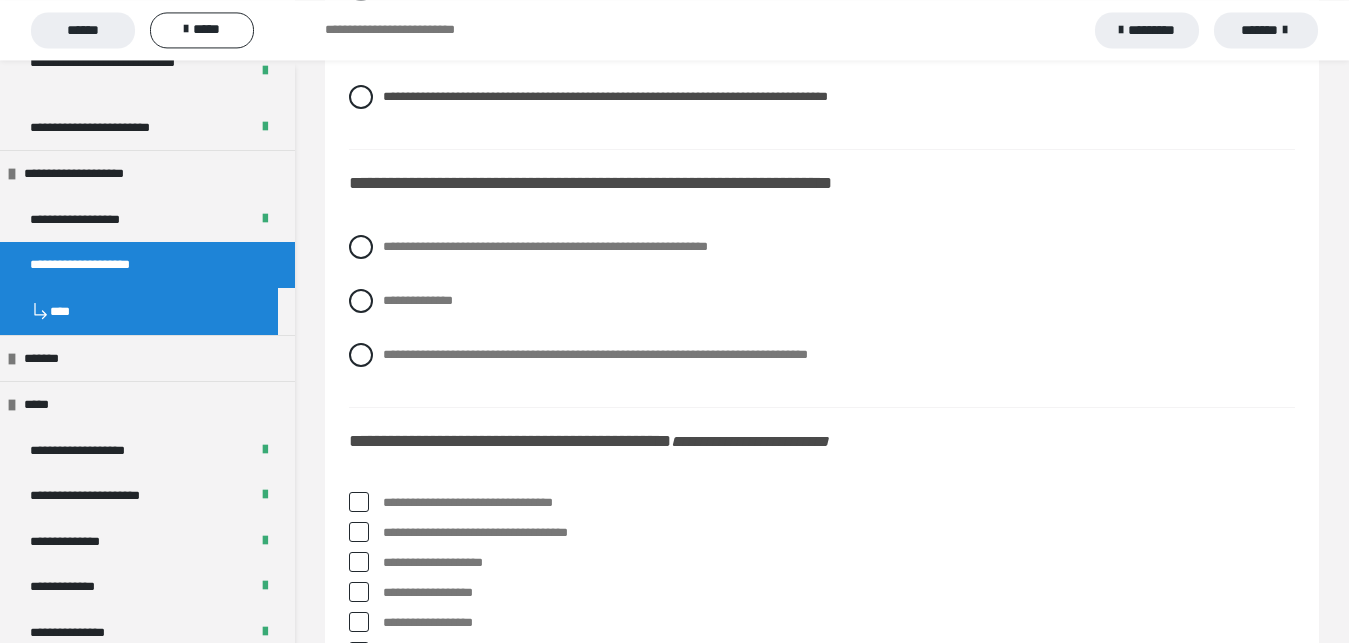 scroll, scrollTop: 9180, scrollLeft: 0, axis: vertical 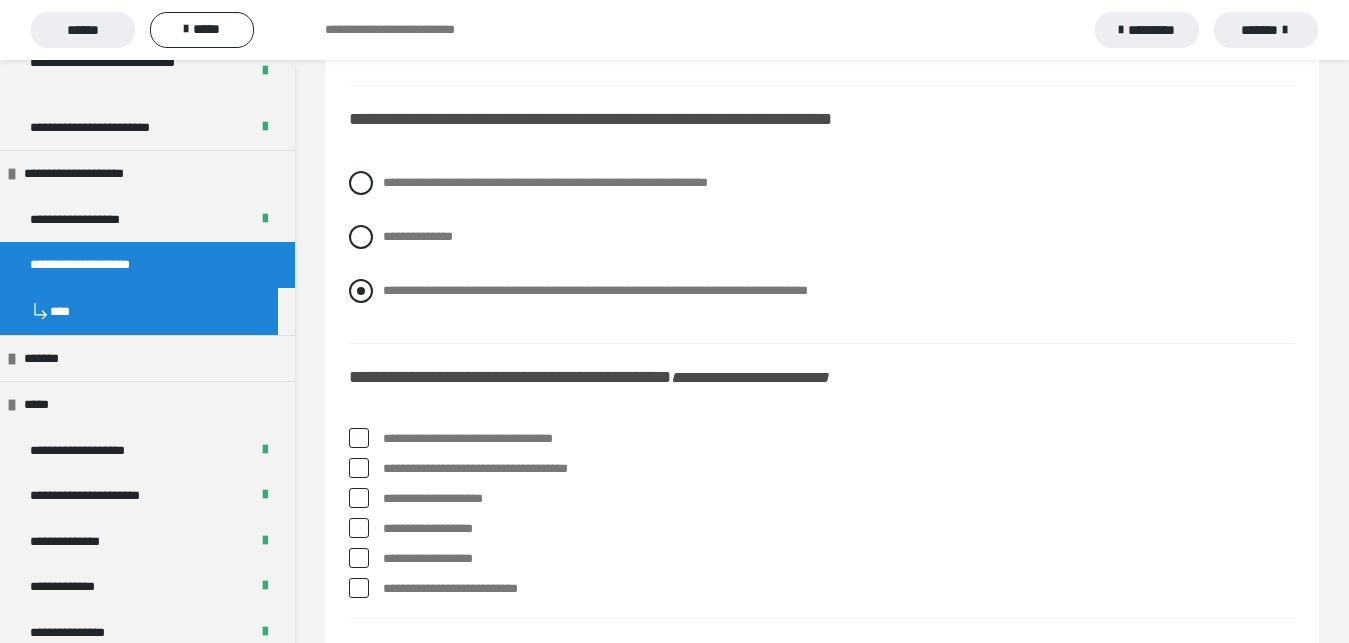 click at bounding box center (361, 291) 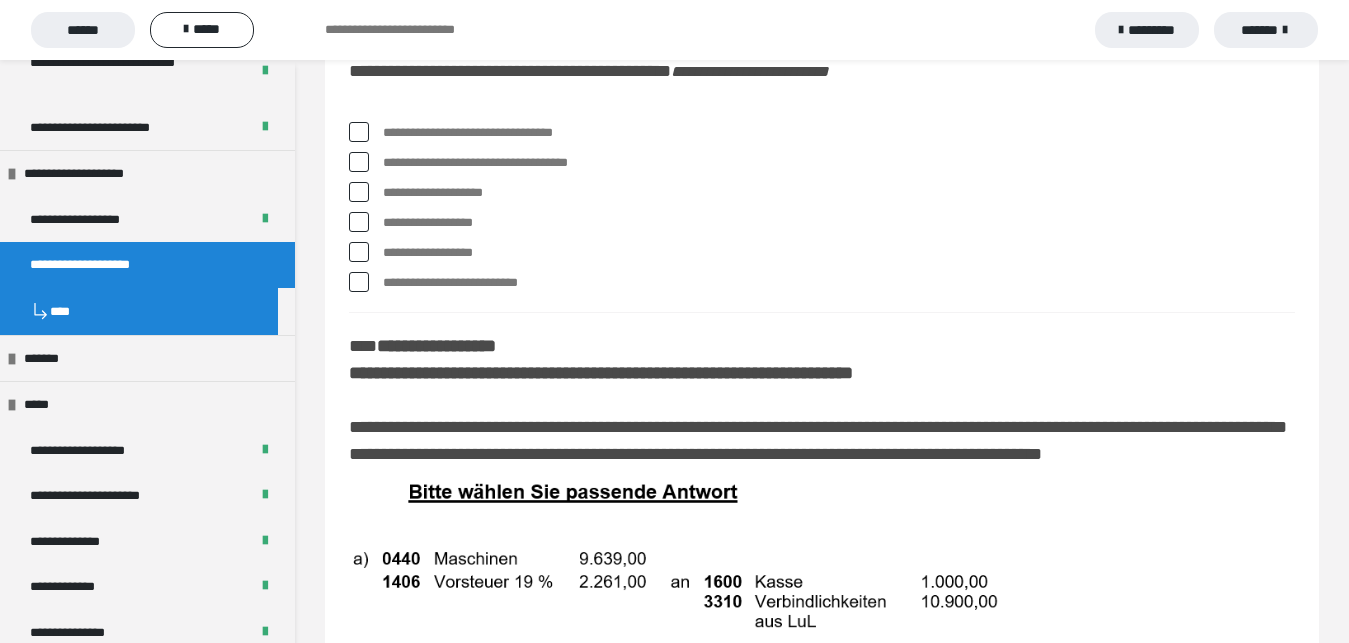 scroll, scrollTop: 9384, scrollLeft: 0, axis: vertical 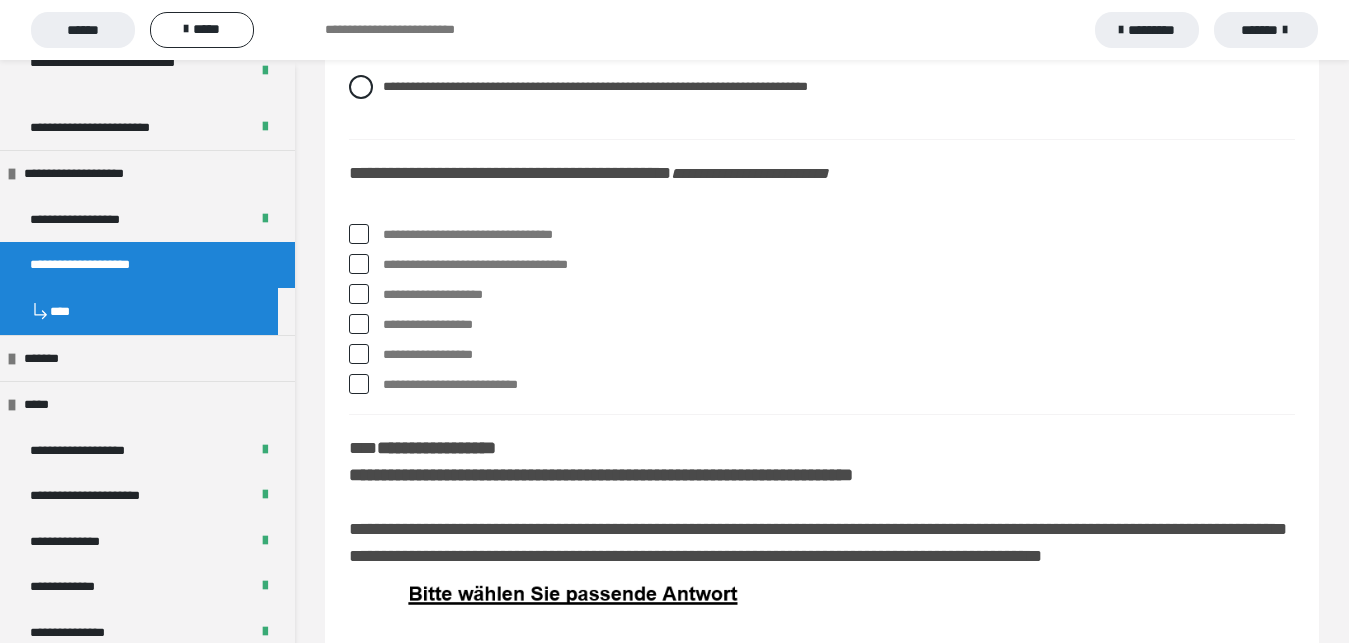 click at bounding box center (359, 264) 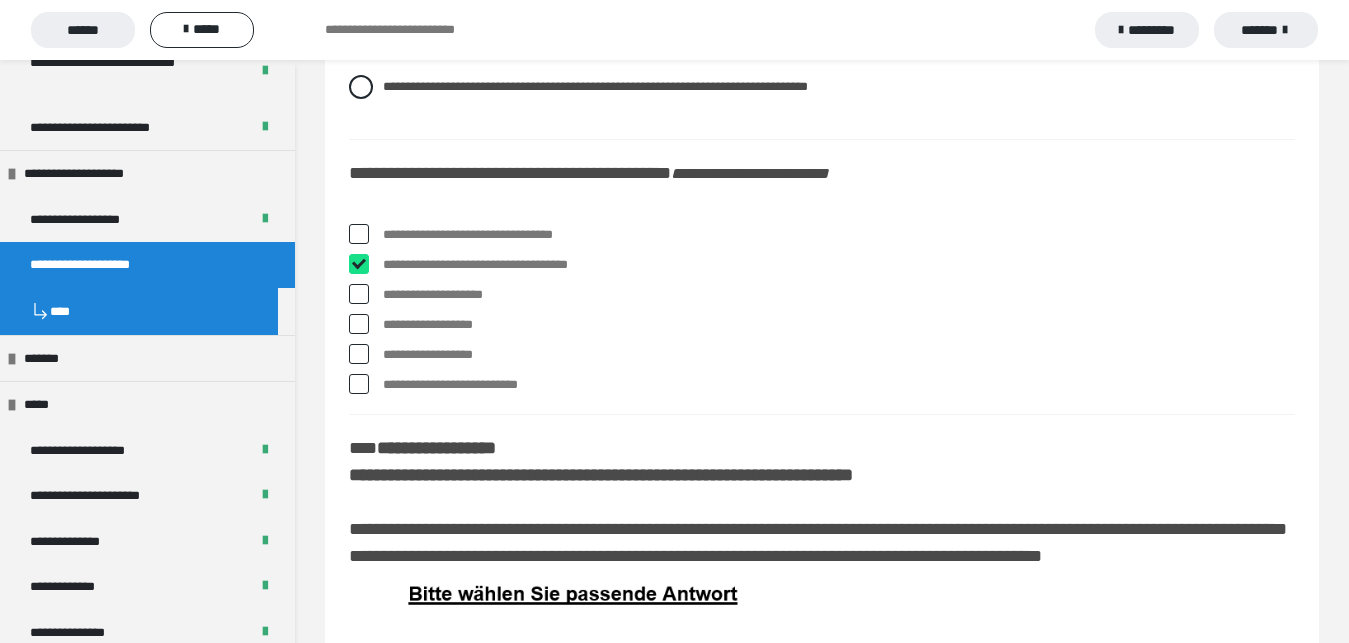 checkbox on "****" 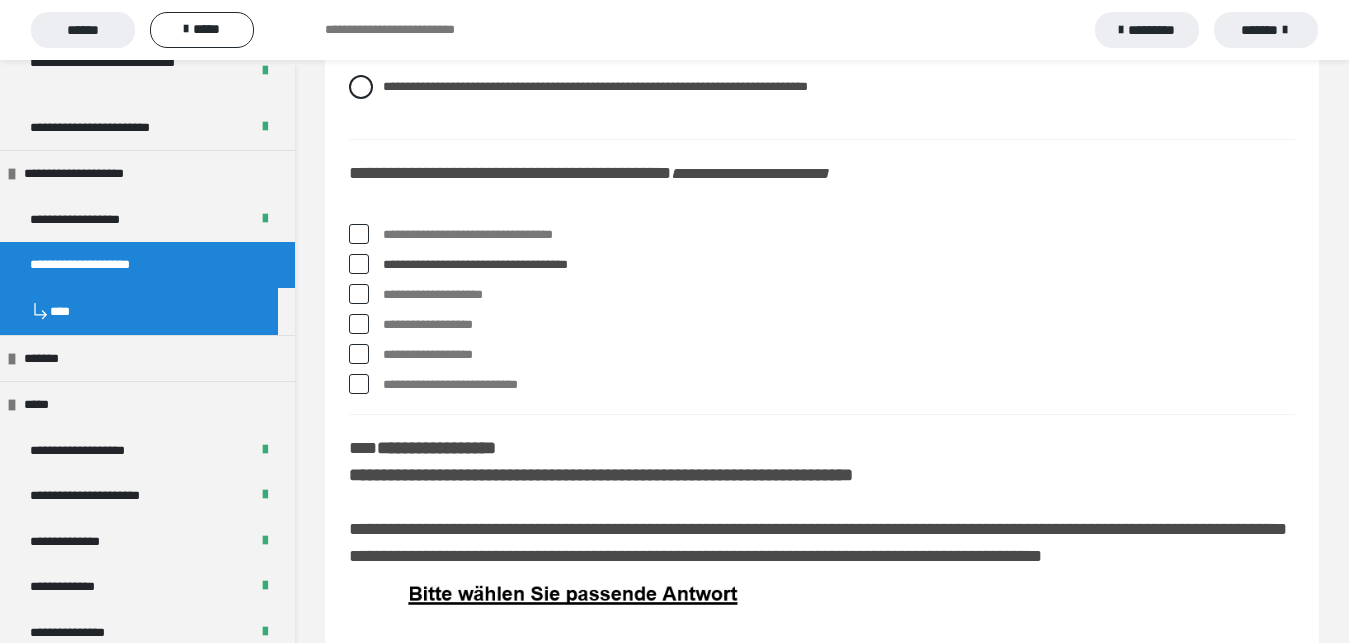 click at bounding box center (359, 354) 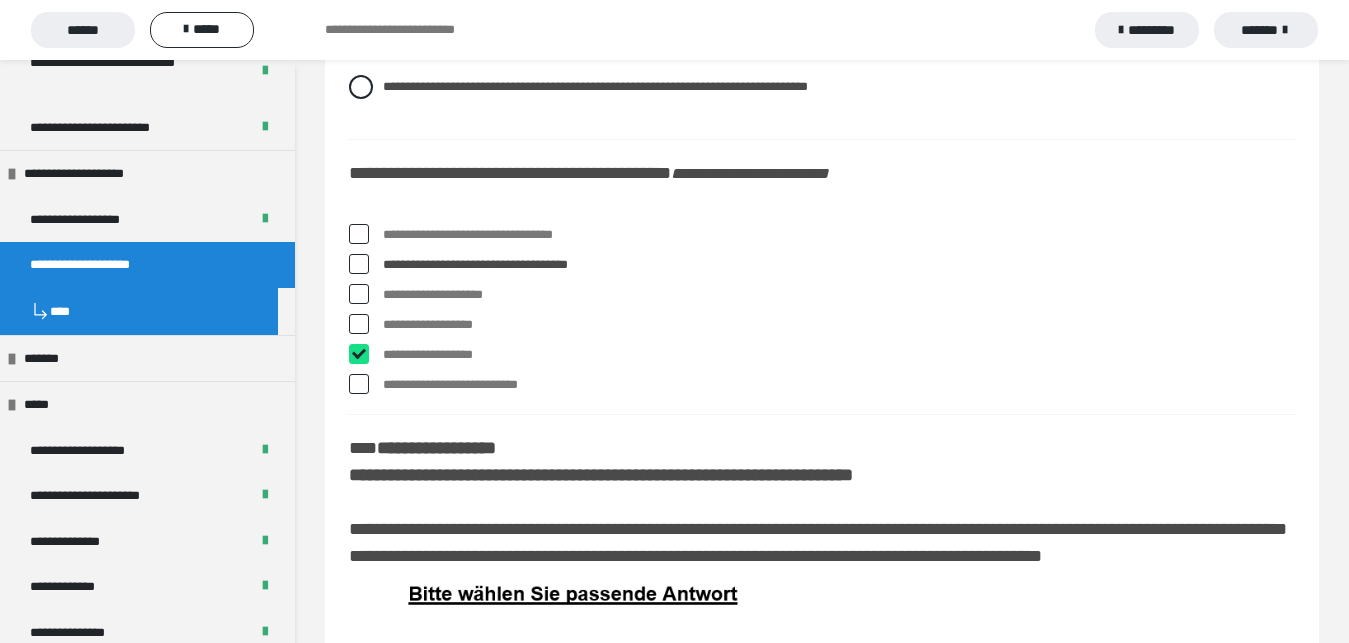 checkbox on "****" 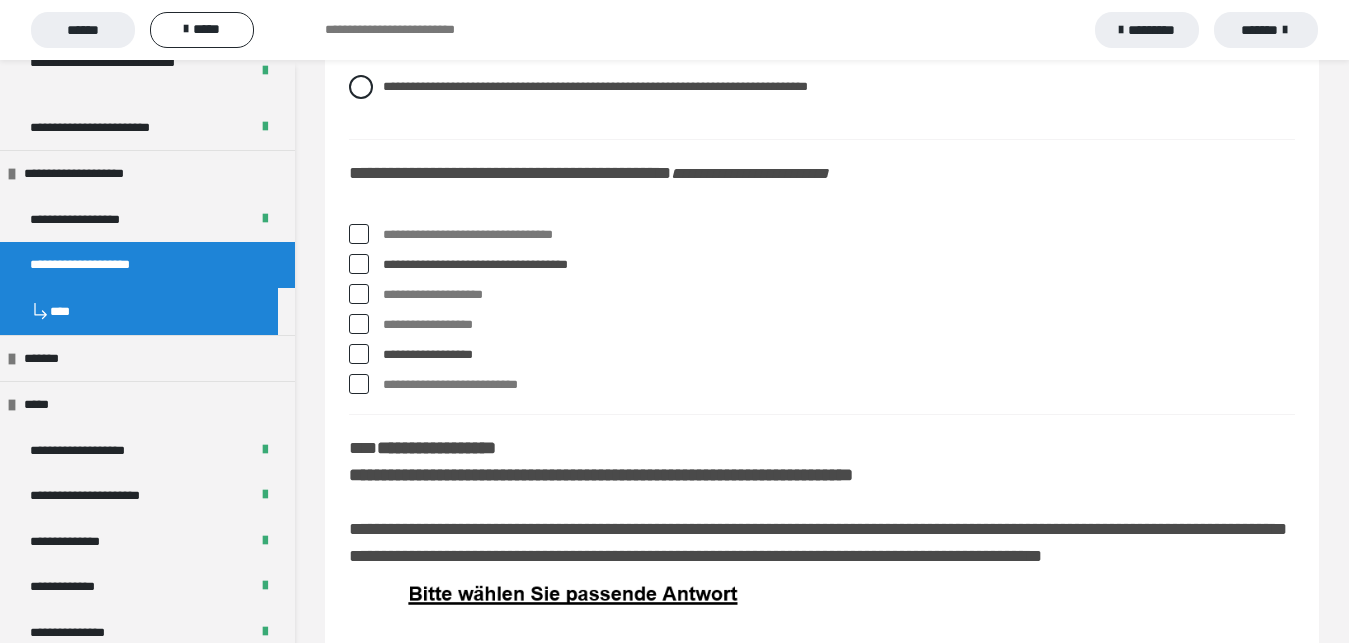 click at bounding box center (359, 234) 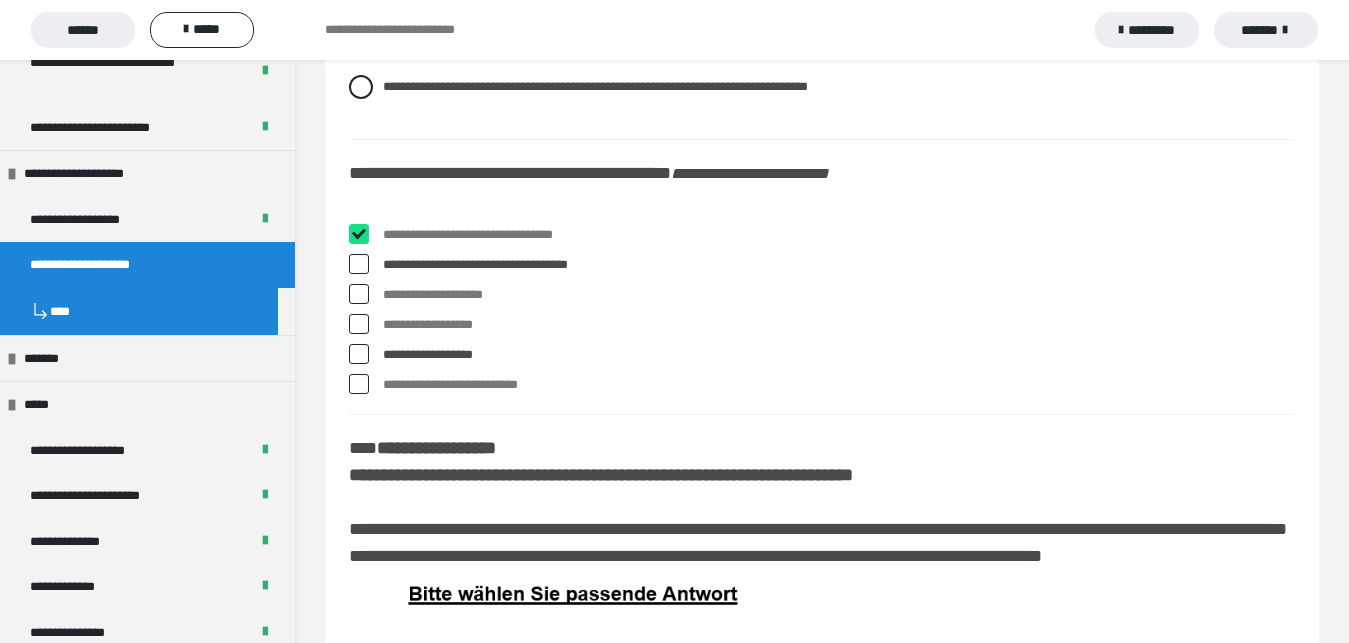 checkbox on "****" 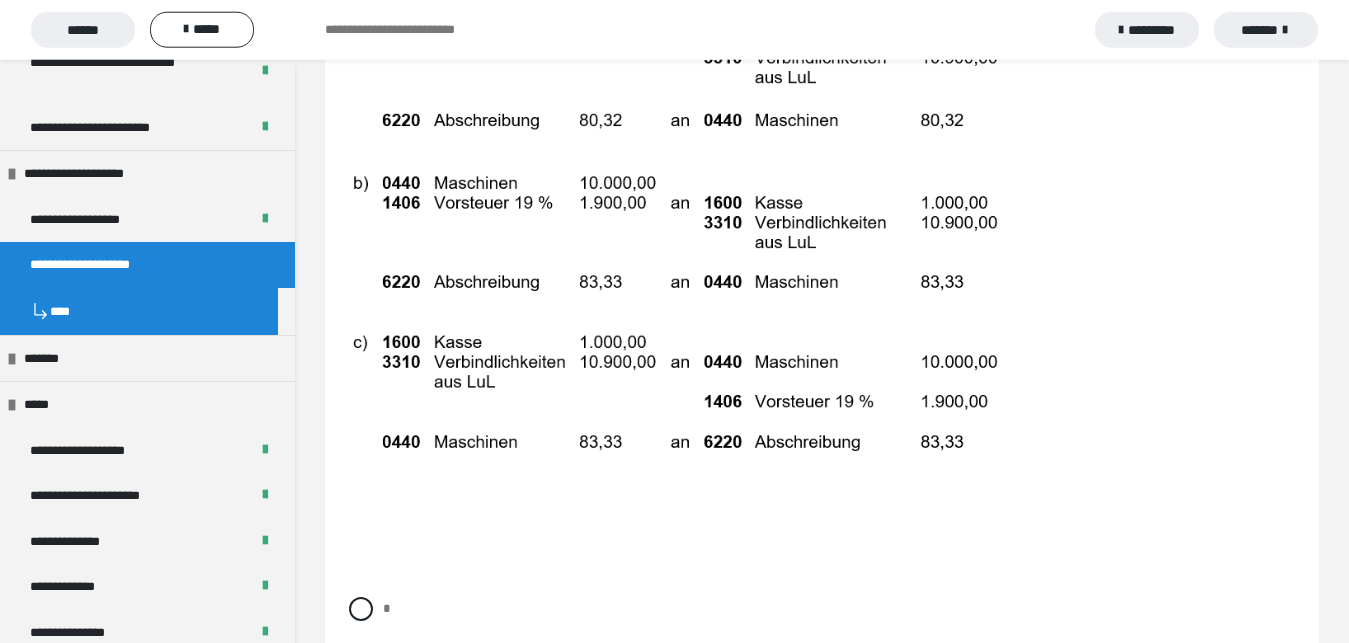 scroll, scrollTop: 10098, scrollLeft: 0, axis: vertical 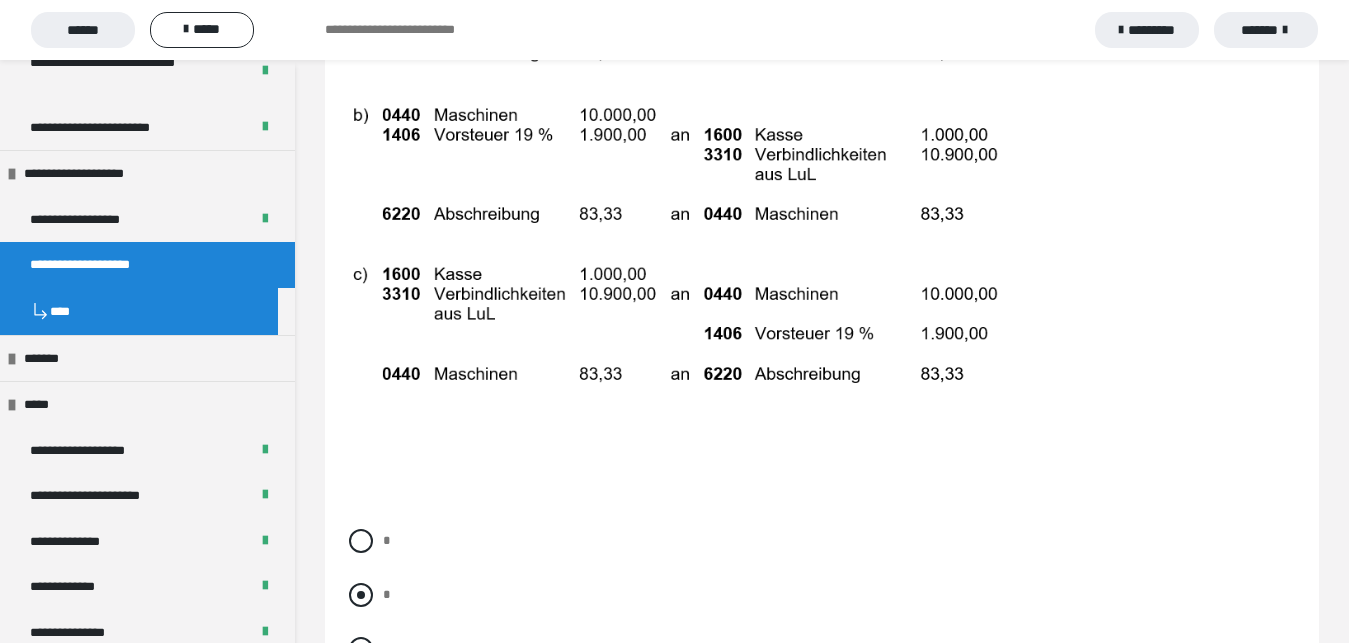 click at bounding box center [361, 595] 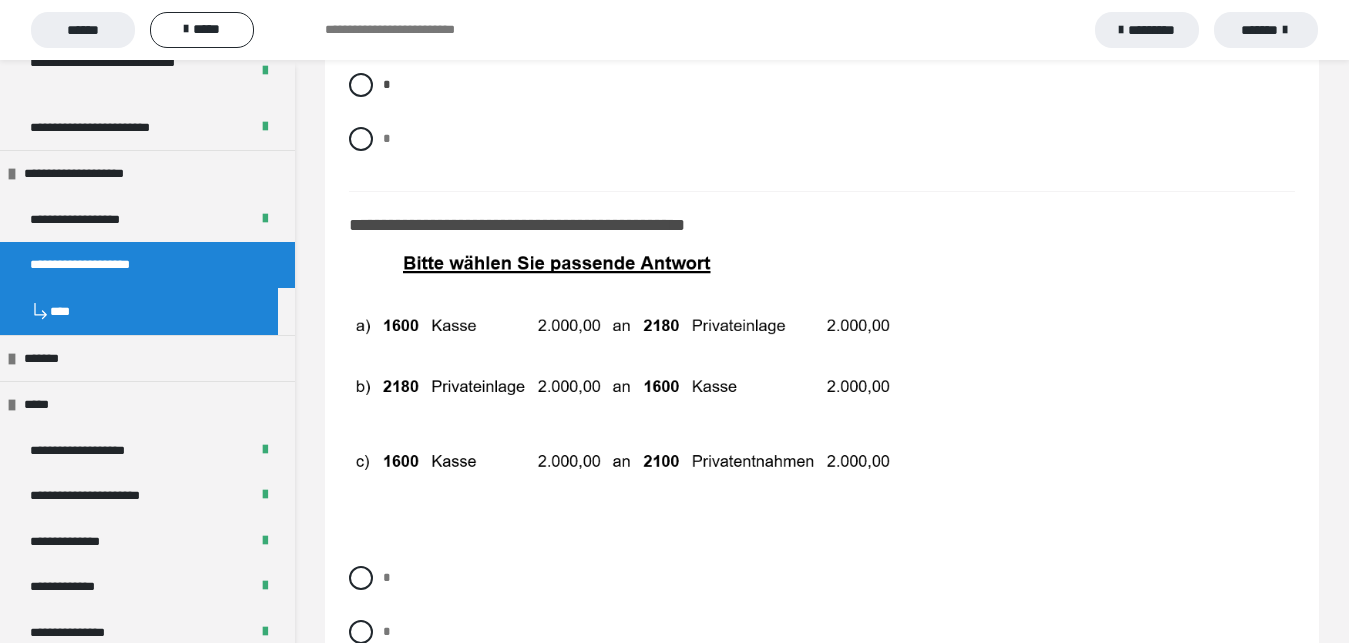 scroll, scrollTop: 10710, scrollLeft: 0, axis: vertical 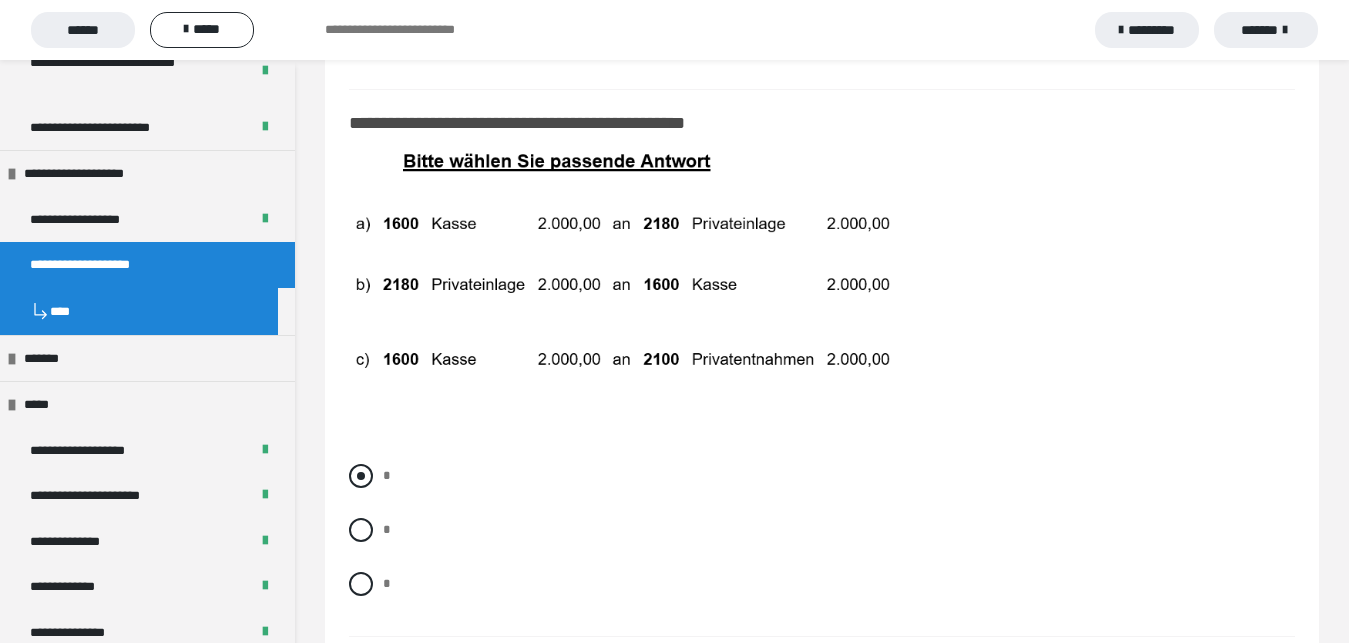 click at bounding box center (361, 476) 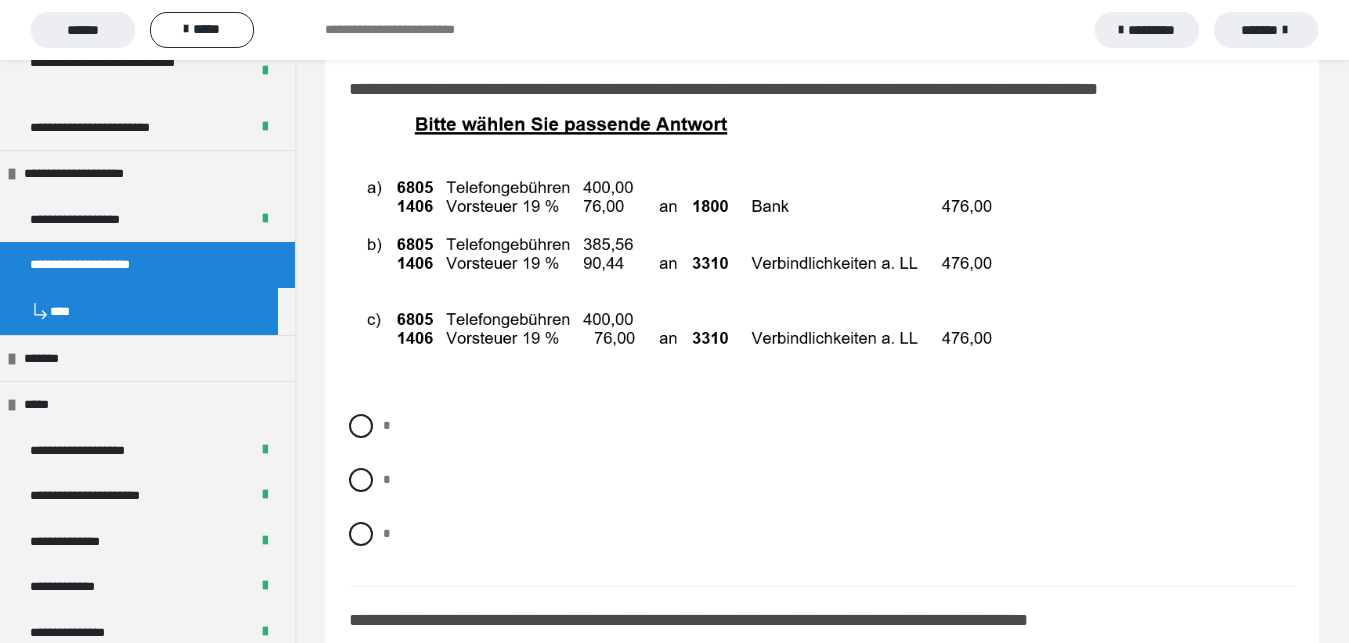 scroll, scrollTop: 11322, scrollLeft: 0, axis: vertical 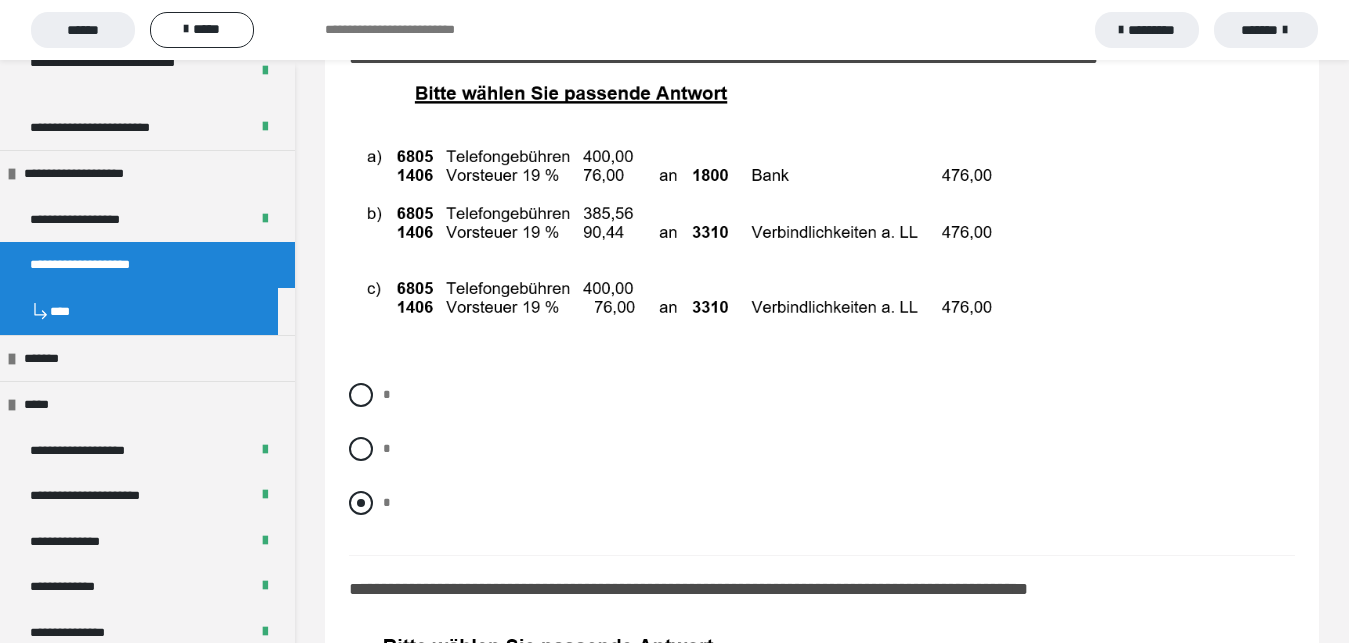 click at bounding box center (361, 503) 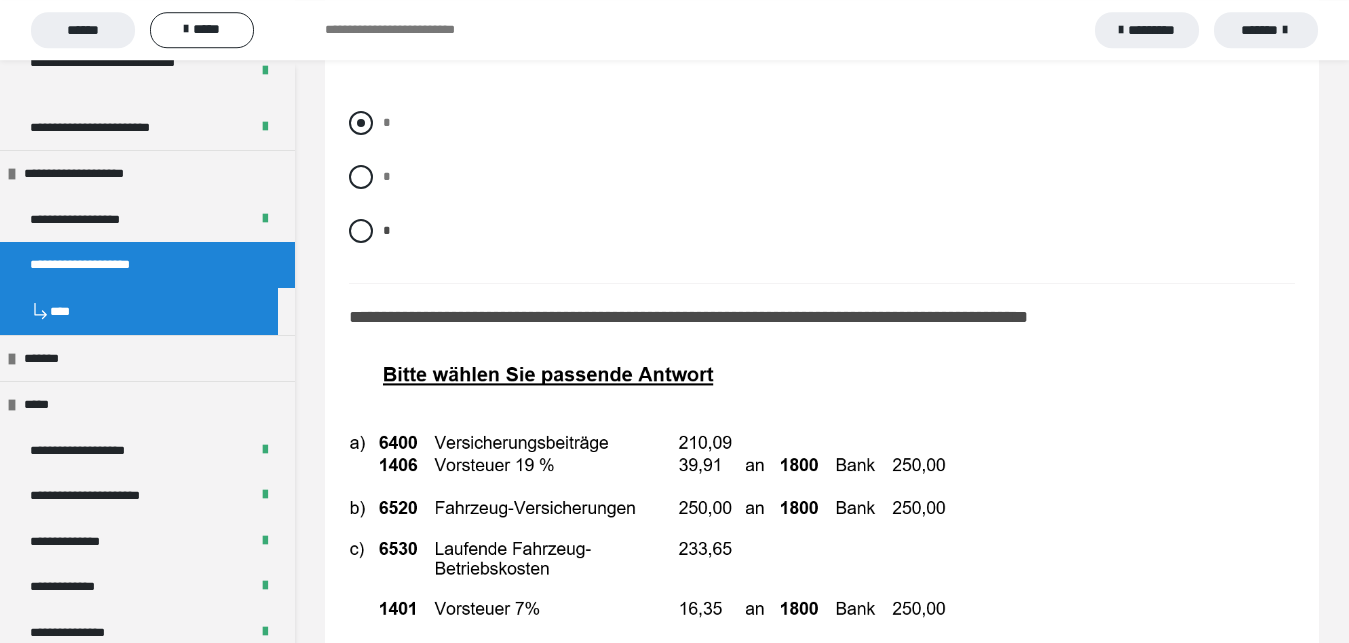 scroll, scrollTop: 11730, scrollLeft: 0, axis: vertical 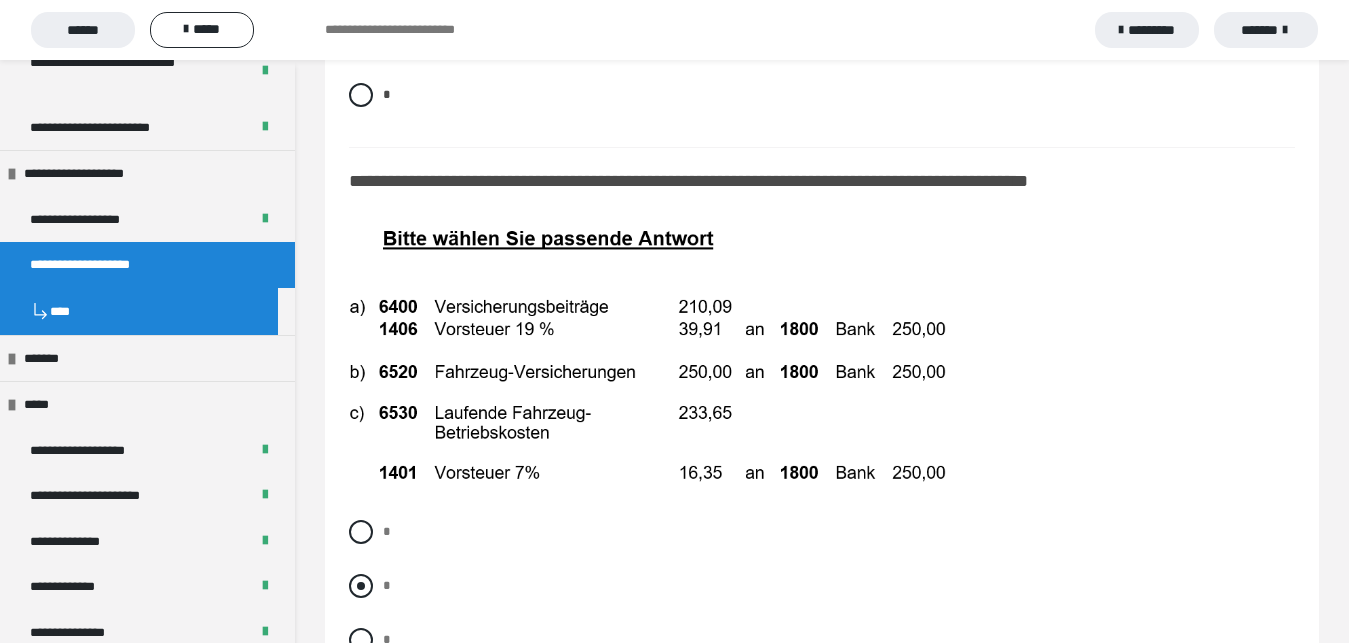 click at bounding box center [361, 586] 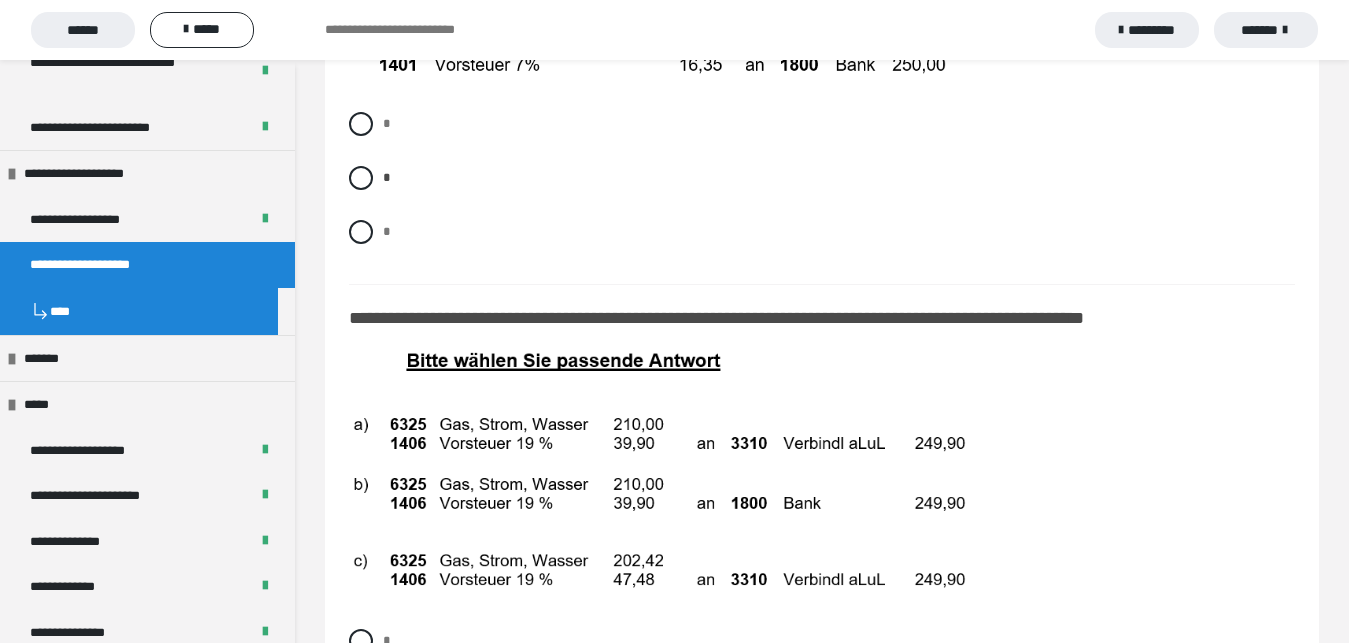 scroll, scrollTop: 12240, scrollLeft: 0, axis: vertical 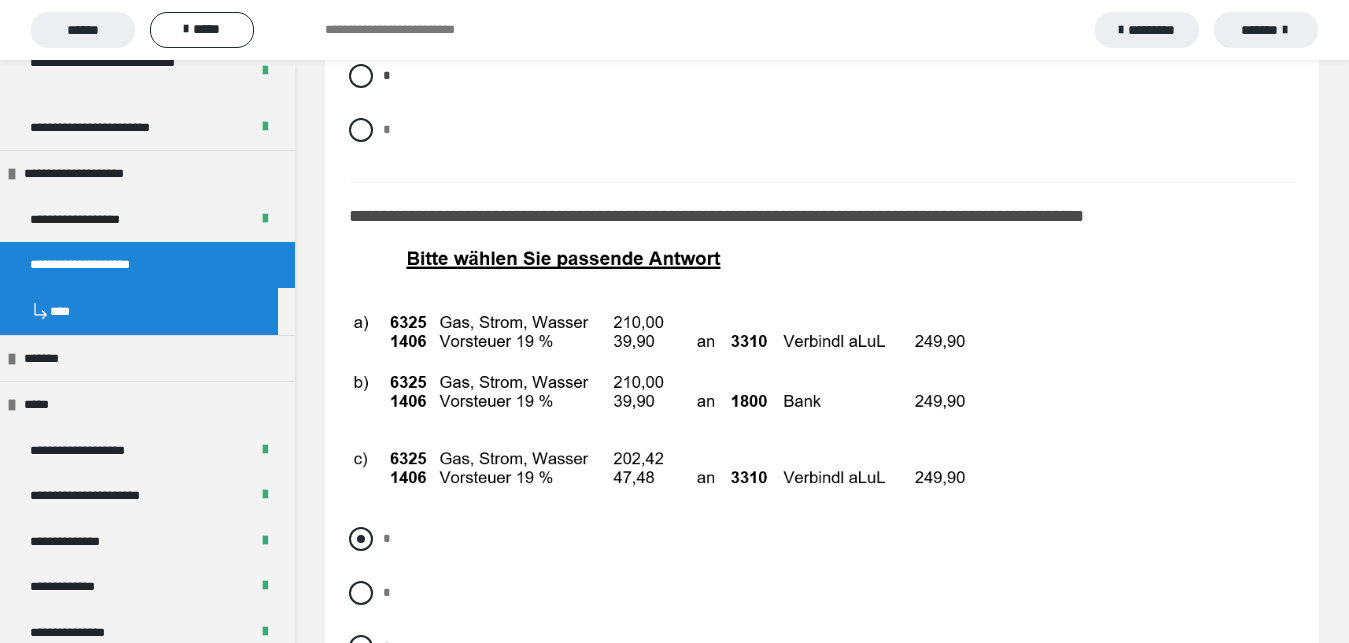 click at bounding box center (361, 539) 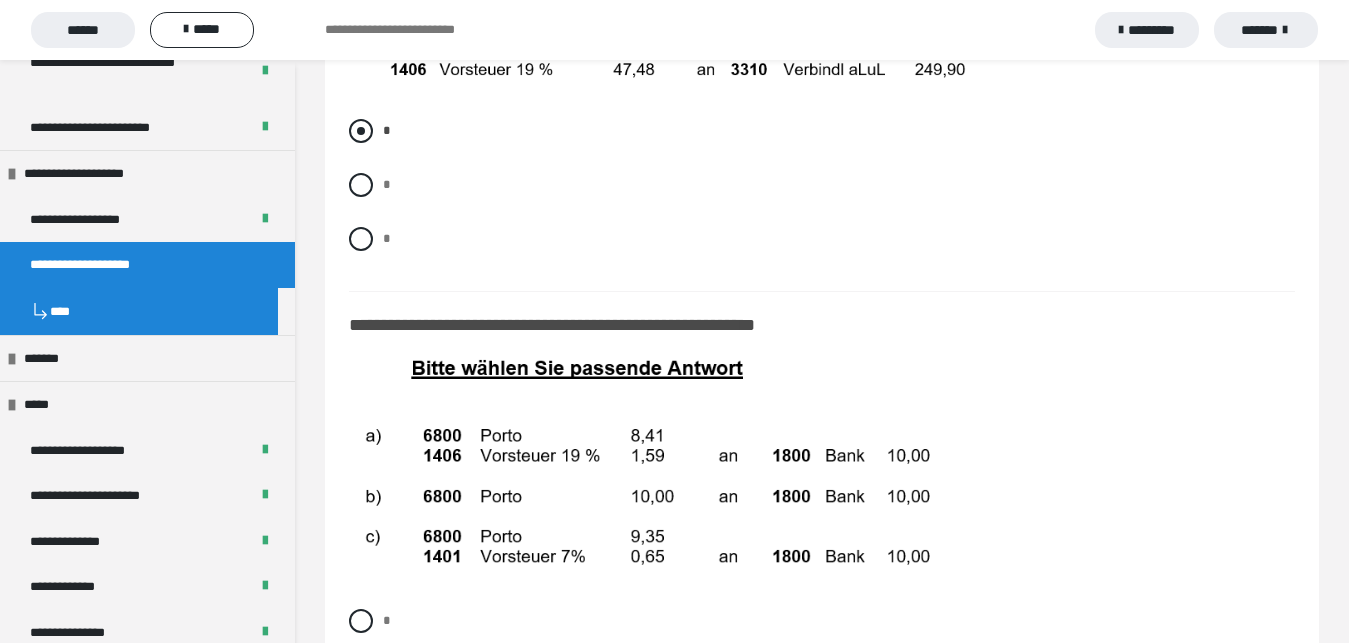 scroll, scrollTop: 12852, scrollLeft: 0, axis: vertical 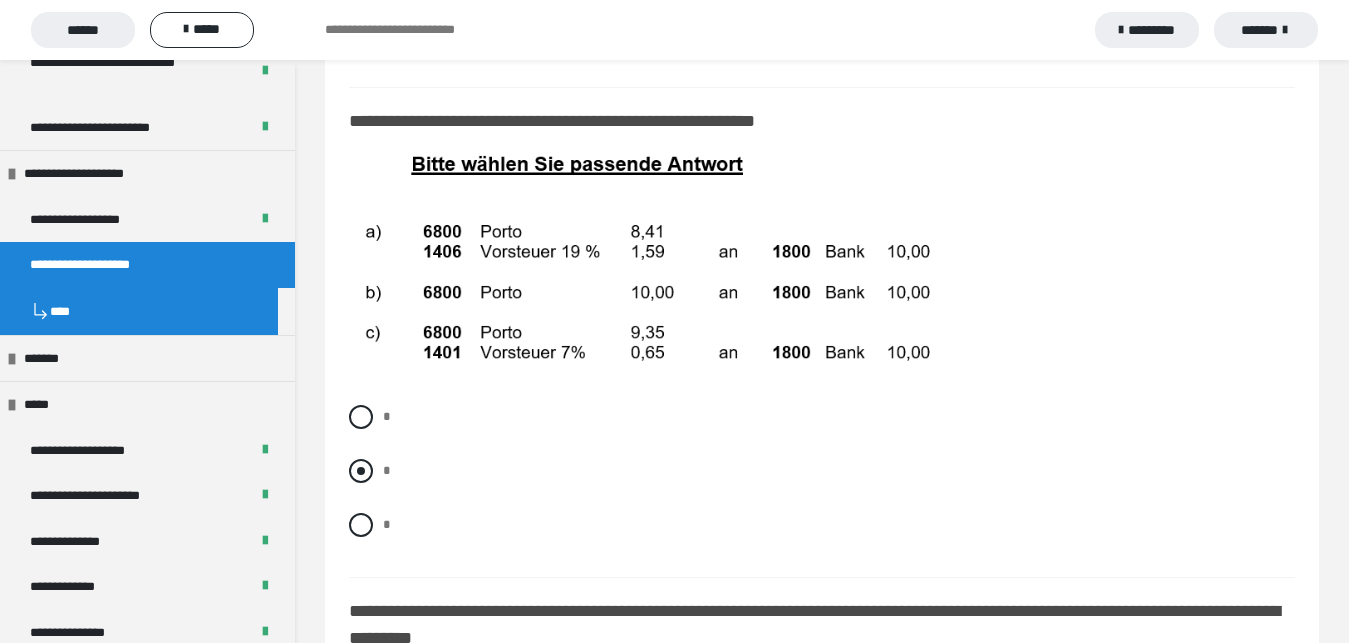 click at bounding box center (361, 471) 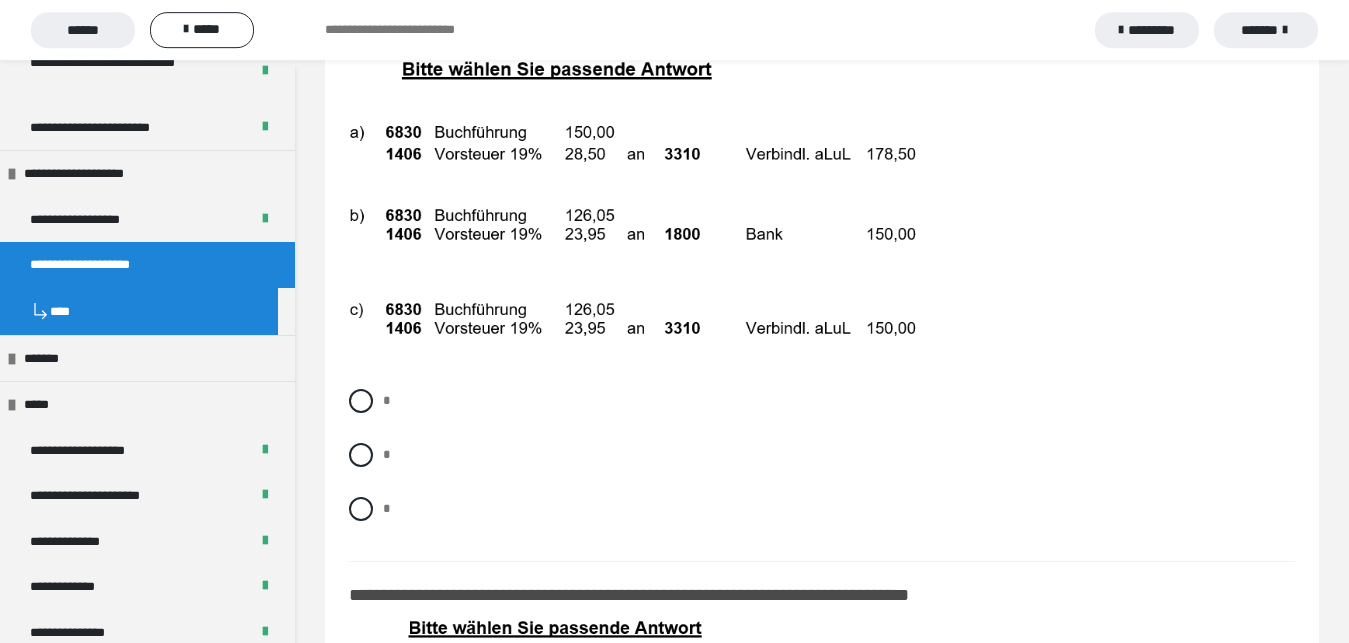 scroll, scrollTop: 13464, scrollLeft: 0, axis: vertical 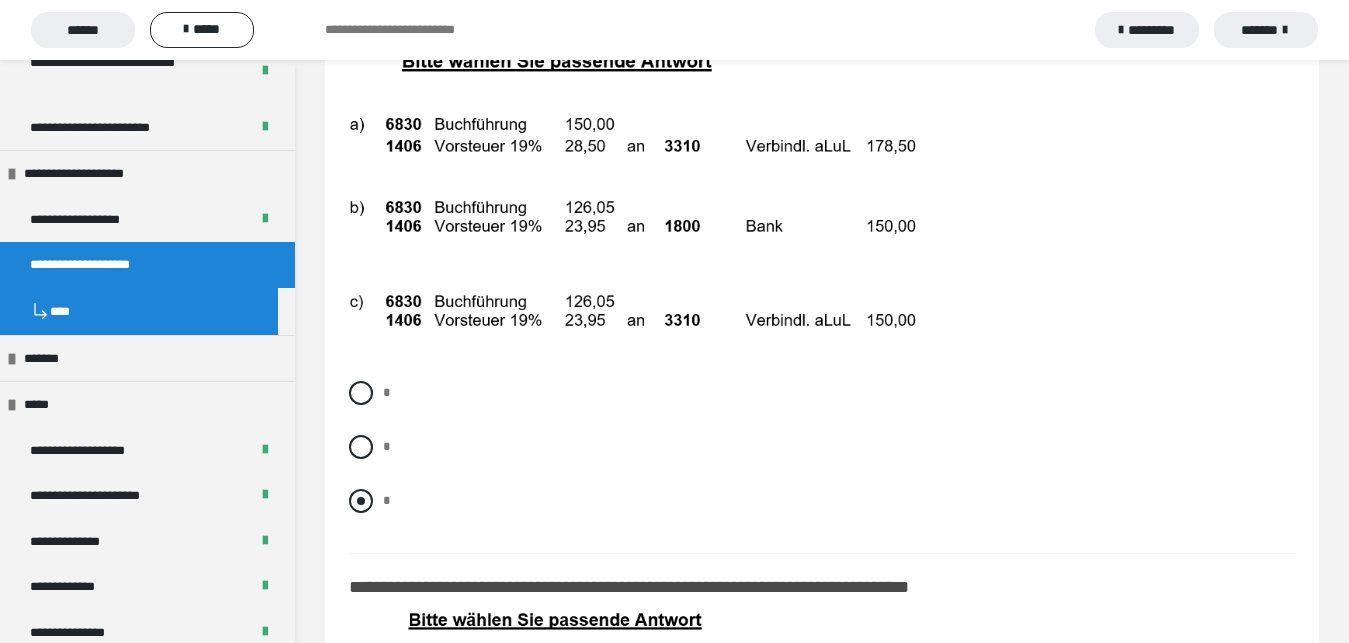 click at bounding box center [361, 501] 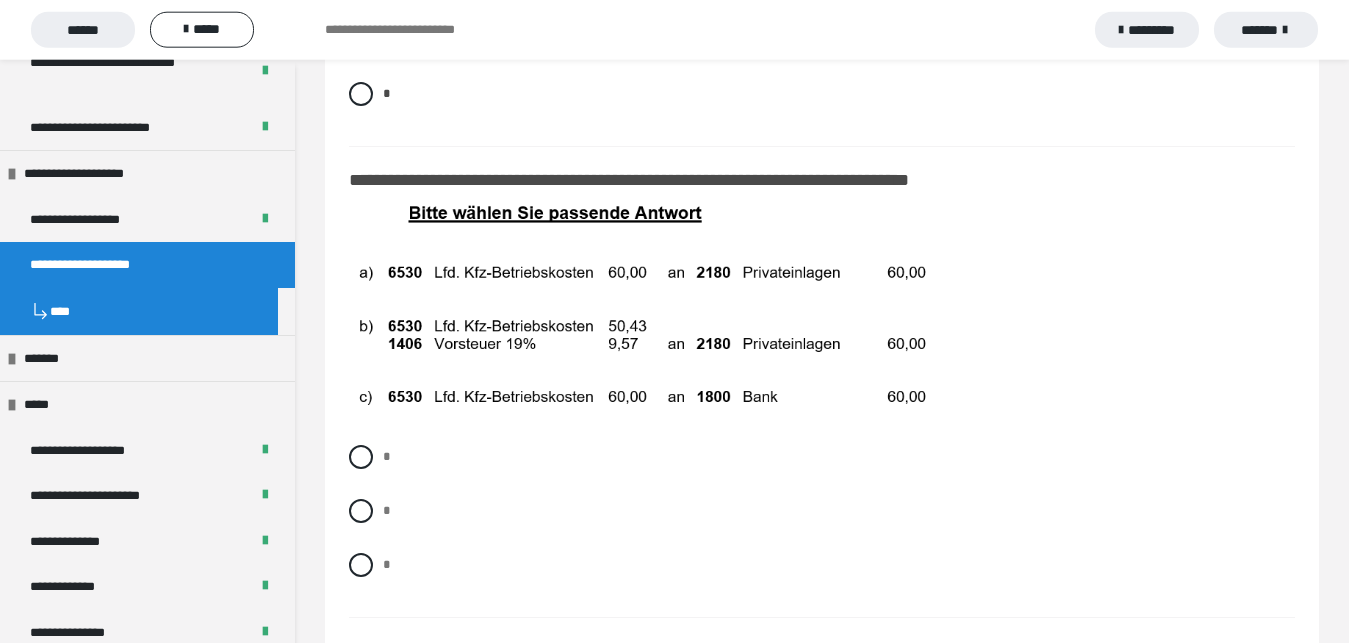 scroll, scrollTop: 13872, scrollLeft: 0, axis: vertical 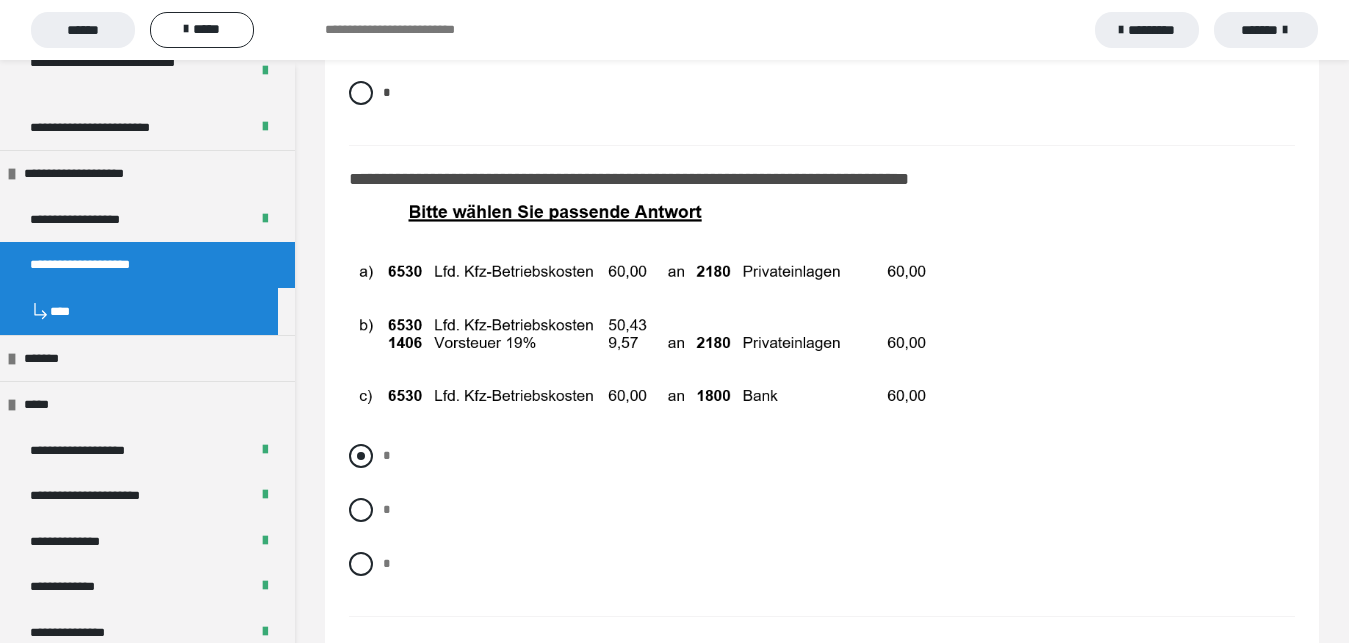 click at bounding box center [361, 456] 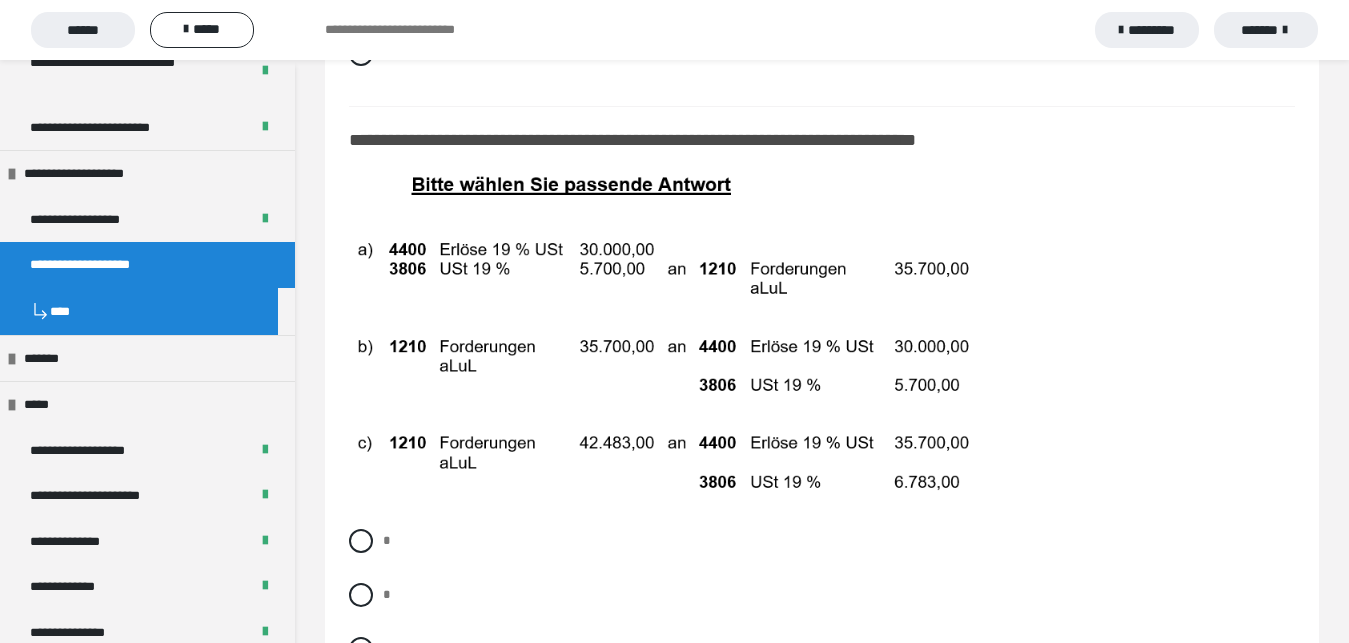 scroll, scrollTop: 14484, scrollLeft: 0, axis: vertical 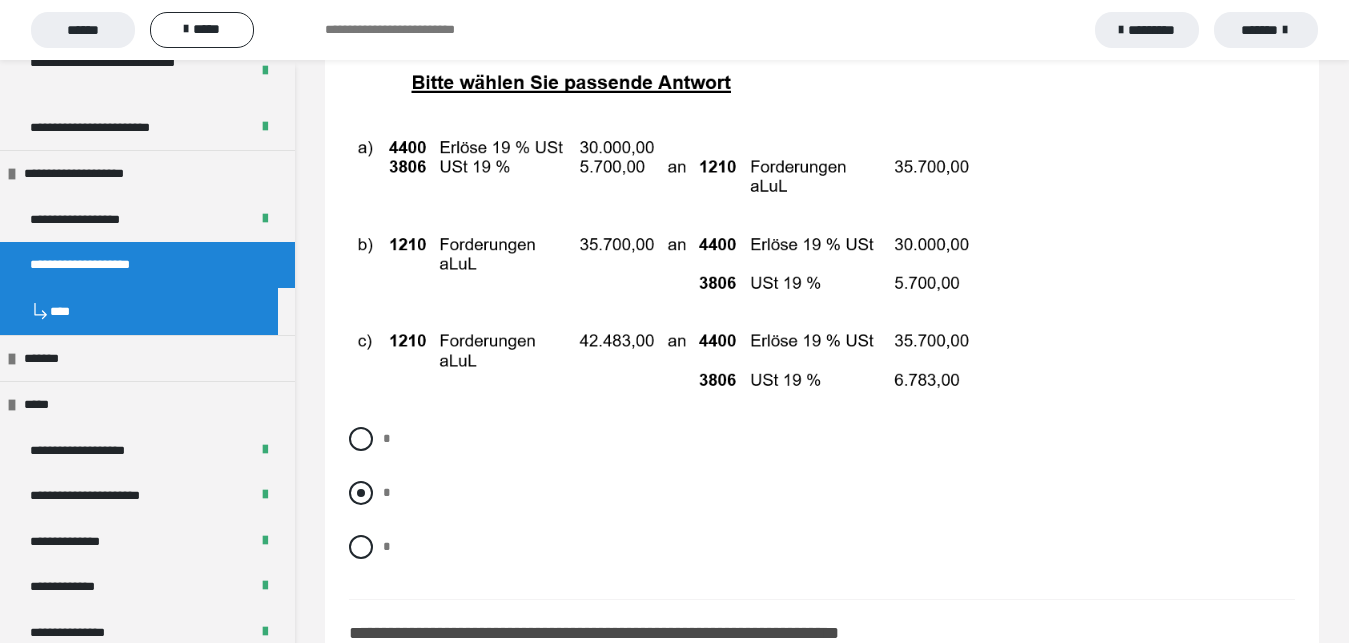 click at bounding box center (361, 493) 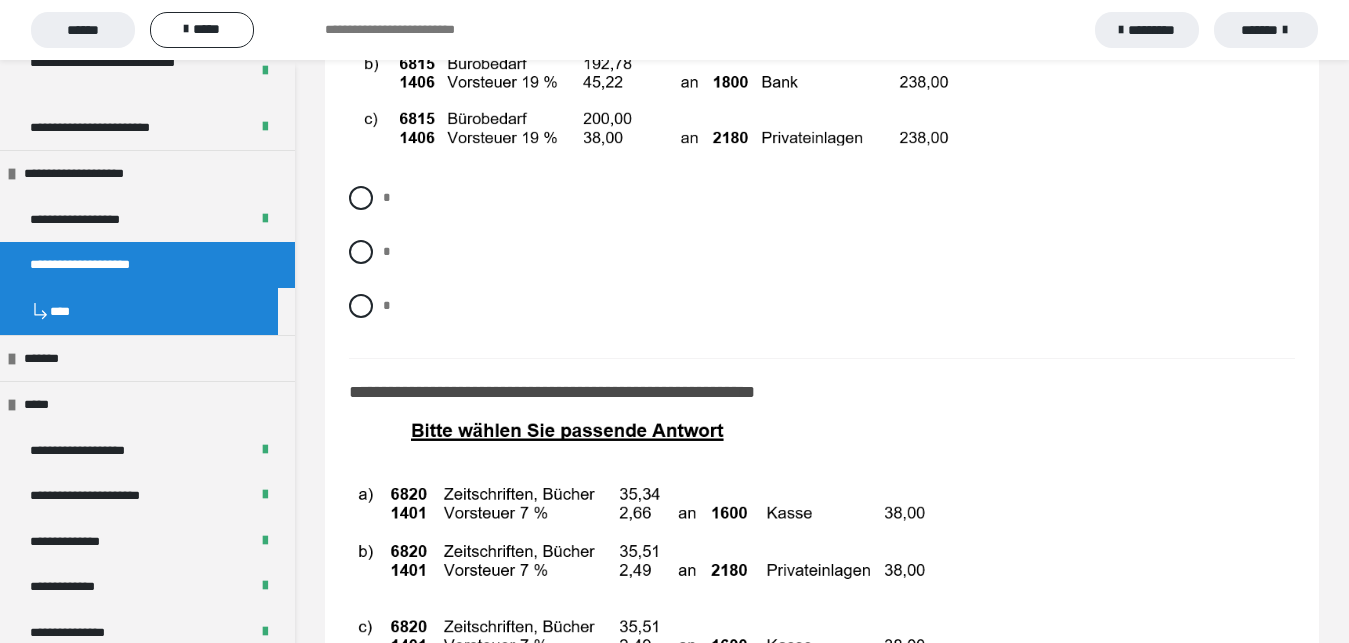 scroll, scrollTop: 15096, scrollLeft: 0, axis: vertical 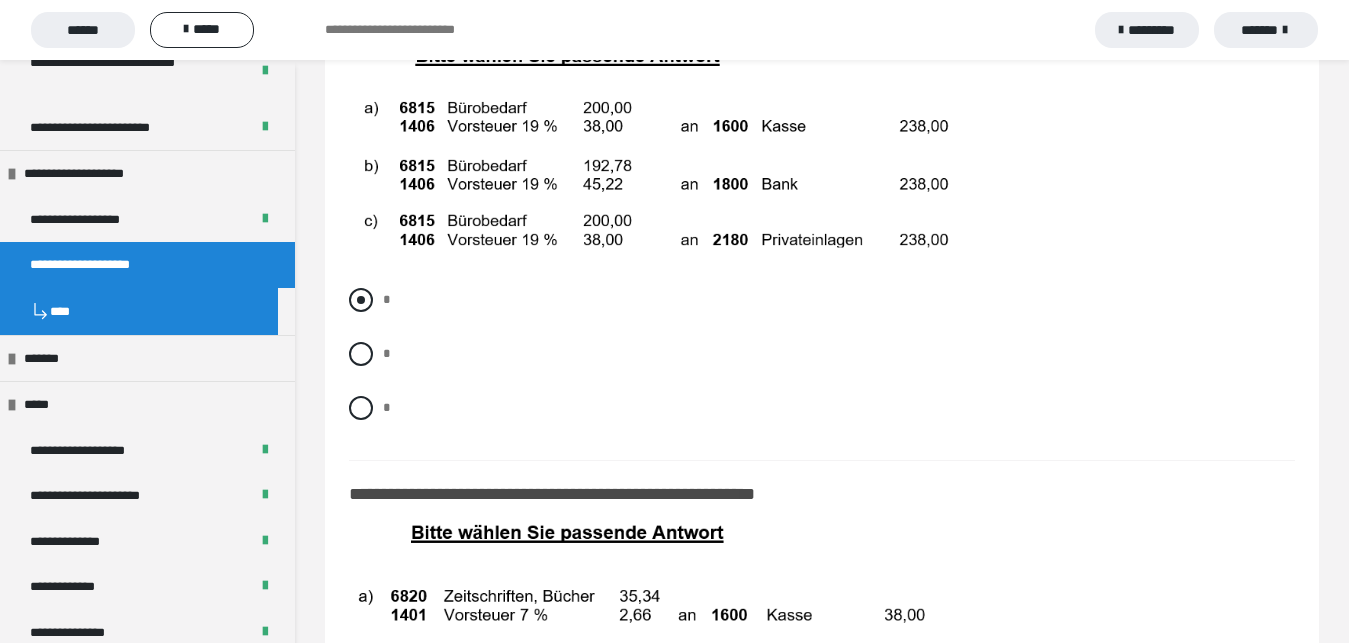 click at bounding box center [361, 300] 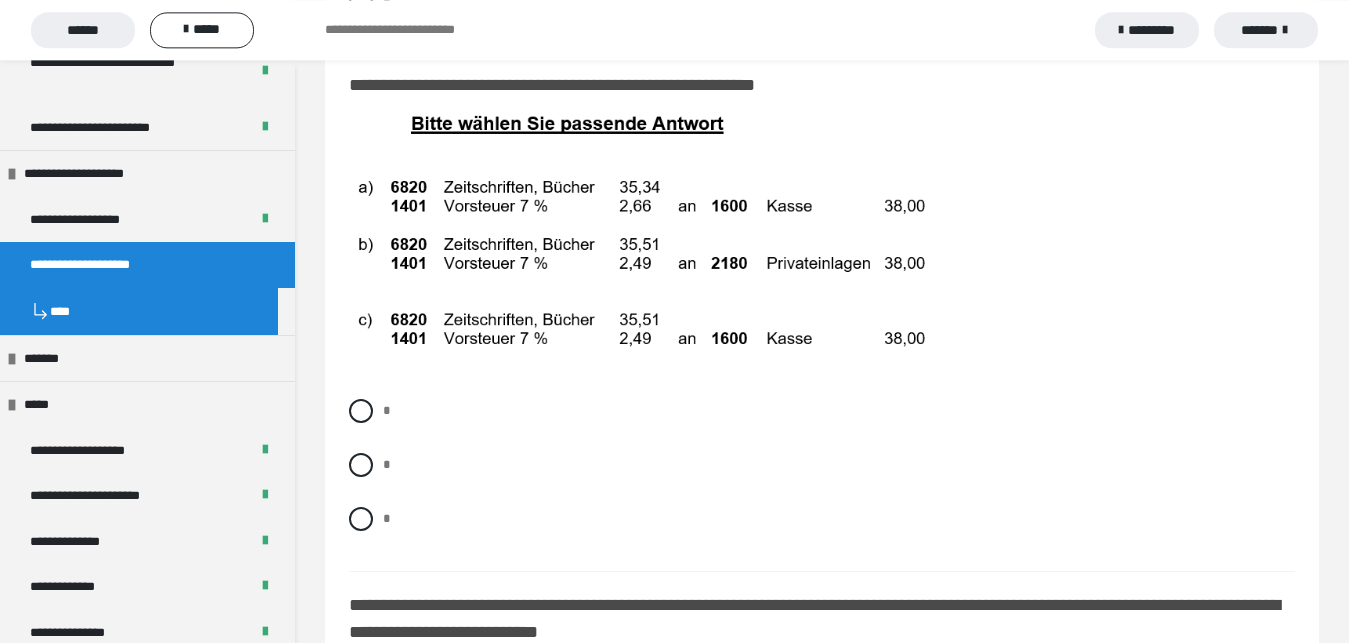 scroll, scrollTop: 15504, scrollLeft: 0, axis: vertical 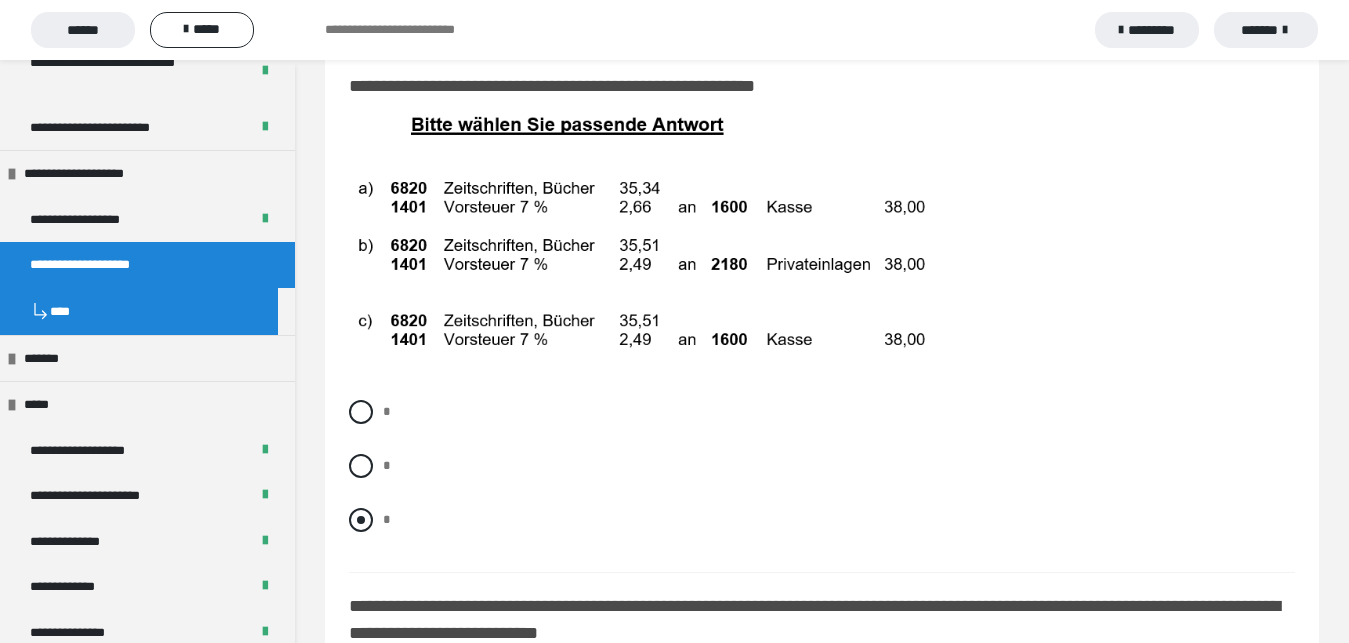 click at bounding box center (361, 520) 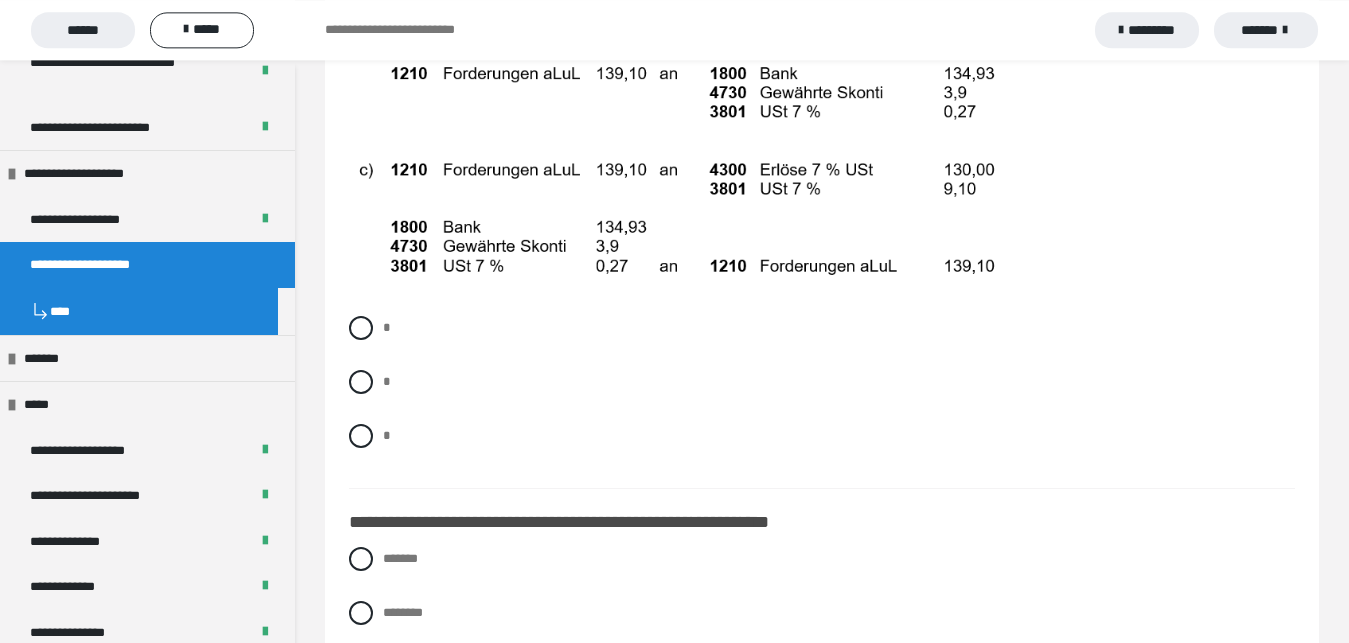 scroll, scrollTop: 16422, scrollLeft: 0, axis: vertical 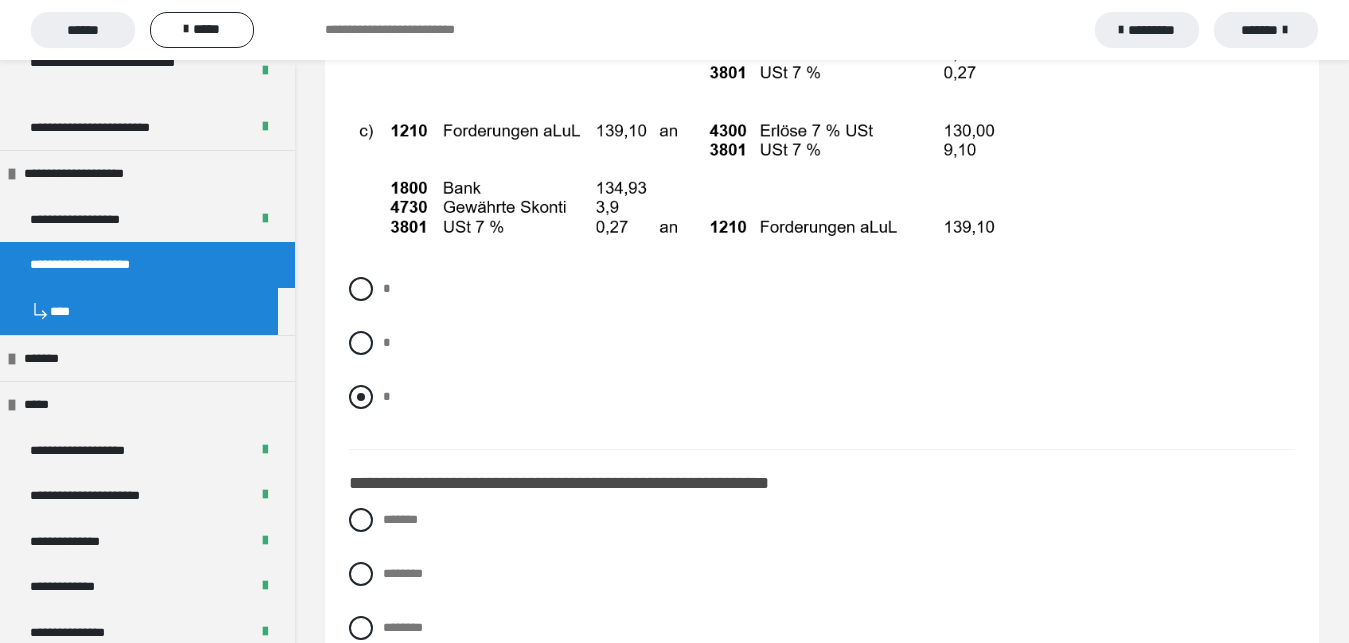 click at bounding box center [361, 397] 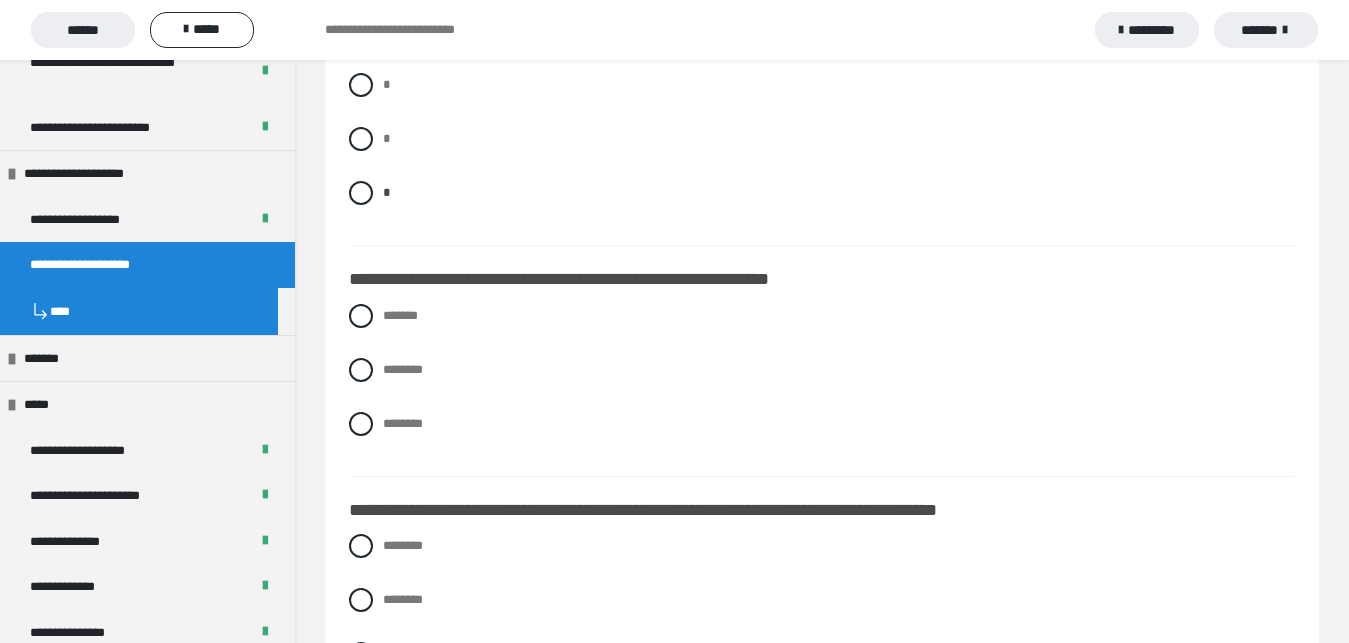scroll, scrollTop: 16728, scrollLeft: 0, axis: vertical 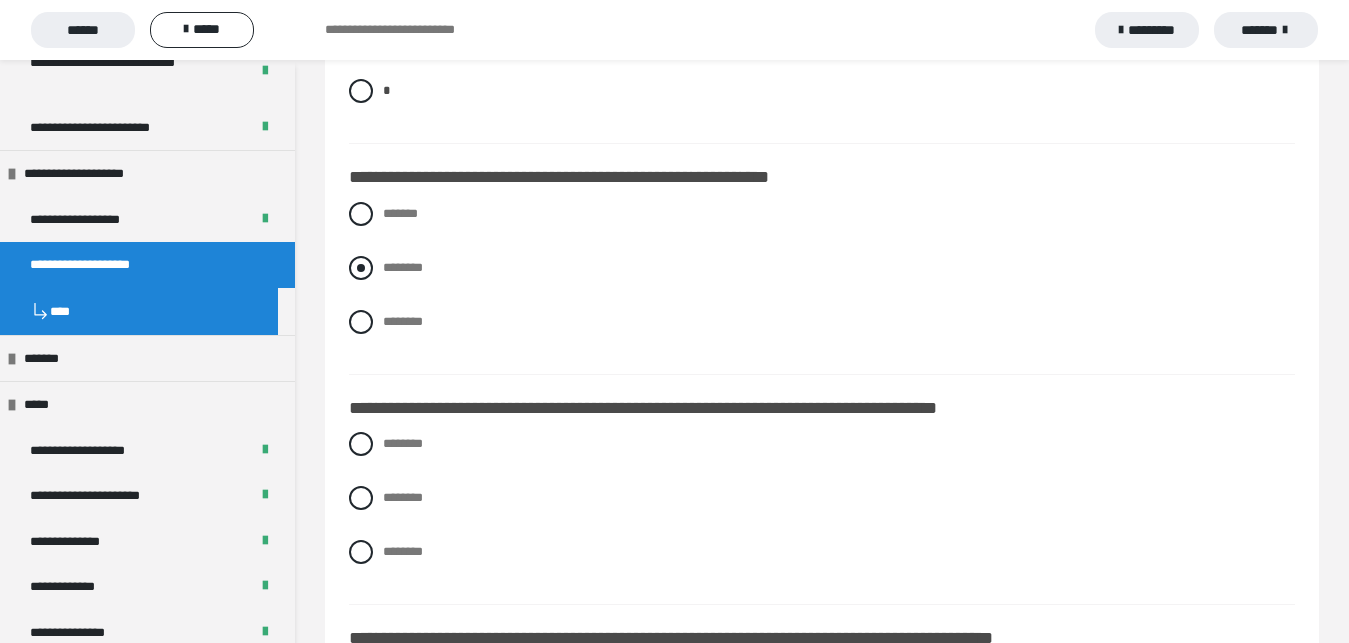 click at bounding box center [361, 268] 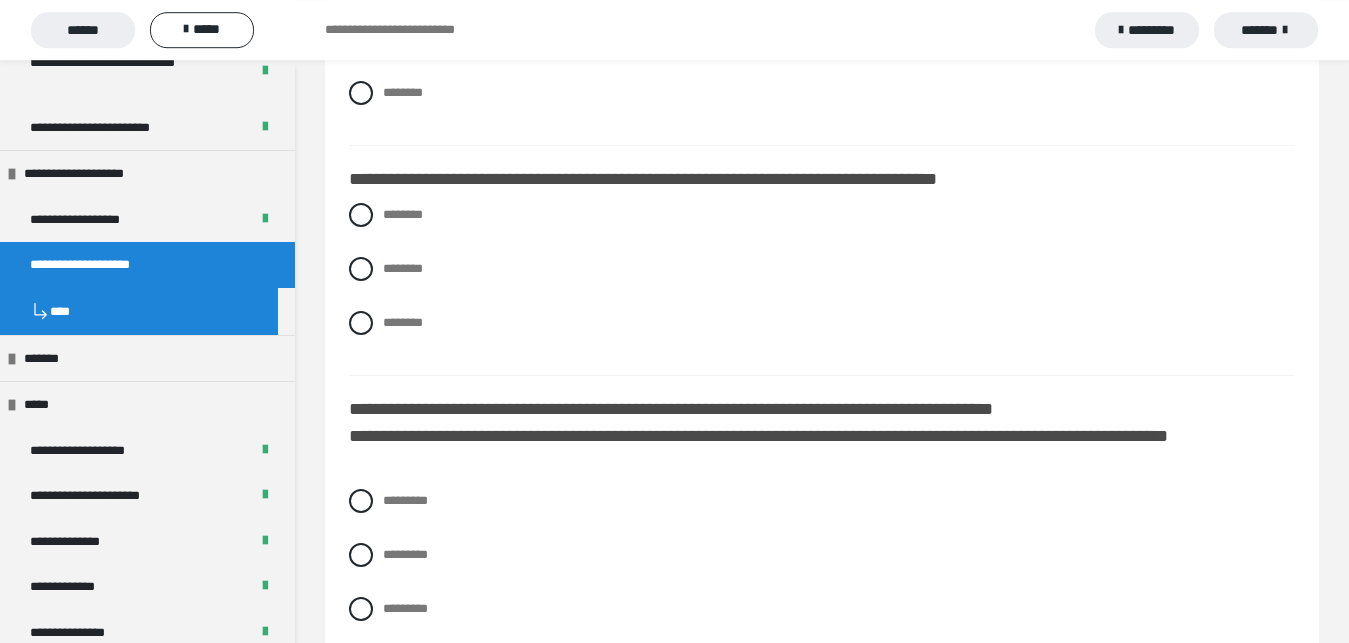 scroll, scrollTop: 17034, scrollLeft: 0, axis: vertical 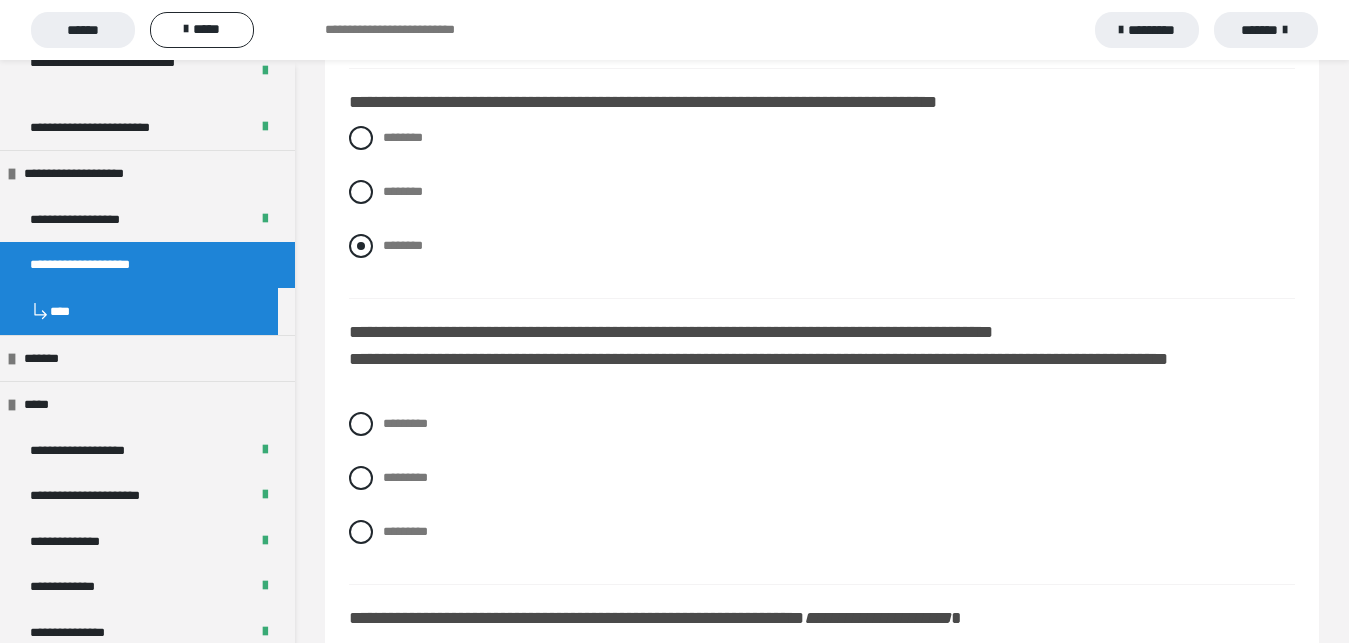 click at bounding box center [361, 246] 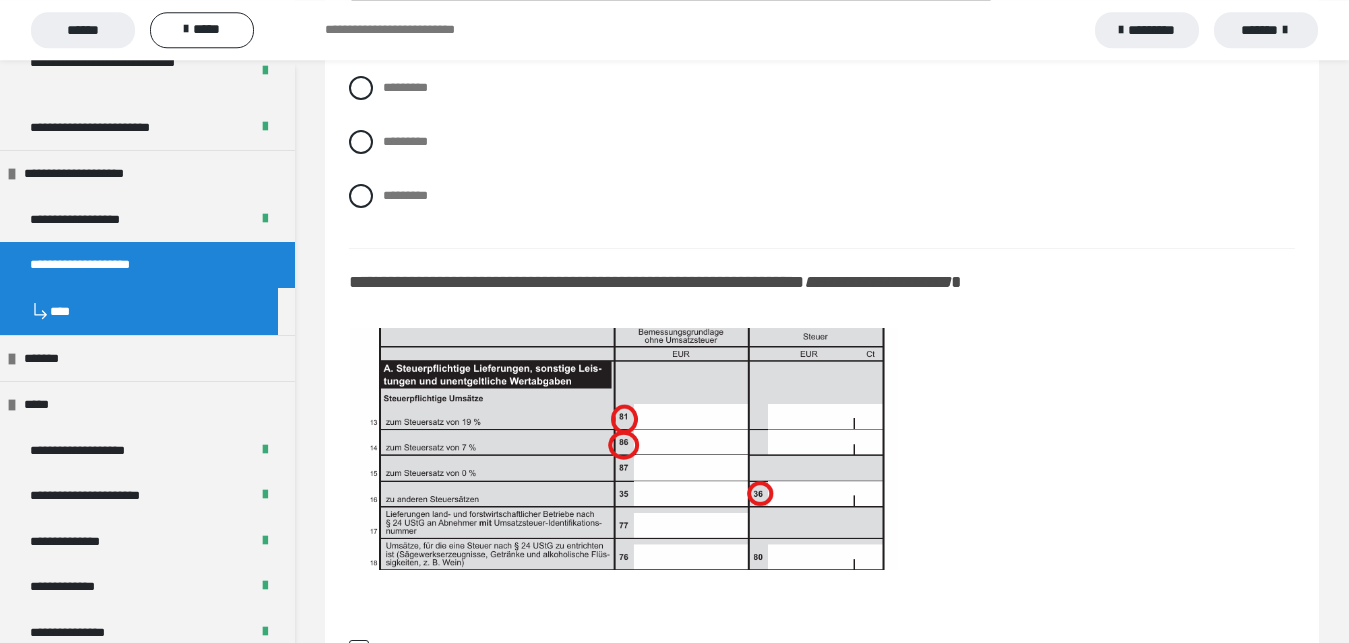 scroll, scrollTop: 17340, scrollLeft: 0, axis: vertical 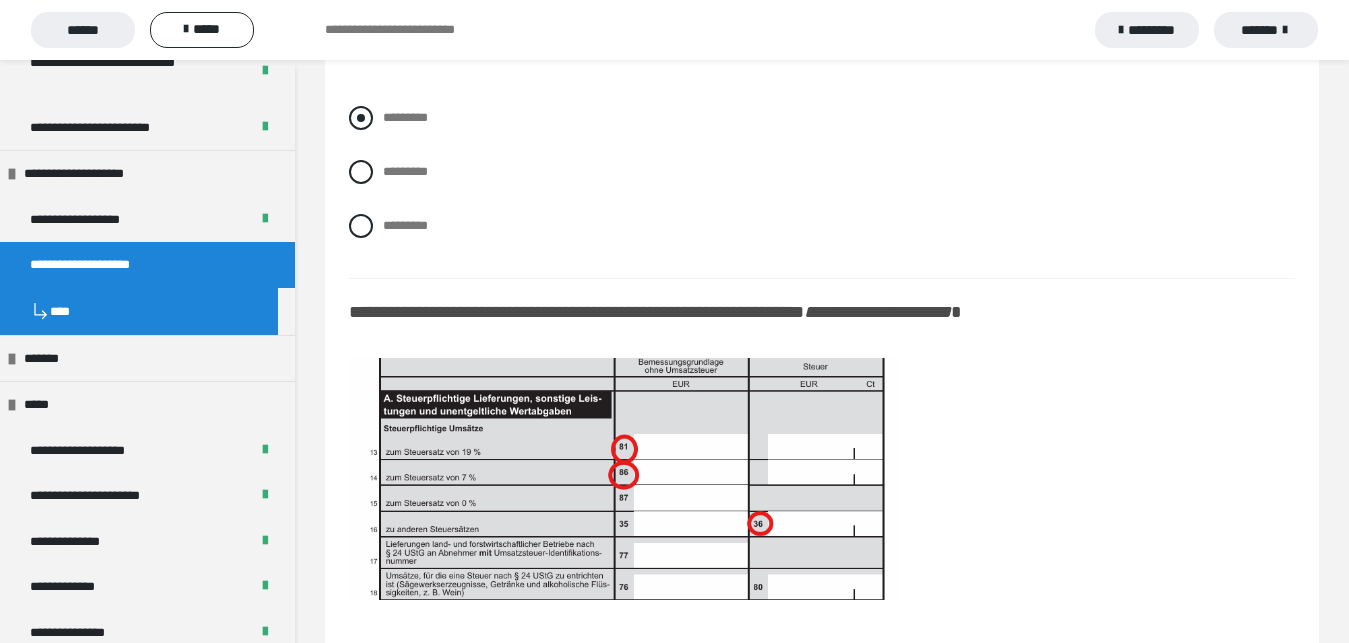 click at bounding box center [361, 118] 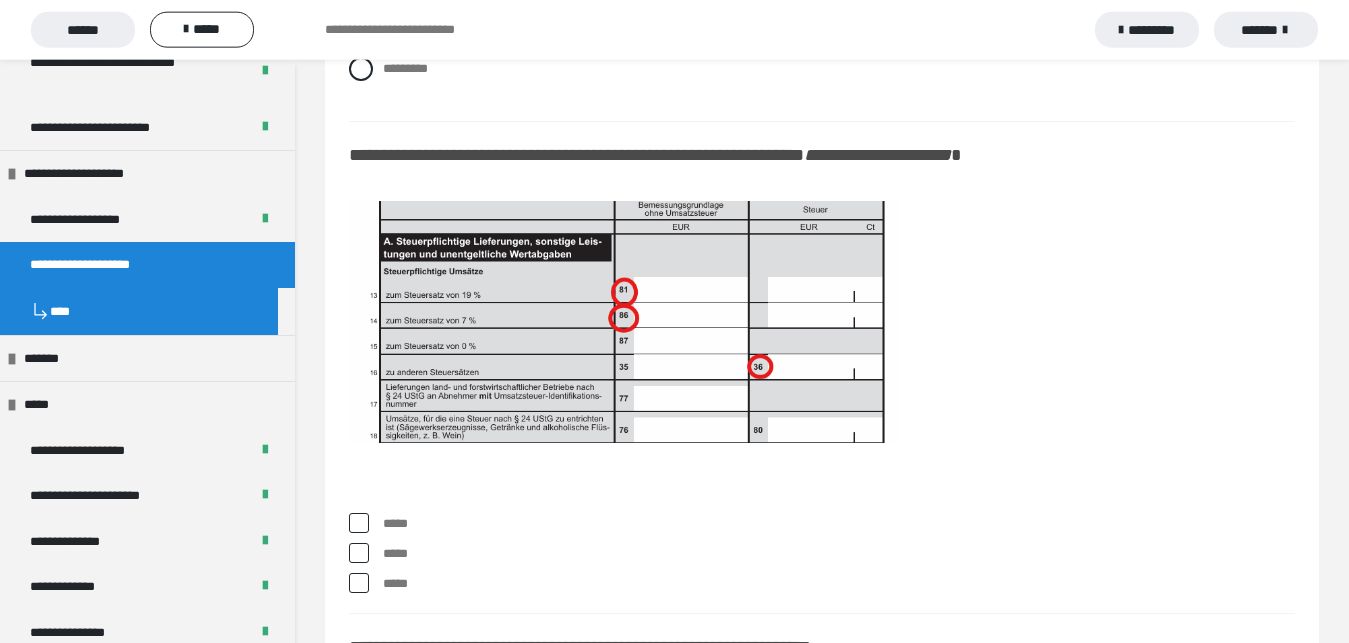 scroll, scrollTop: 17544, scrollLeft: 0, axis: vertical 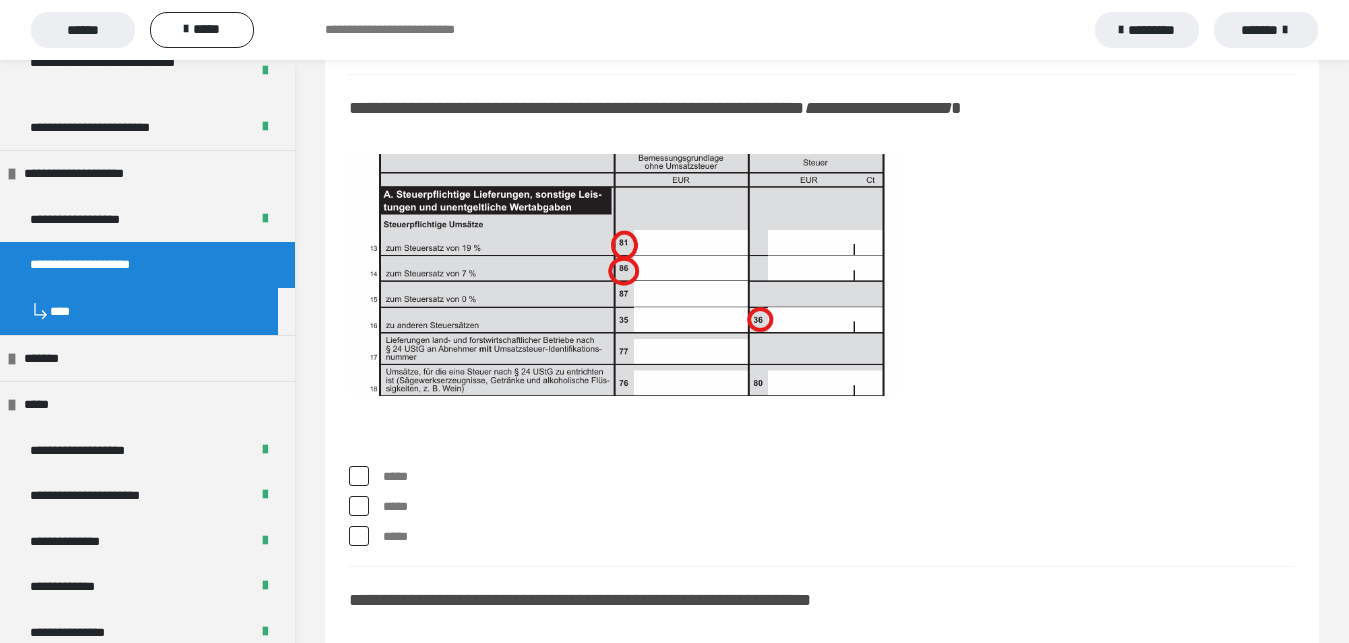 click at bounding box center [359, 476] 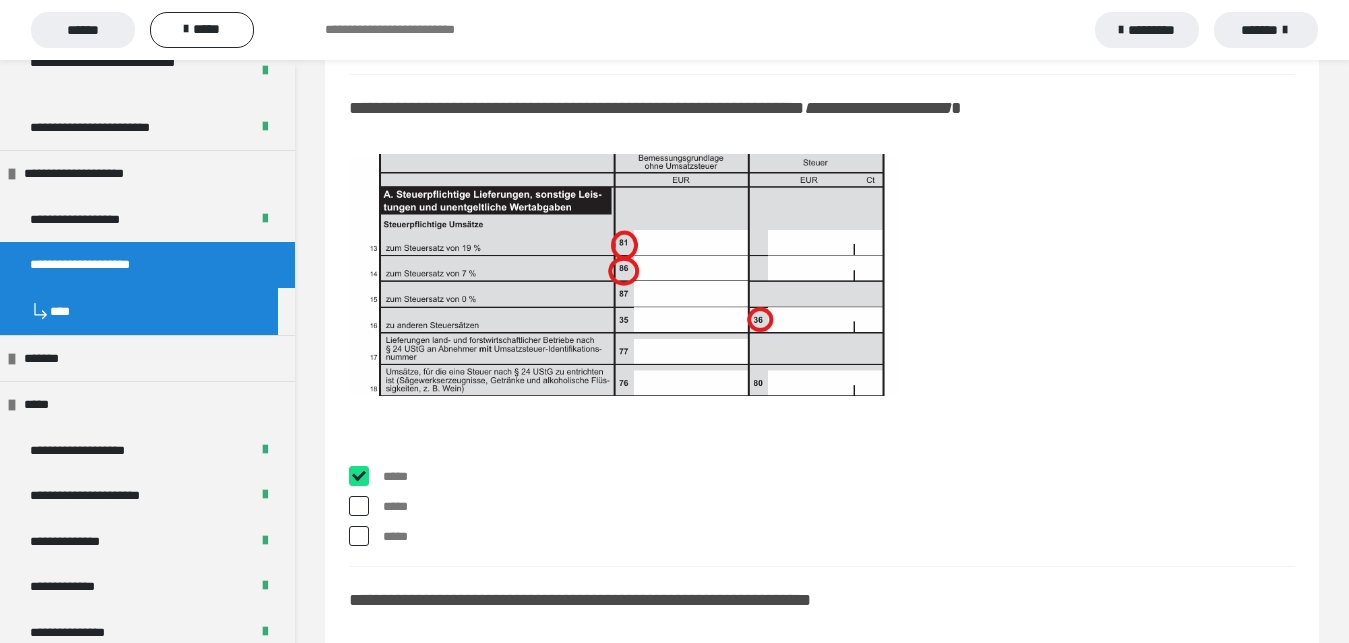 checkbox on "****" 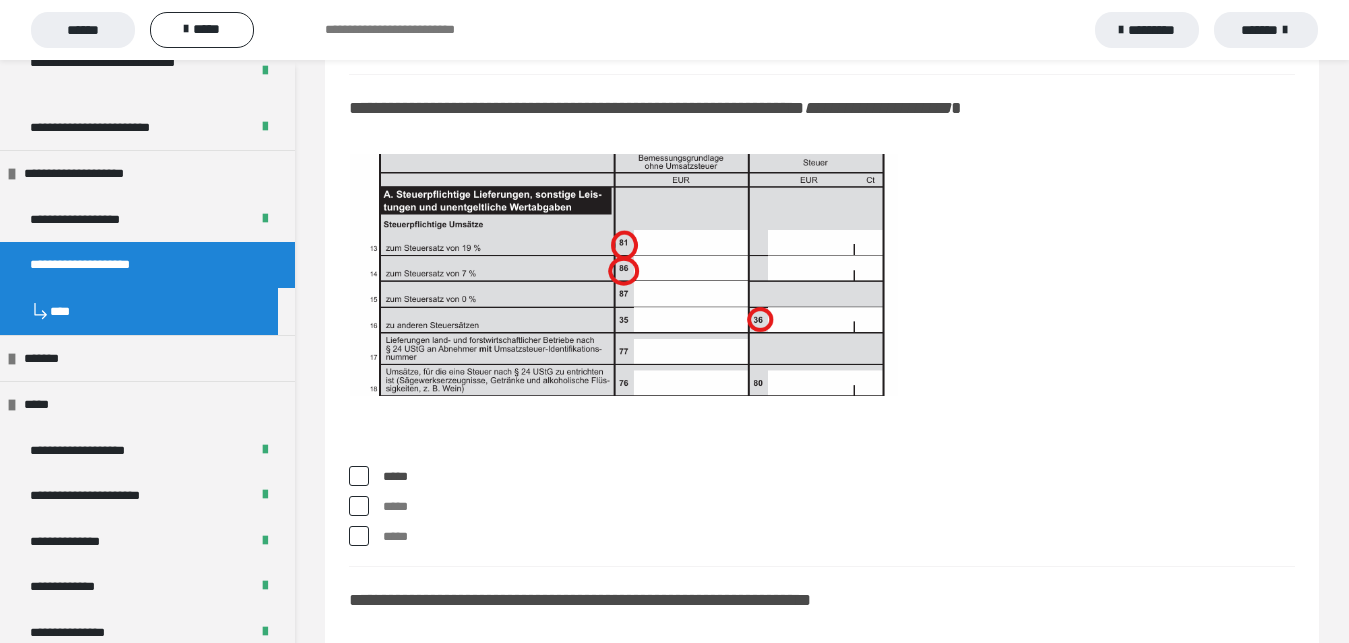 click at bounding box center [359, 506] 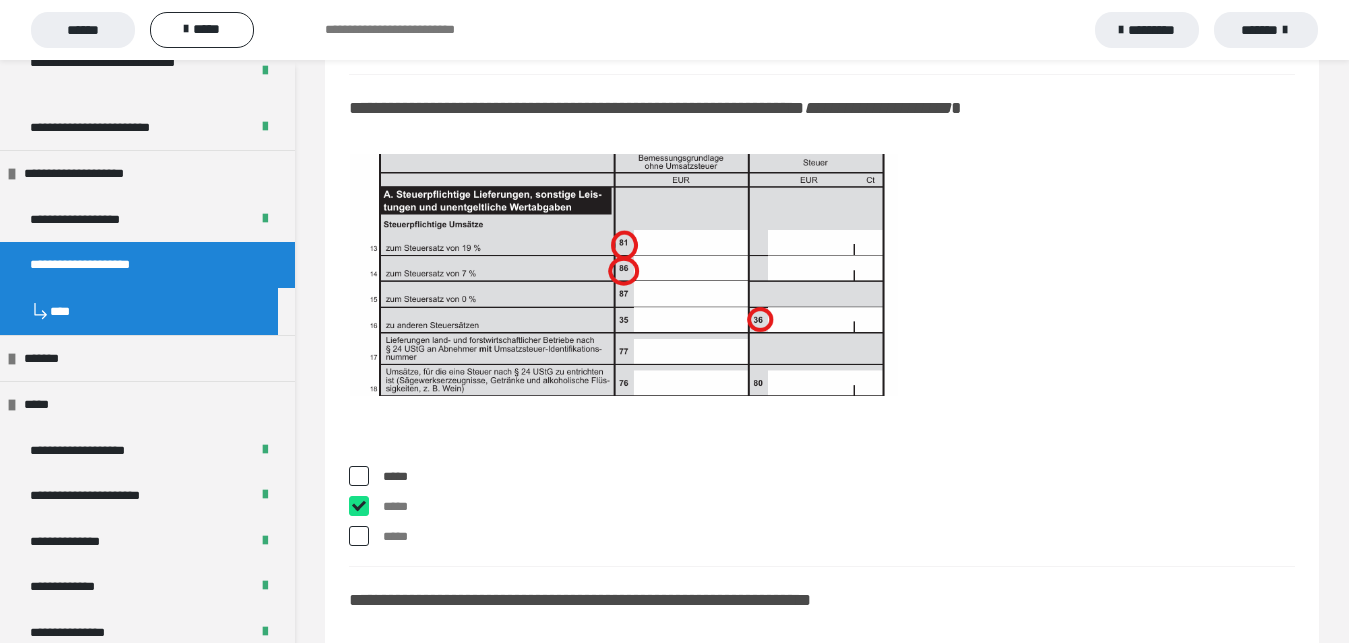 checkbox on "****" 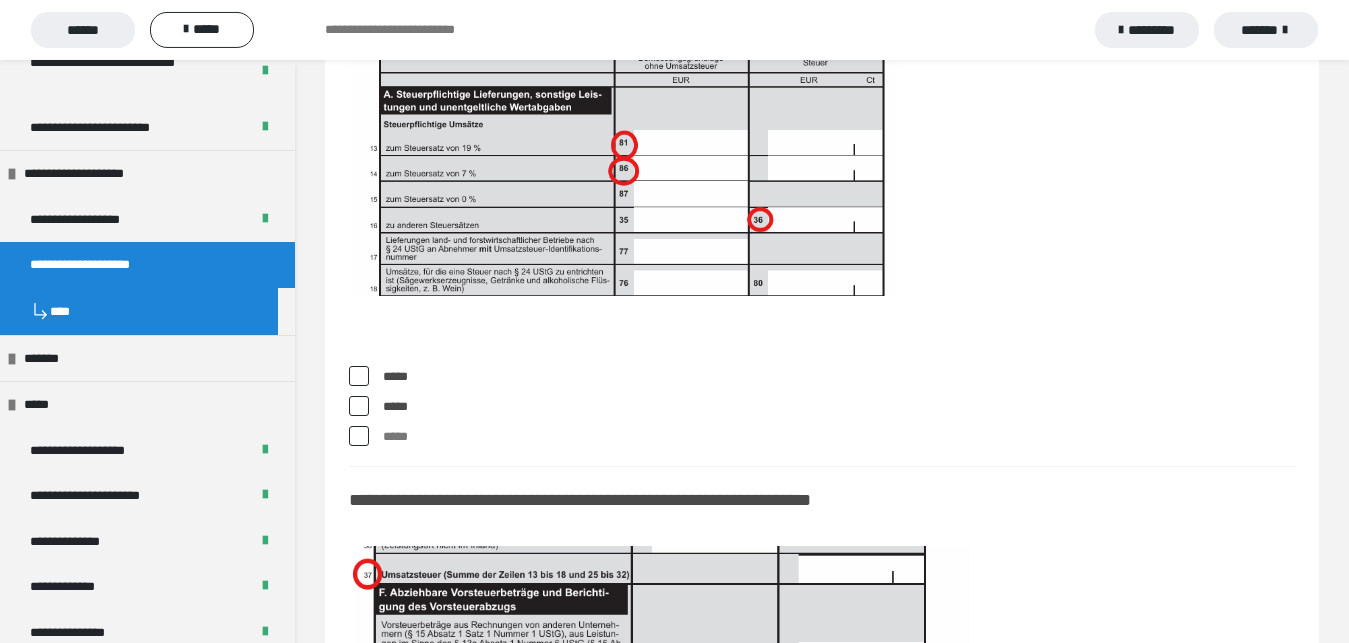 scroll, scrollTop: 17646, scrollLeft: 0, axis: vertical 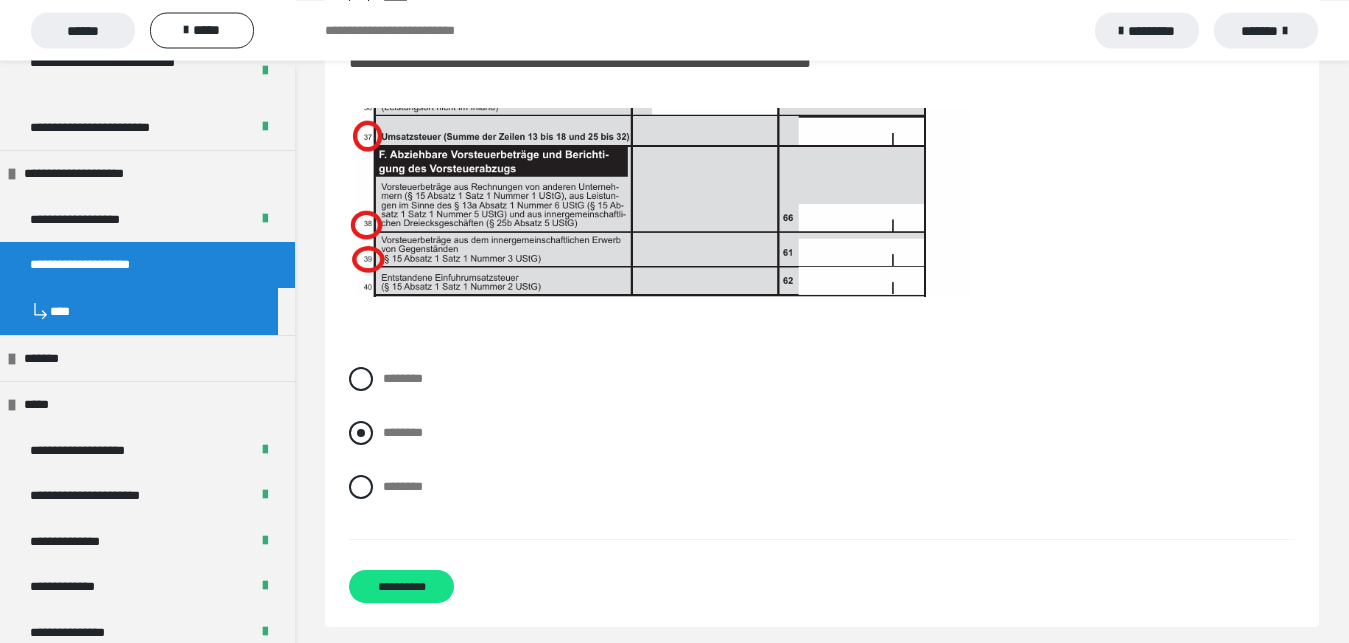 click at bounding box center (361, 433) 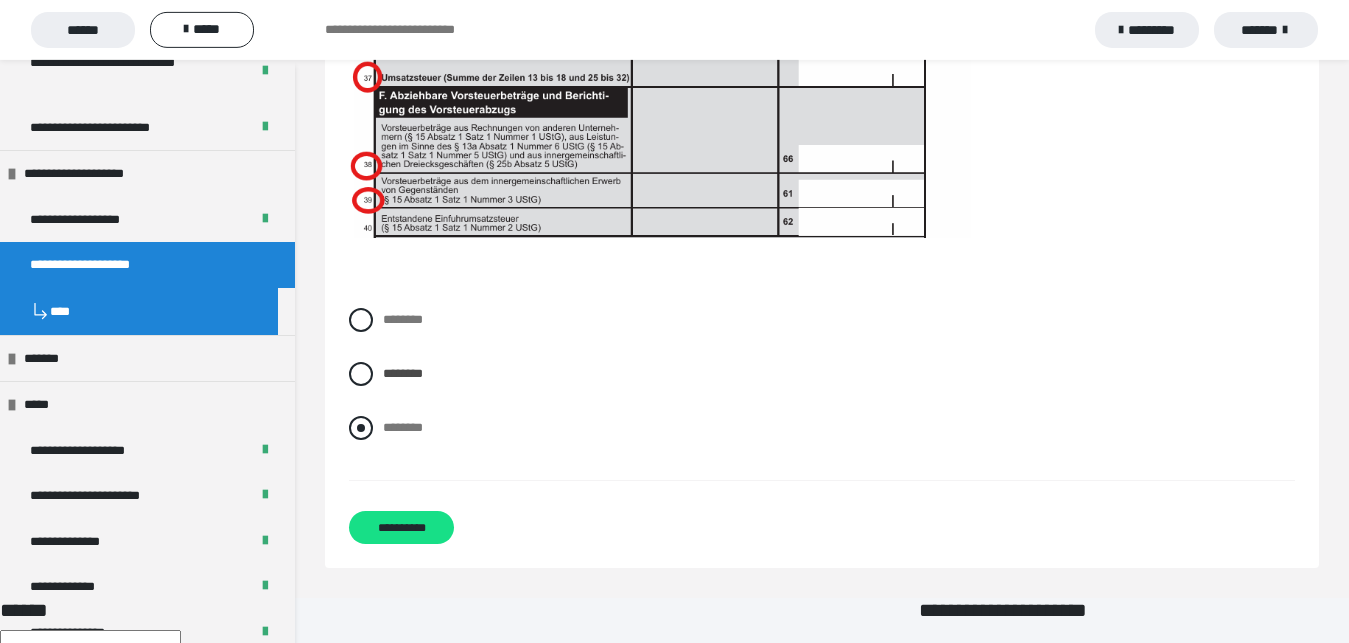 scroll, scrollTop: 18143, scrollLeft: 0, axis: vertical 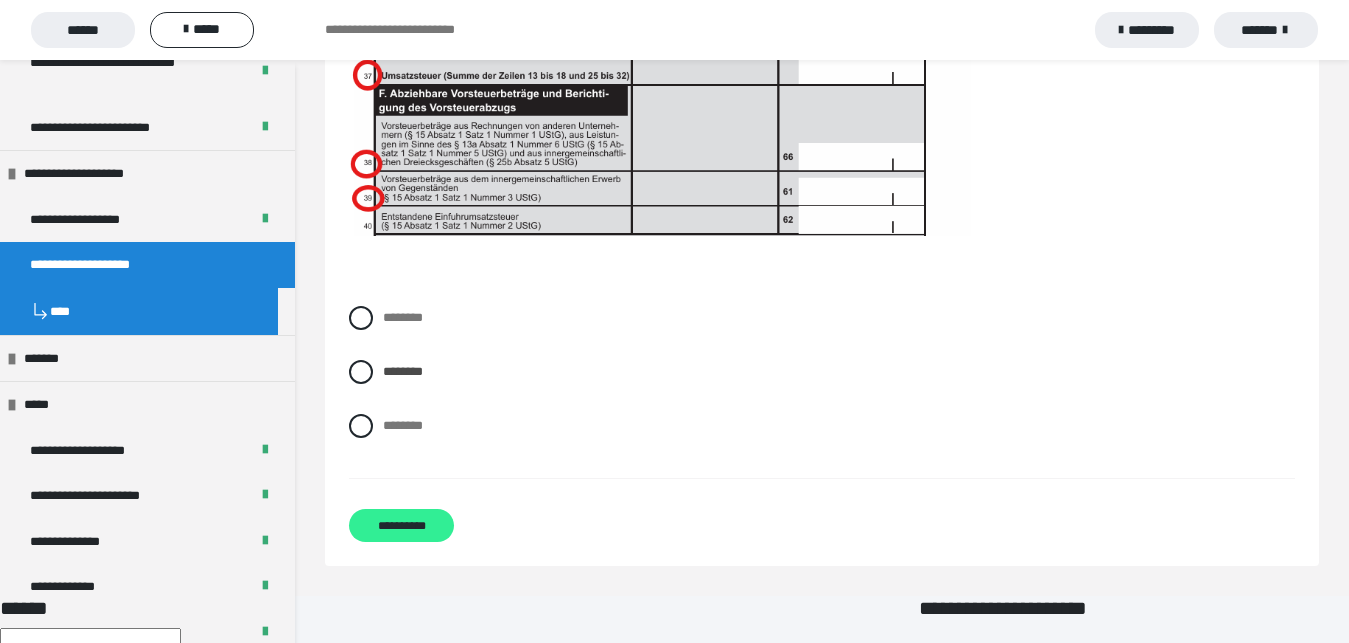 click on "**********" at bounding box center (401, 525) 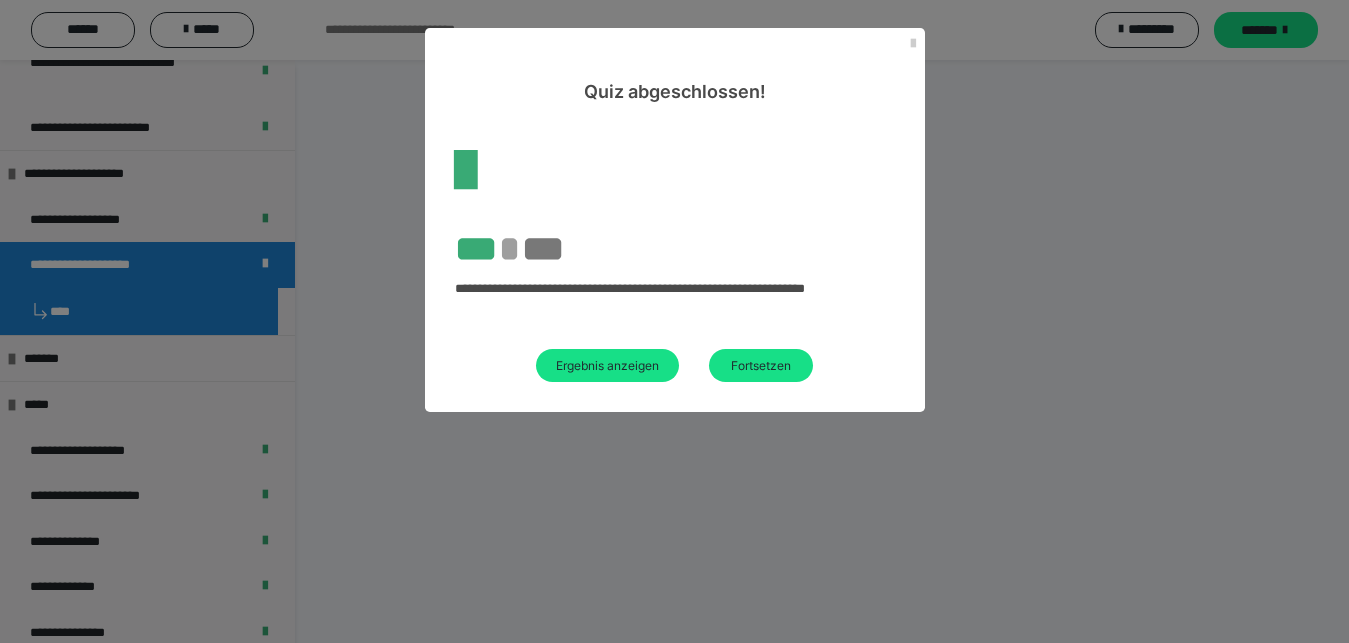scroll, scrollTop: 60, scrollLeft: 0, axis: vertical 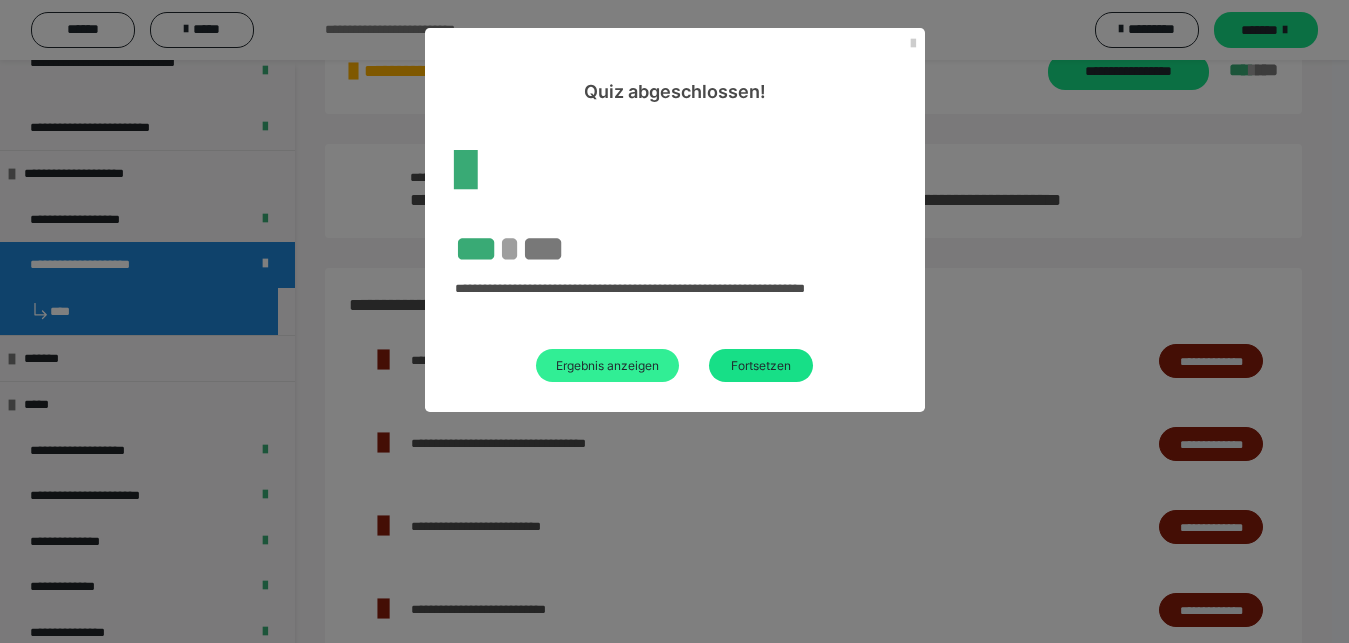 click on "Ergebnis anzeigen" at bounding box center [607, 365] 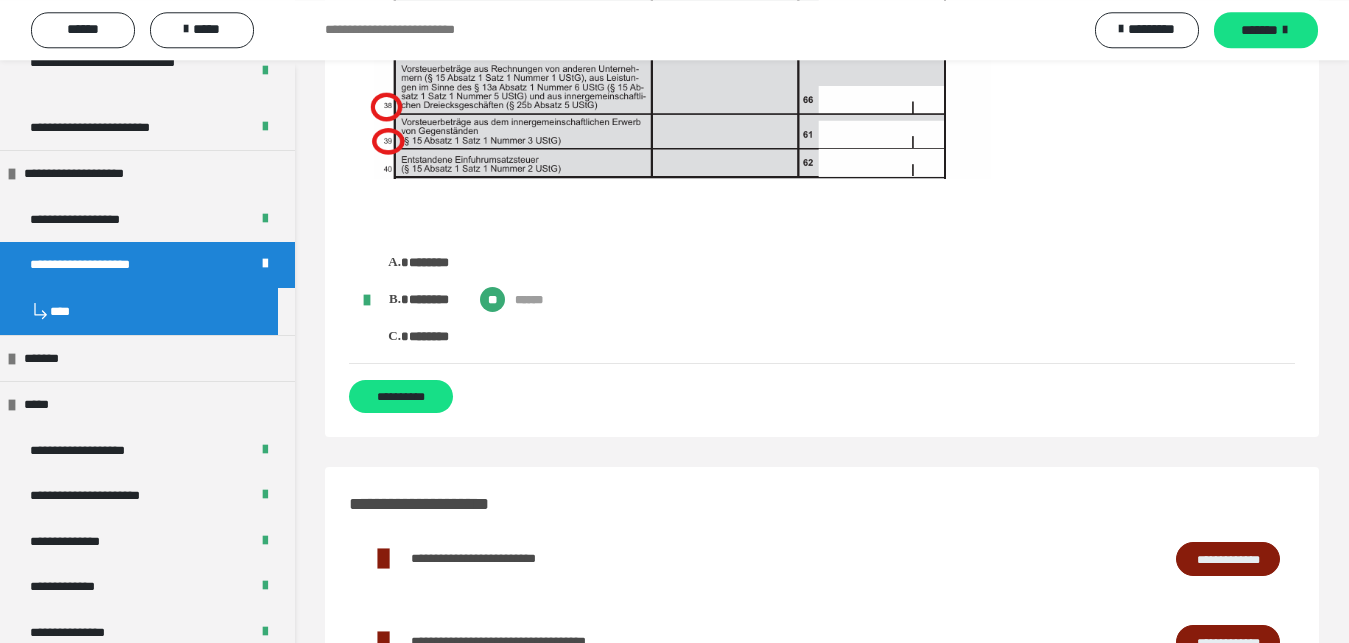 scroll, scrollTop: 15655, scrollLeft: 0, axis: vertical 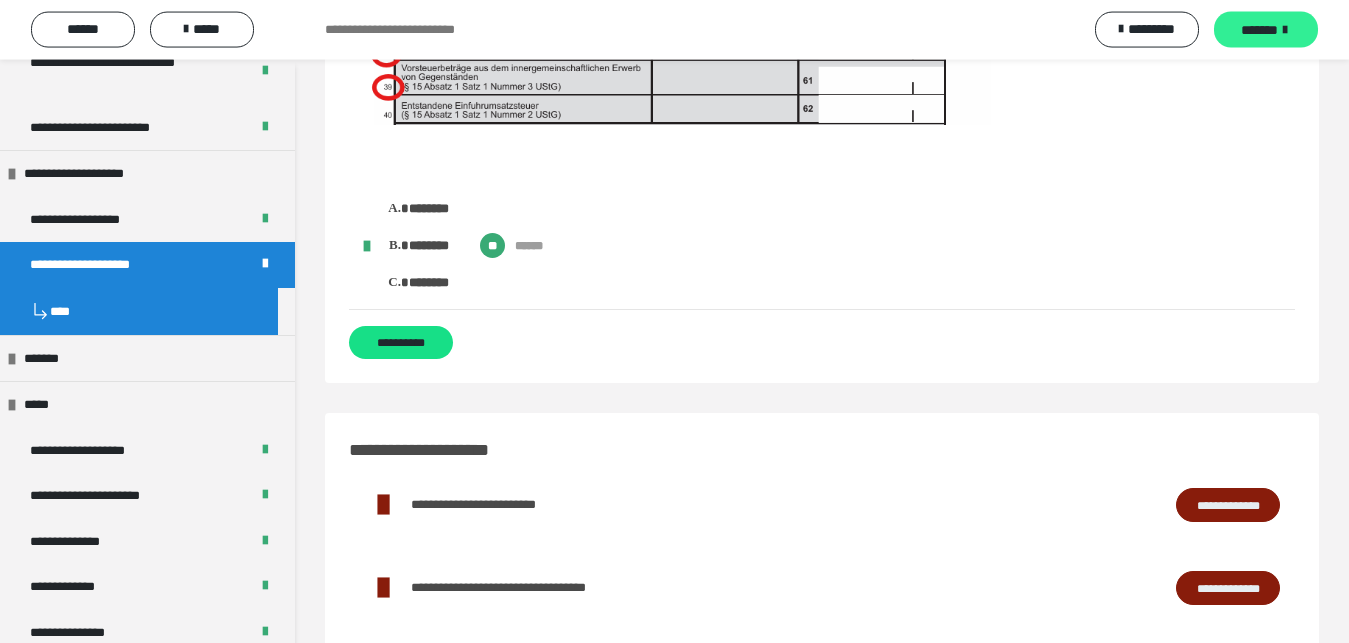 click on "*******" at bounding box center (1259, 30) 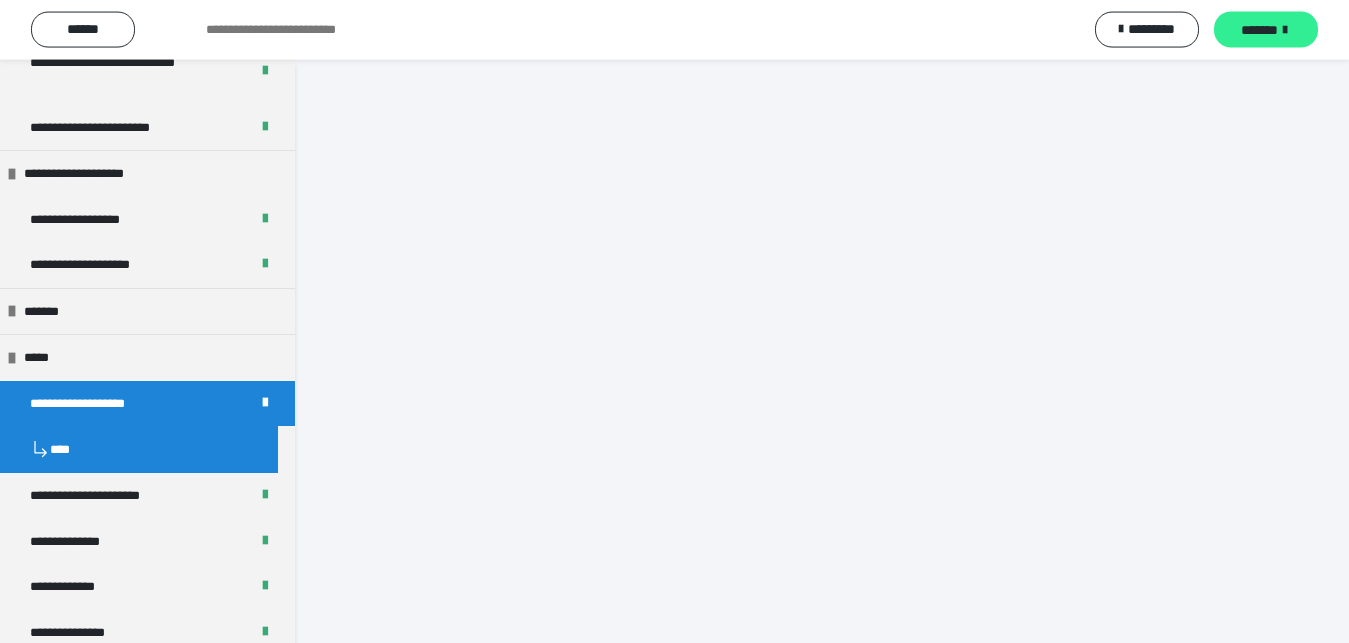 scroll, scrollTop: 0, scrollLeft: 0, axis: both 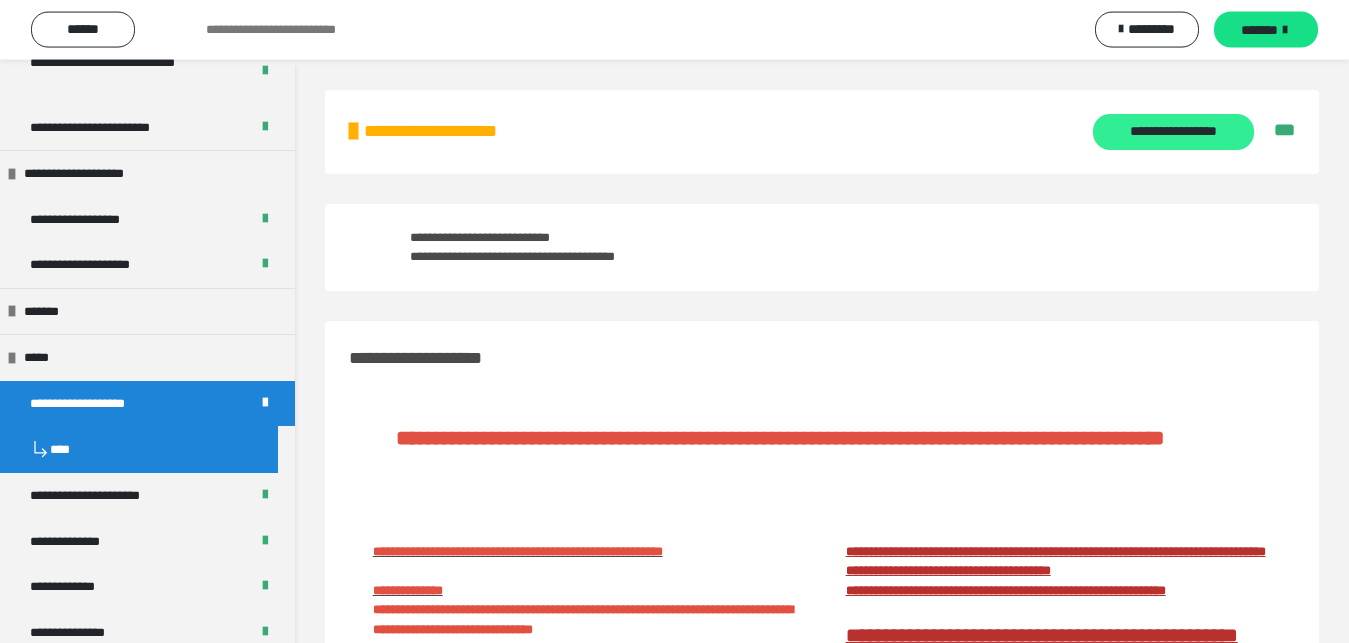 click on "**********" at bounding box center [1173, 132] 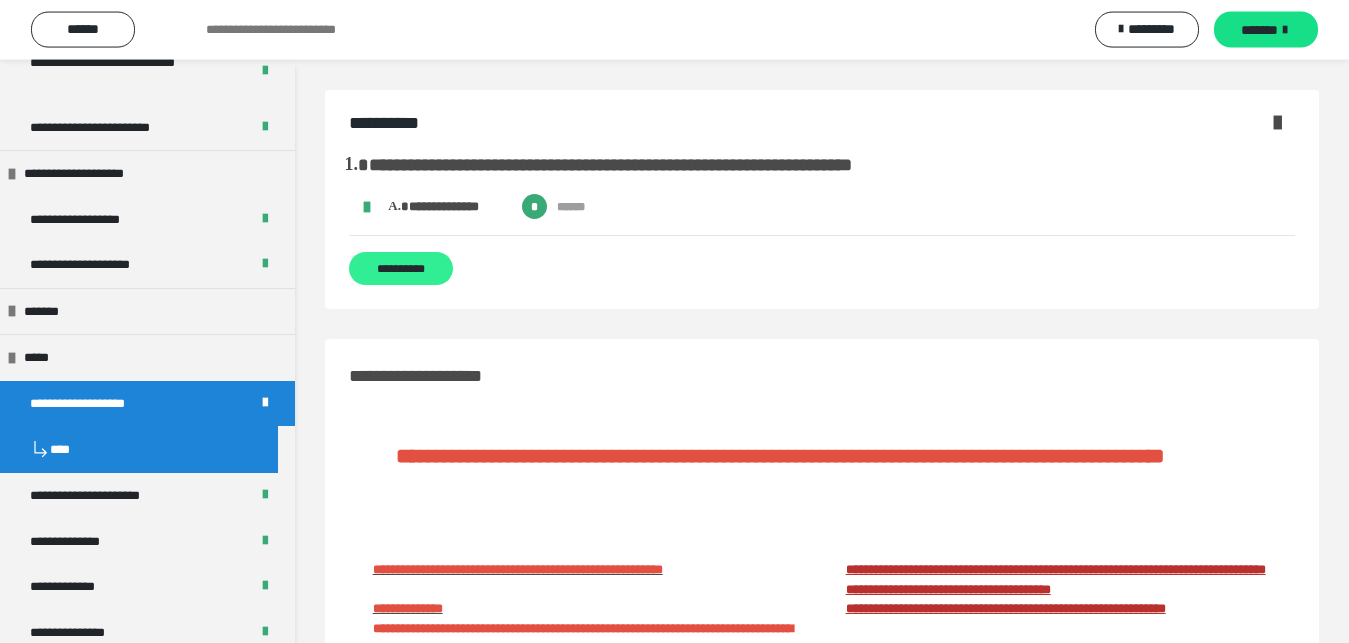 click on "**********" at bounding box center [401, 268] 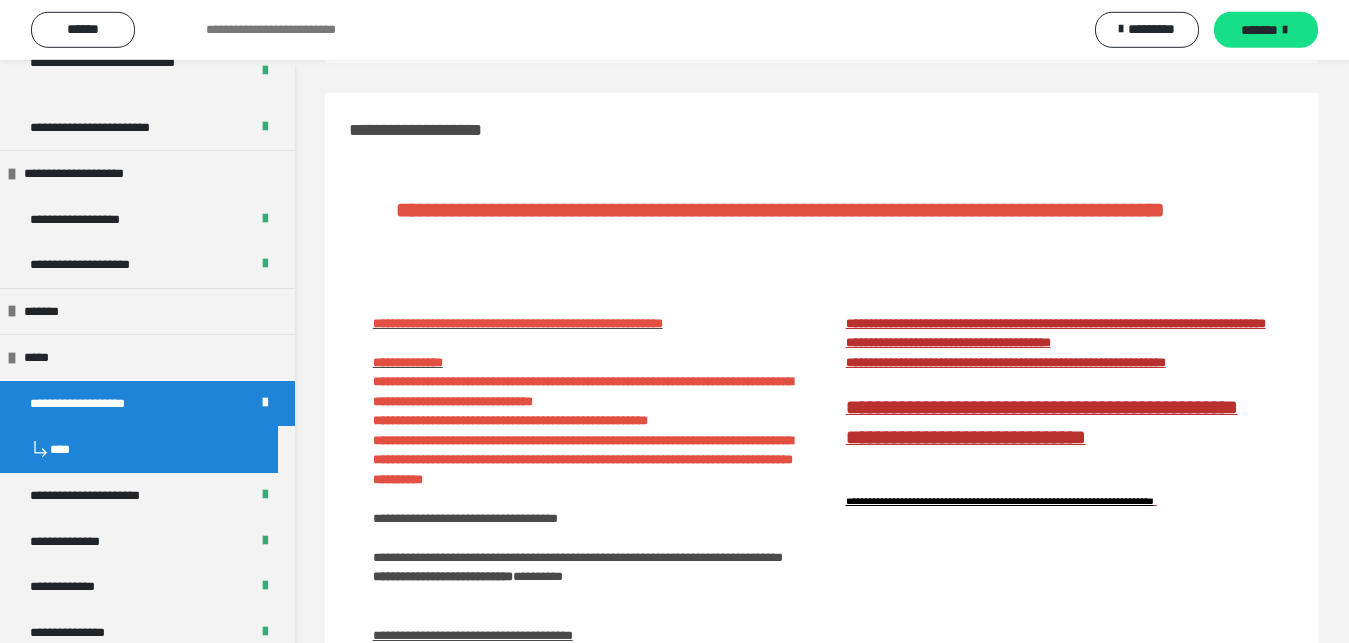 scroll, scrollTop: 0, scrollLeft: 0, axis: both 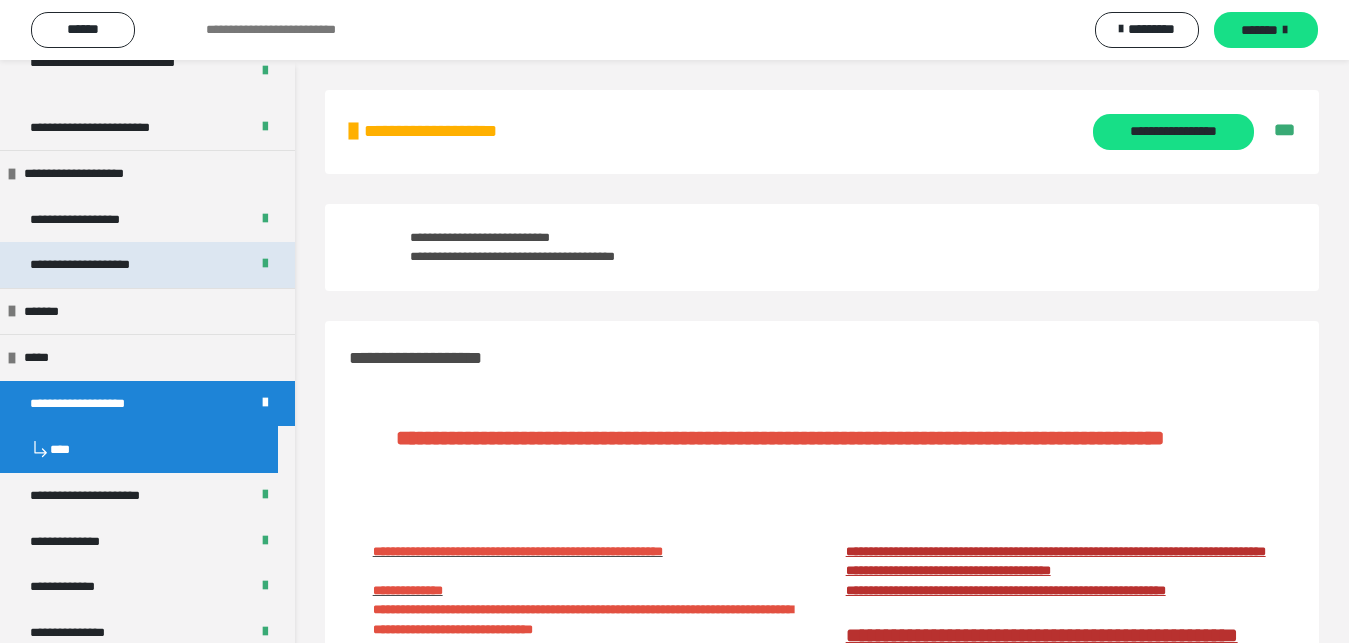 click on "**********" at bounding box center [102, 265] 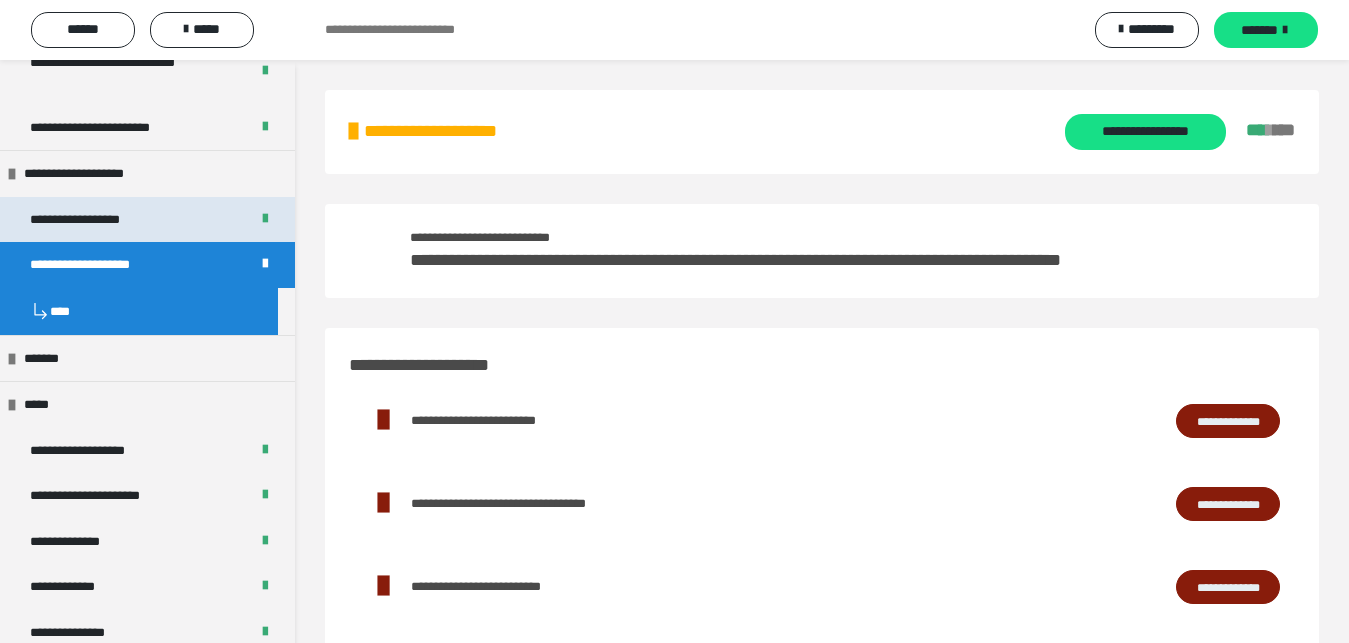 click on "**********" at bounding box center [98, 220] 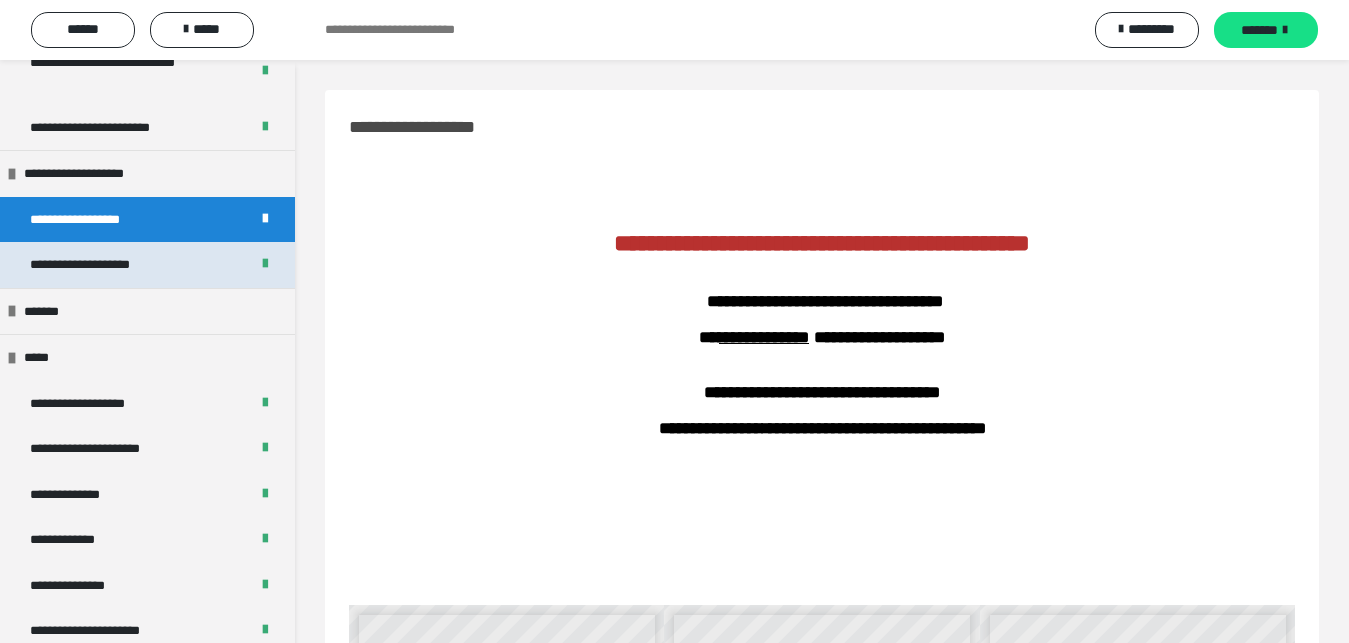 click on "**********" at bounding box center (102, 265) 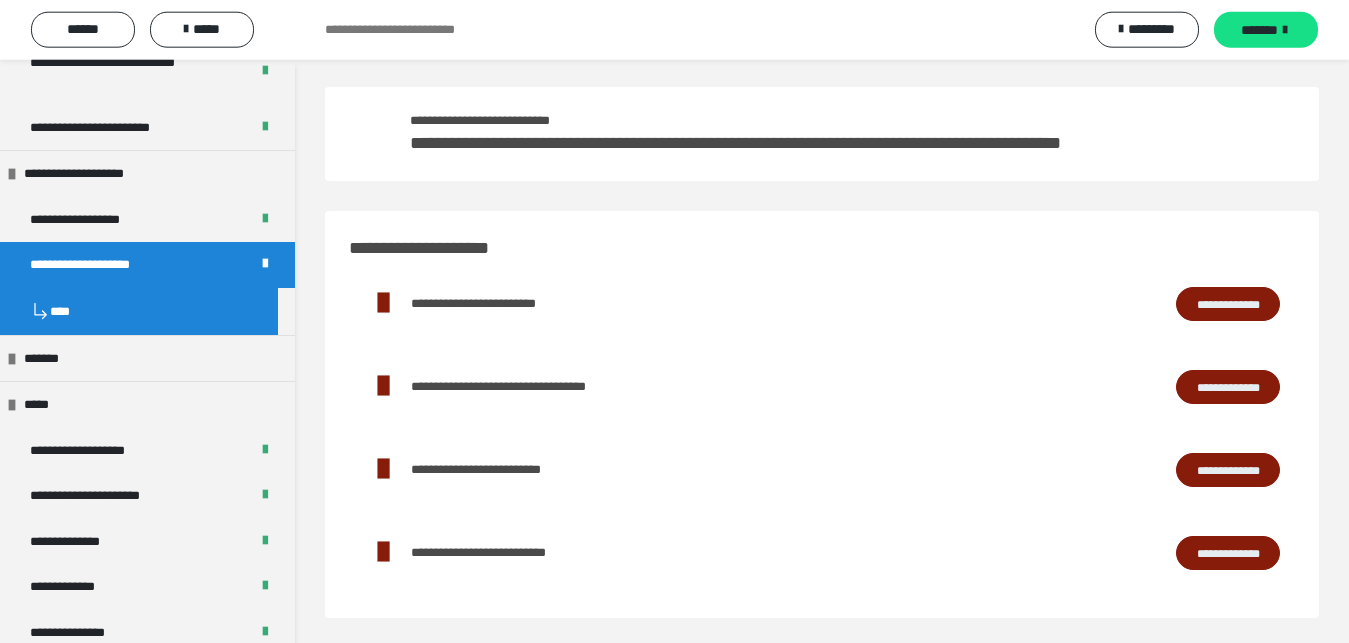 scroll, scrollTop: 122, scrollLeft: 0, axis: vertical 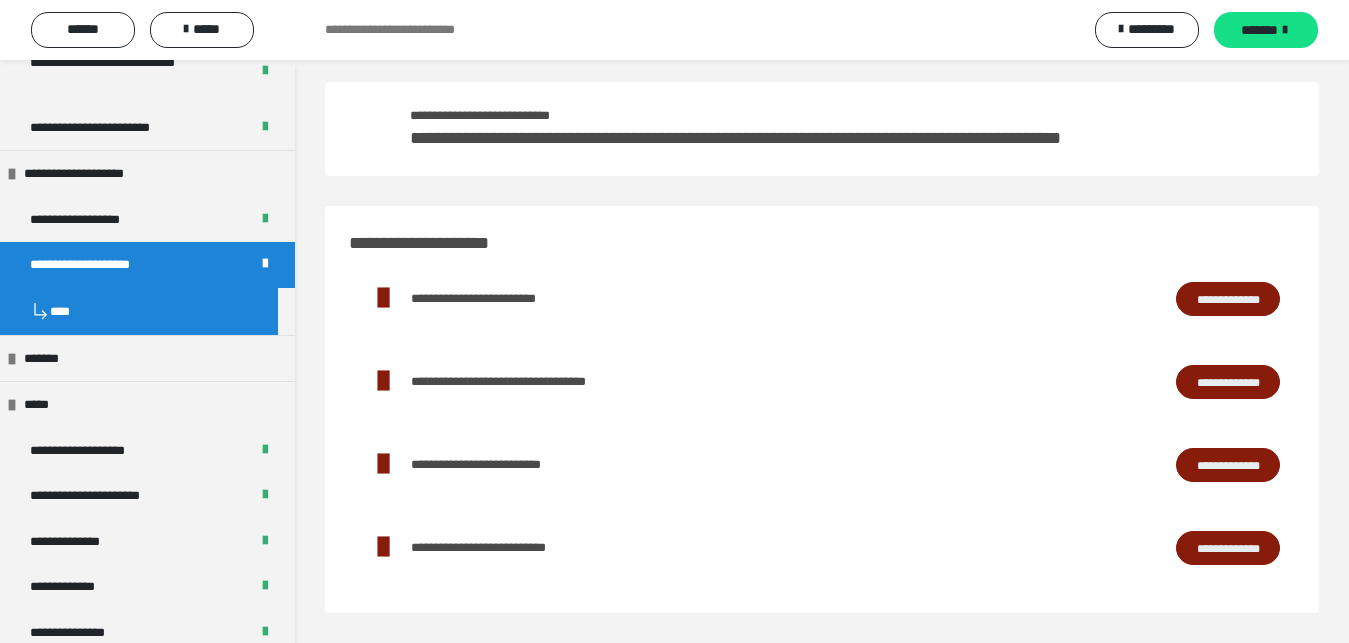 click on "**********" at bounding box center (1228, 465) 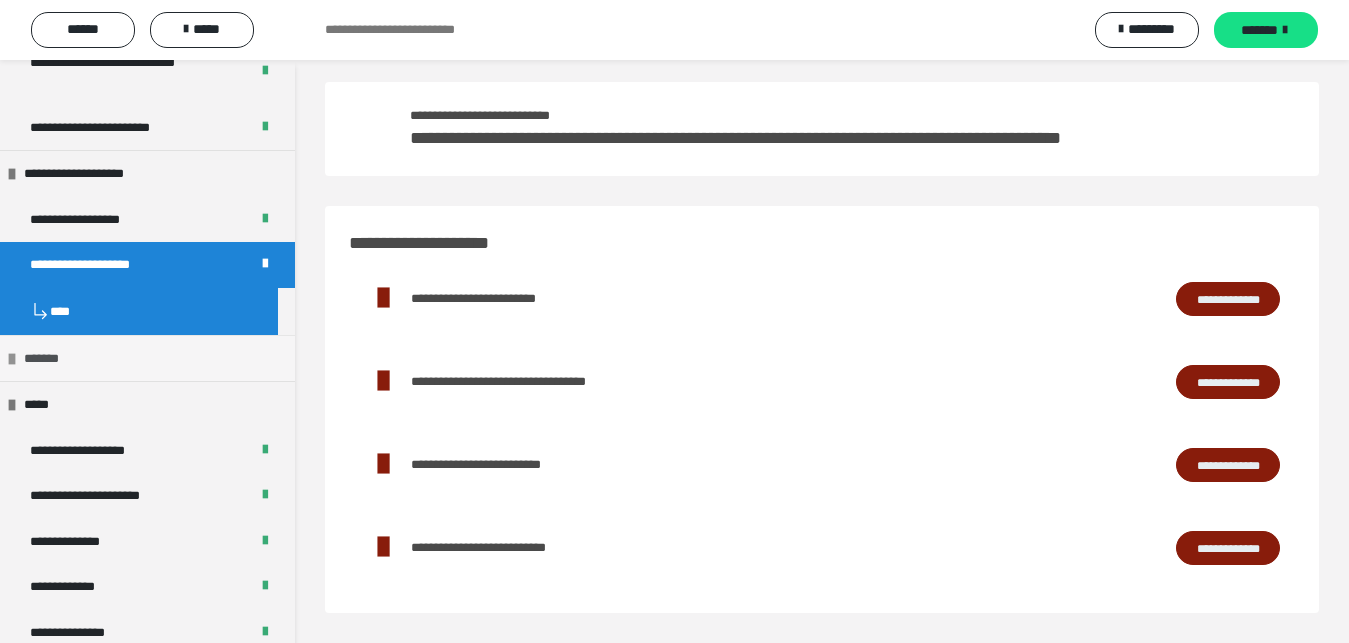 click on "*******" at bounding box center (48, 359) 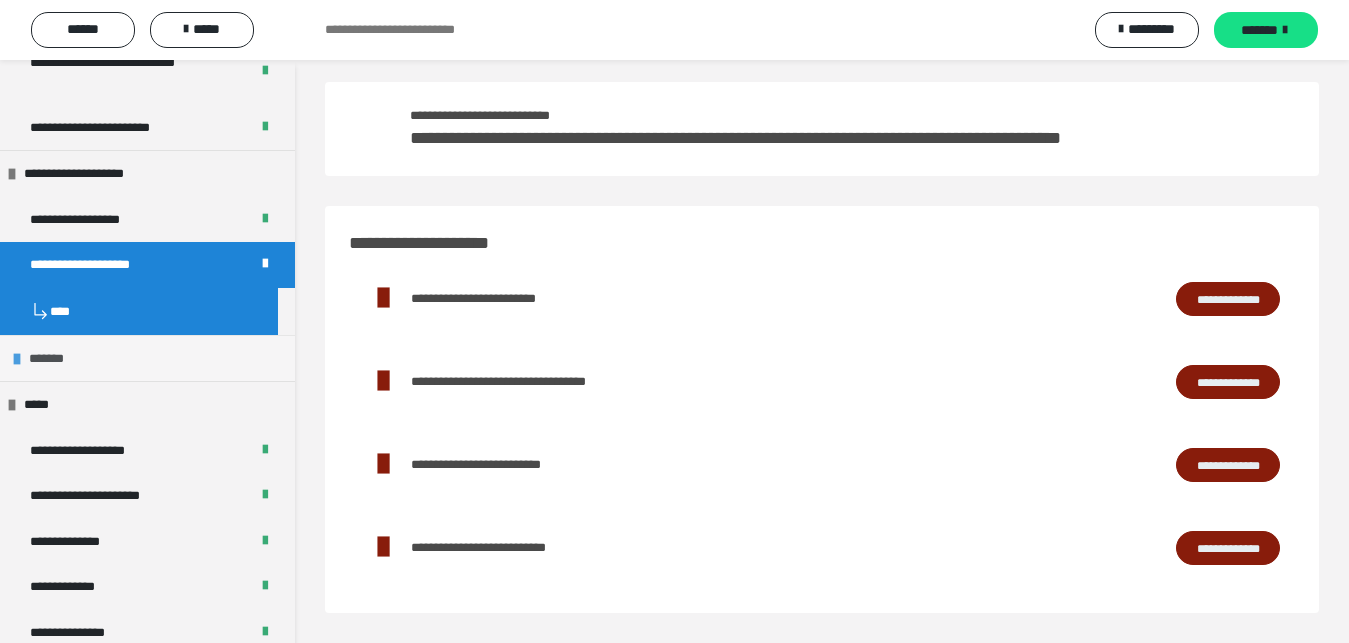 click on "*******" at bounding box center (53, 359) 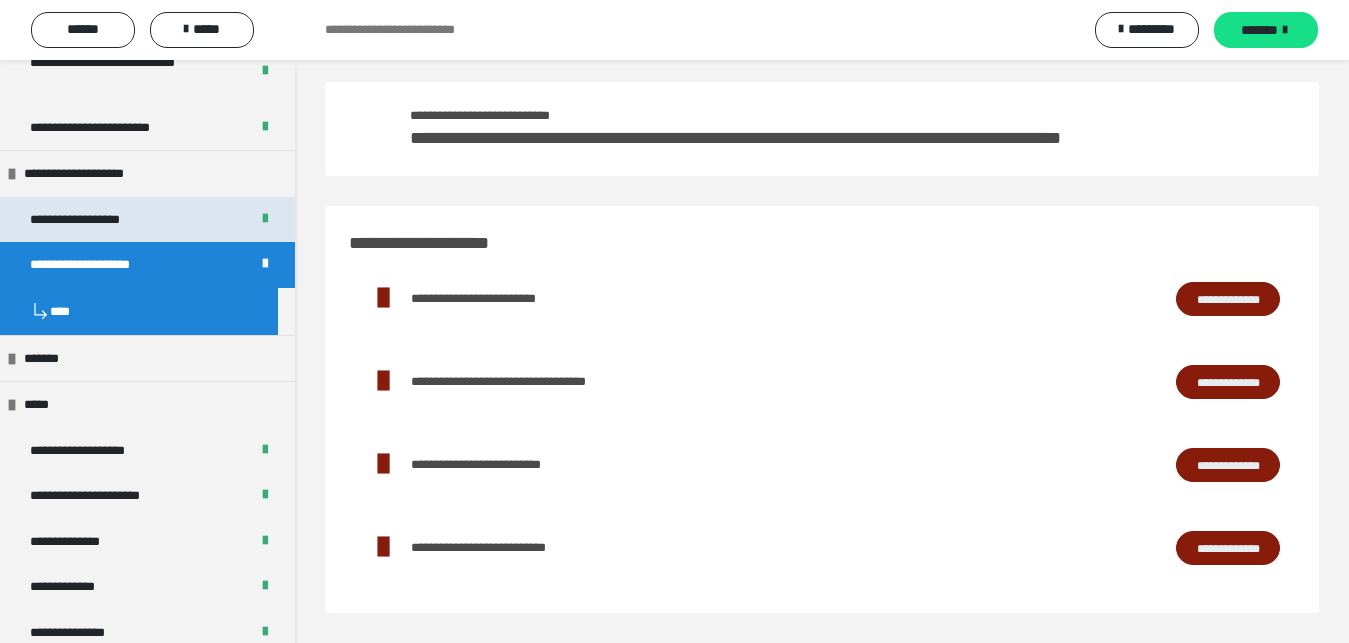 click on "**********" at bounding box center [98, 220] 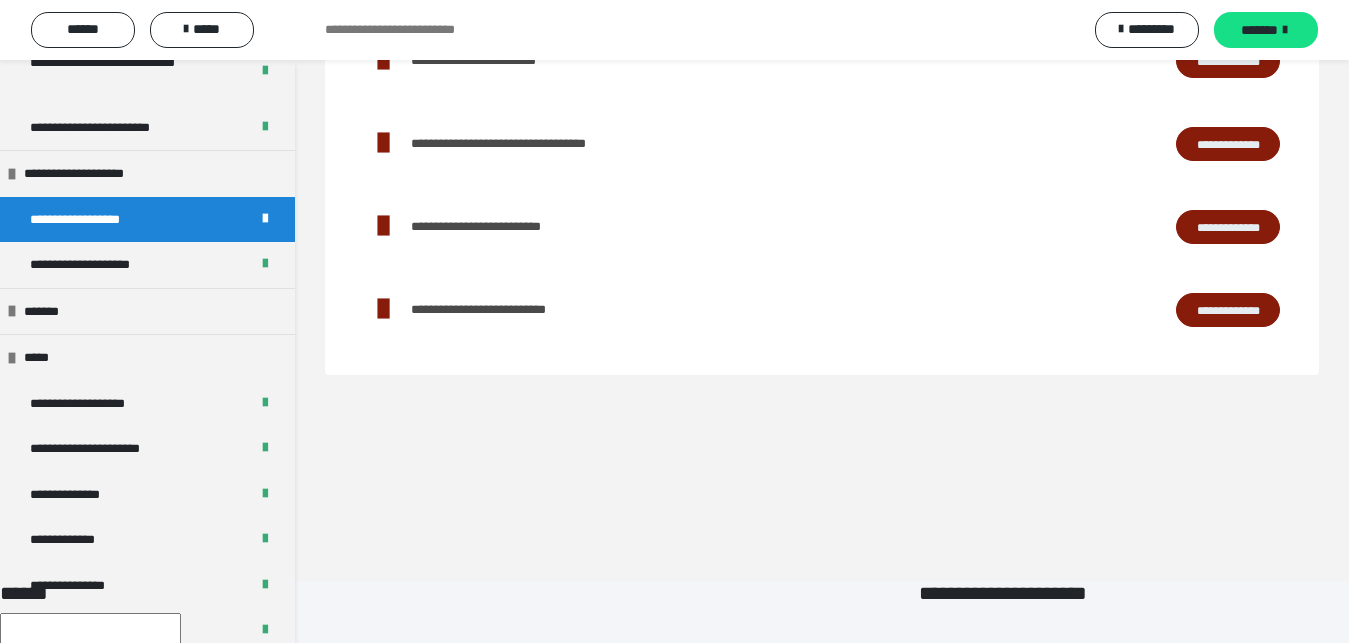 scroll, scrollTop: 0, scrollLeft: 0, axis: both 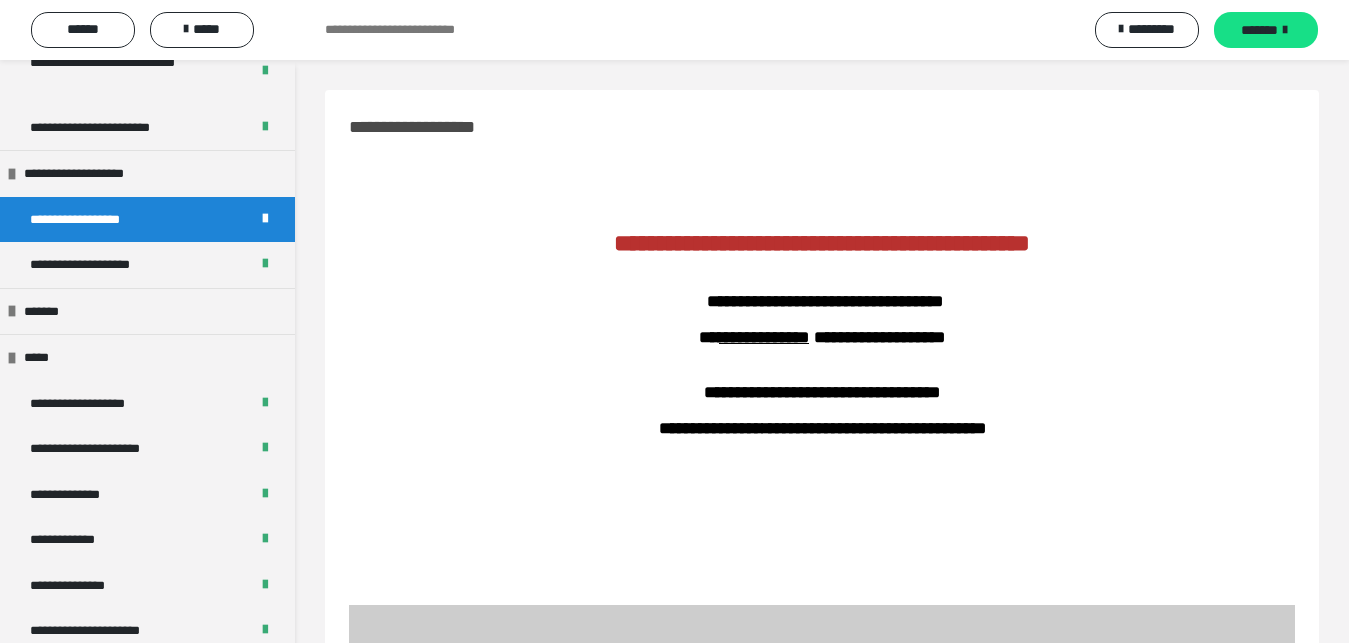click on "**********" at bounding box center (98, 220) 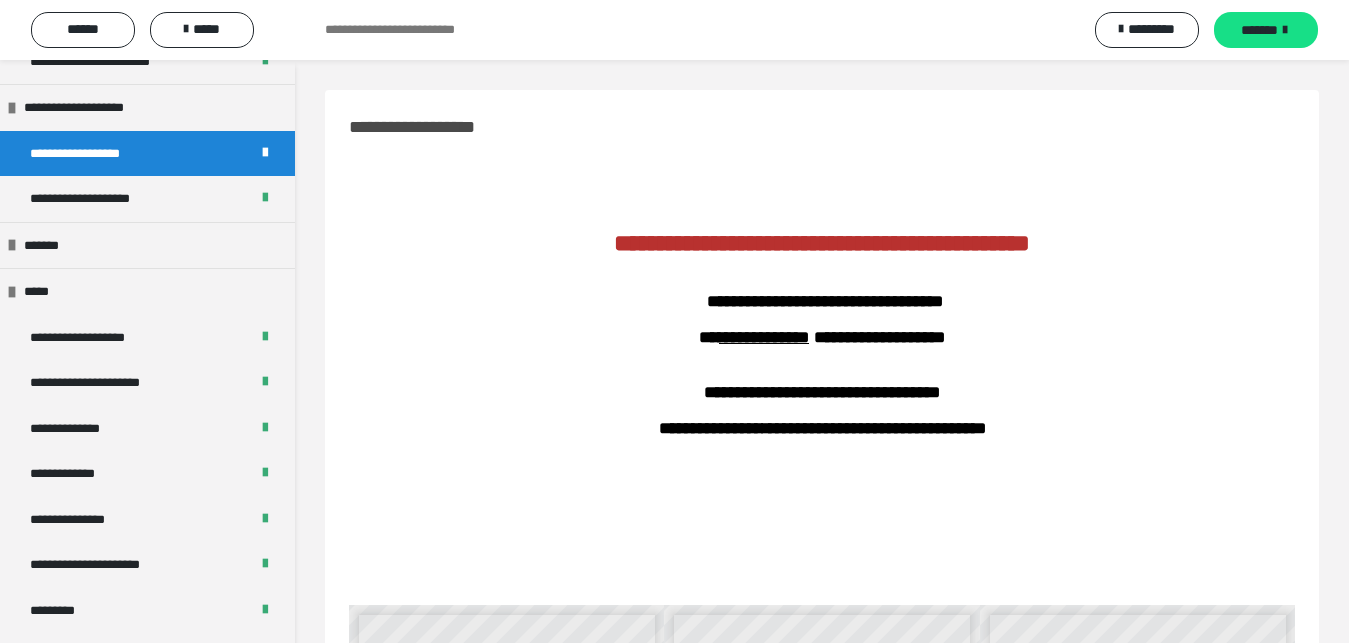 scroll, scrollTop: 2209, scrollLeft: 0, axis: vertical 